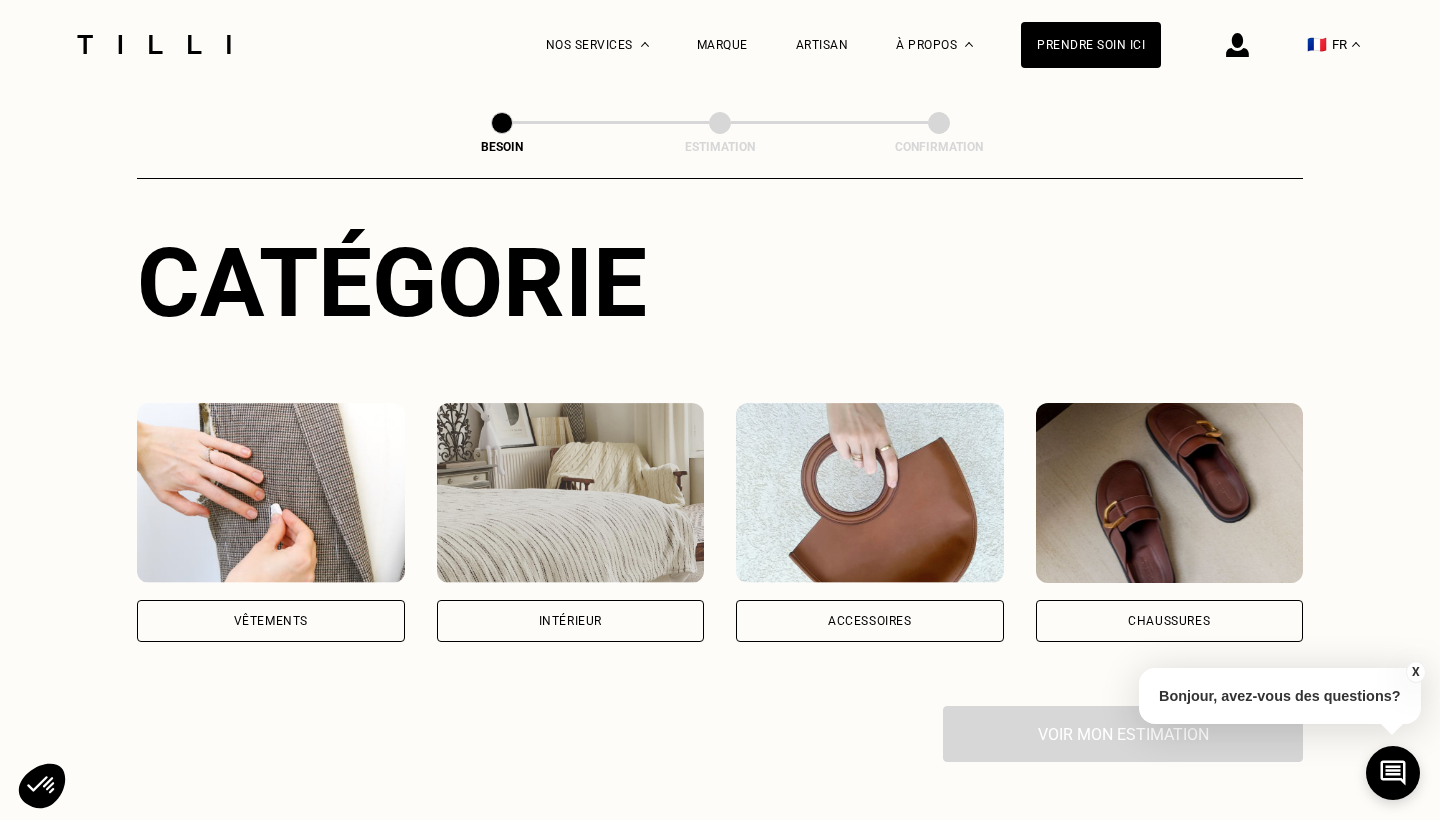 scroll, scrollTop: 194, scrollLeft: 0, axis: vertical 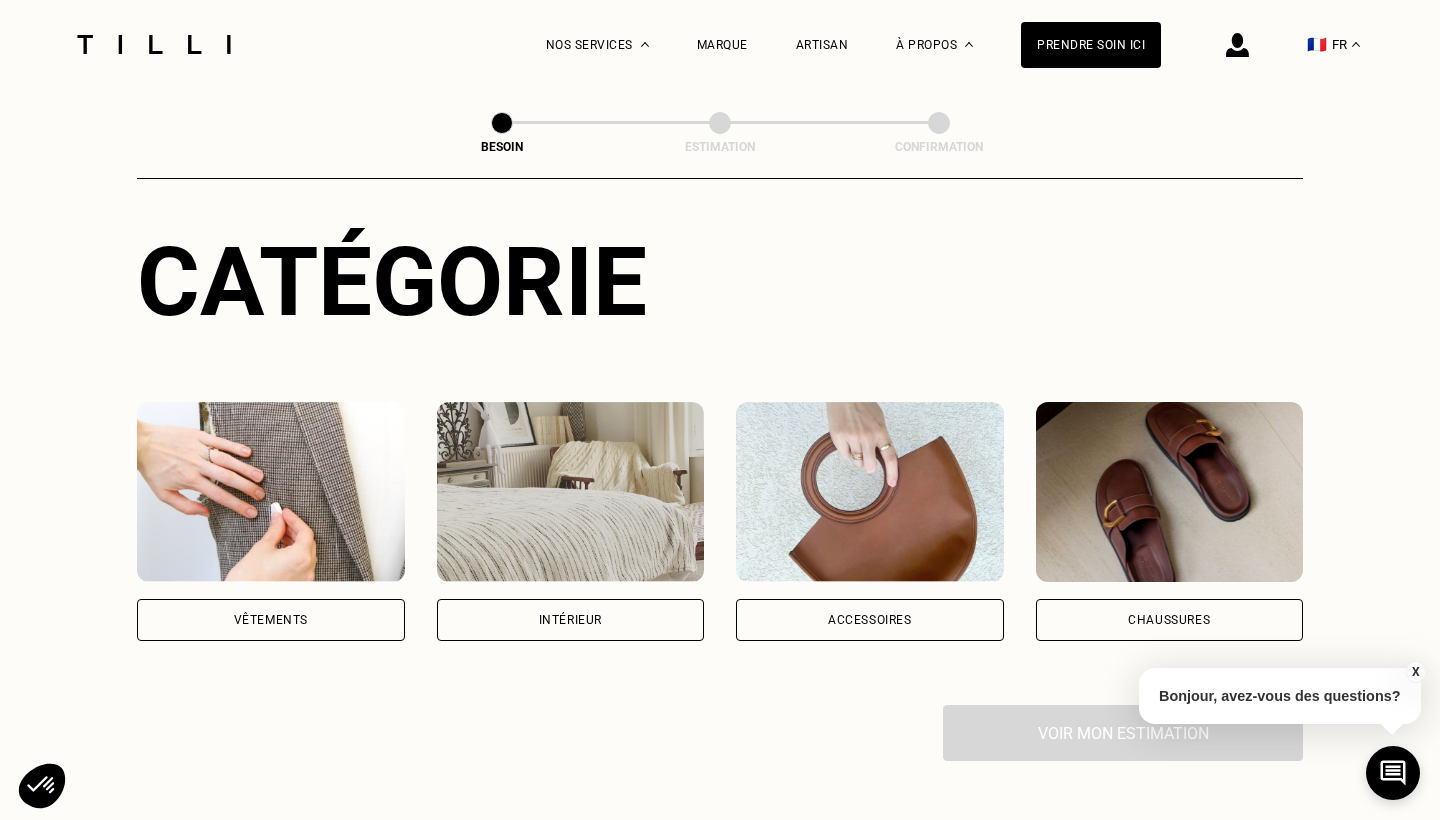 click on "Vêtements" at bounding box center (271, 620) 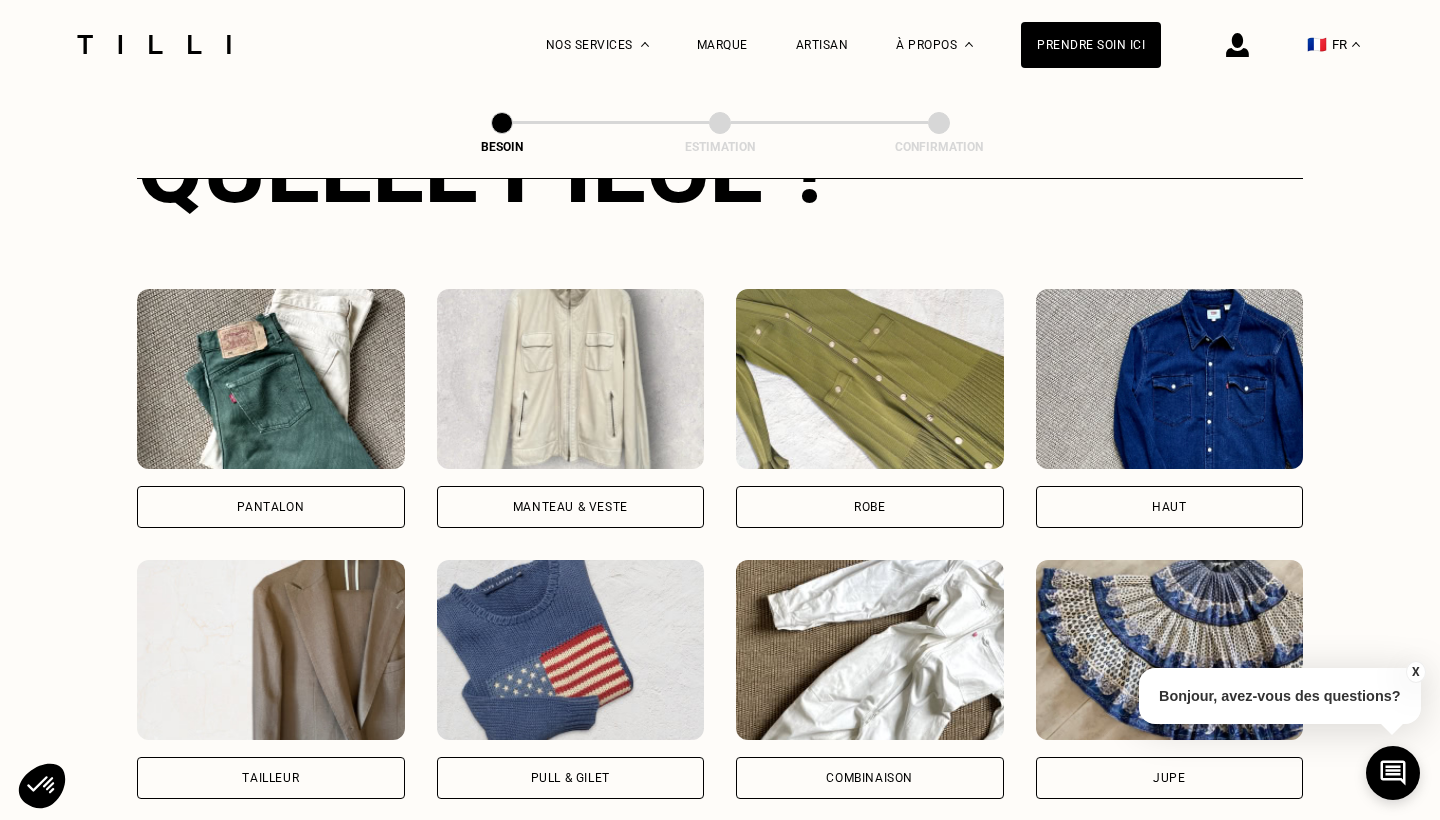 scroll, scrollTop: 851, scrollLeft: 0, axis: vertical 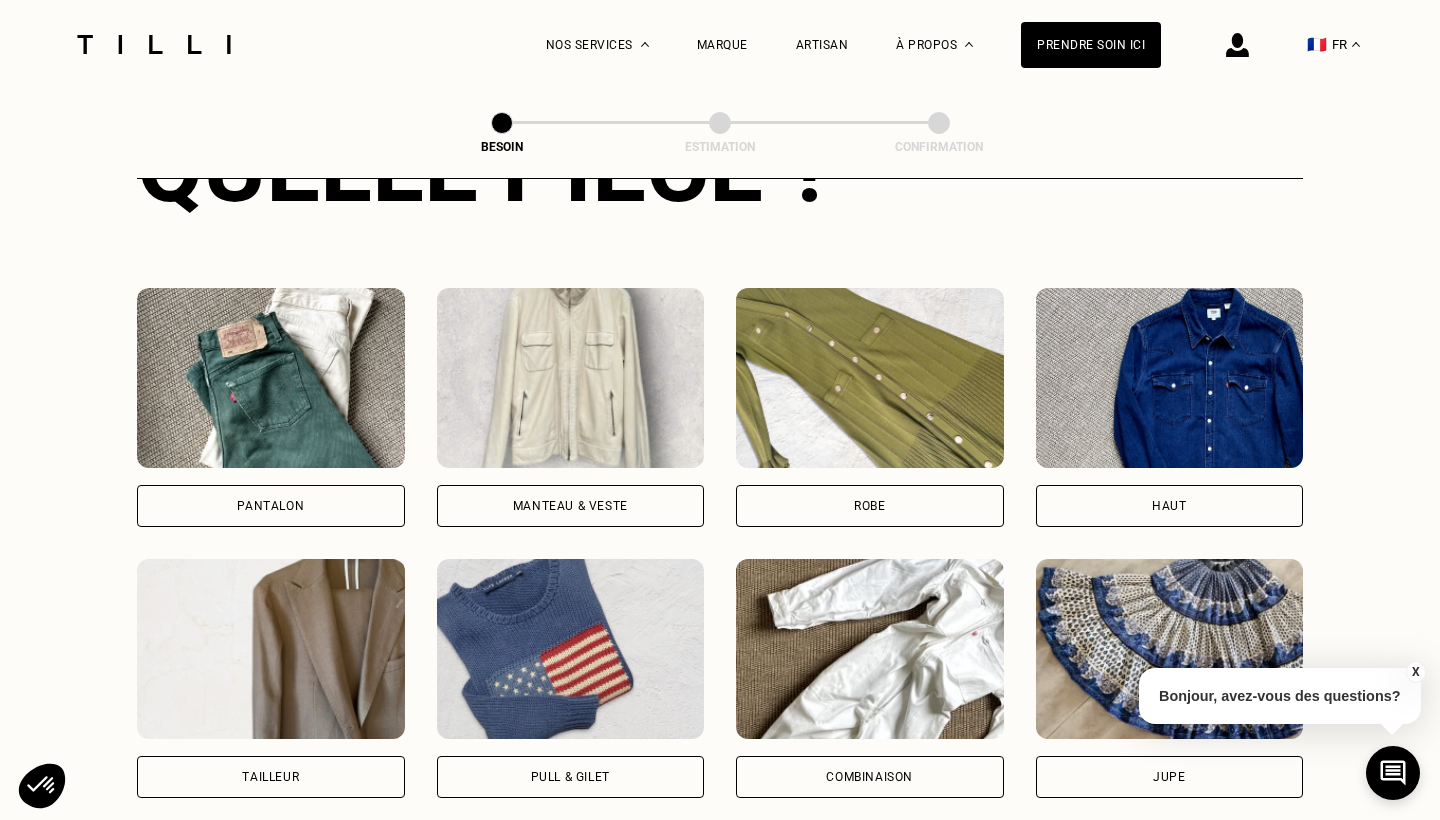 click at bounding box center (870, 378) 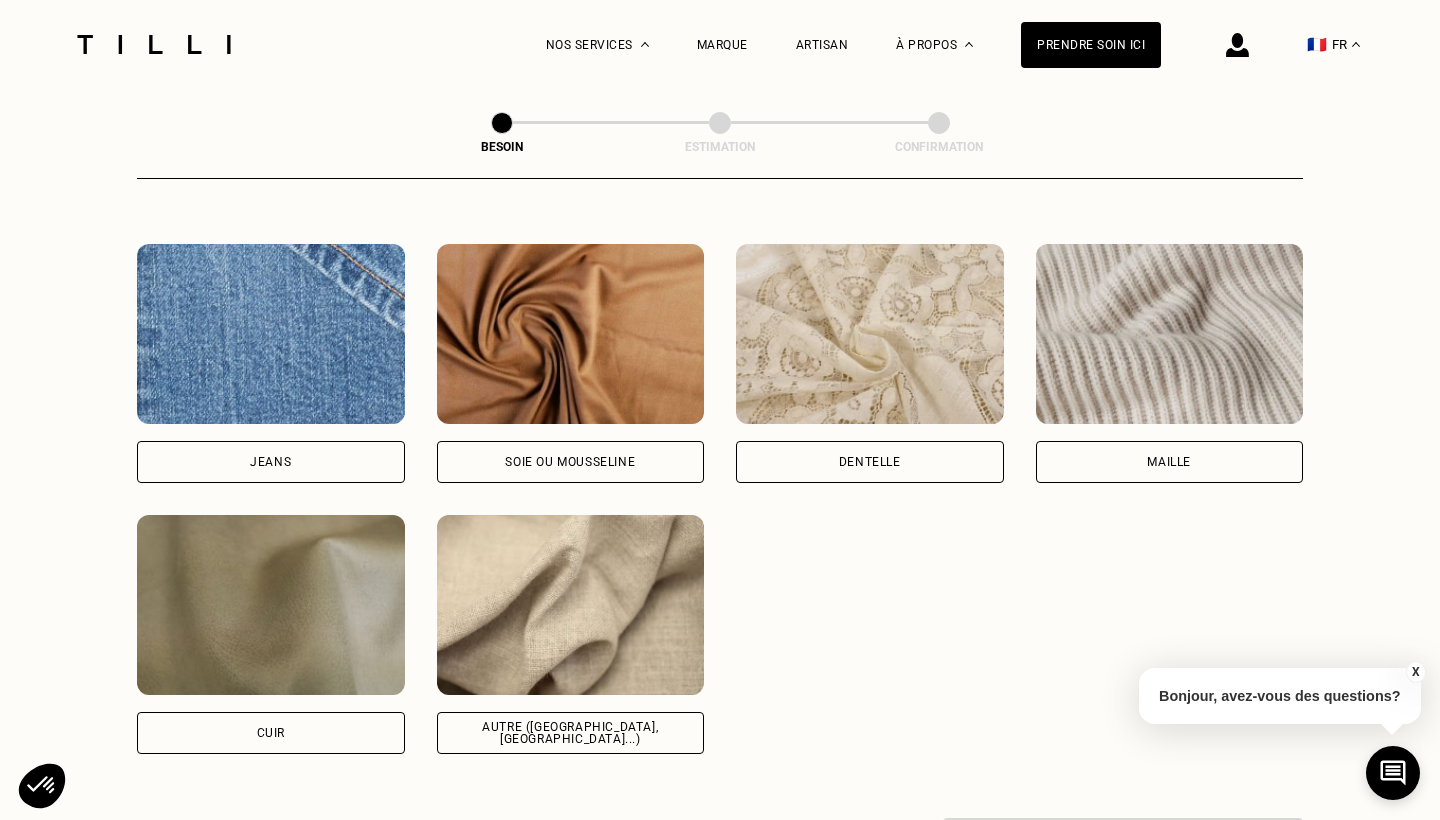 scroll, scrollTop: 2072, scrollLeft: 0, axis: vertical 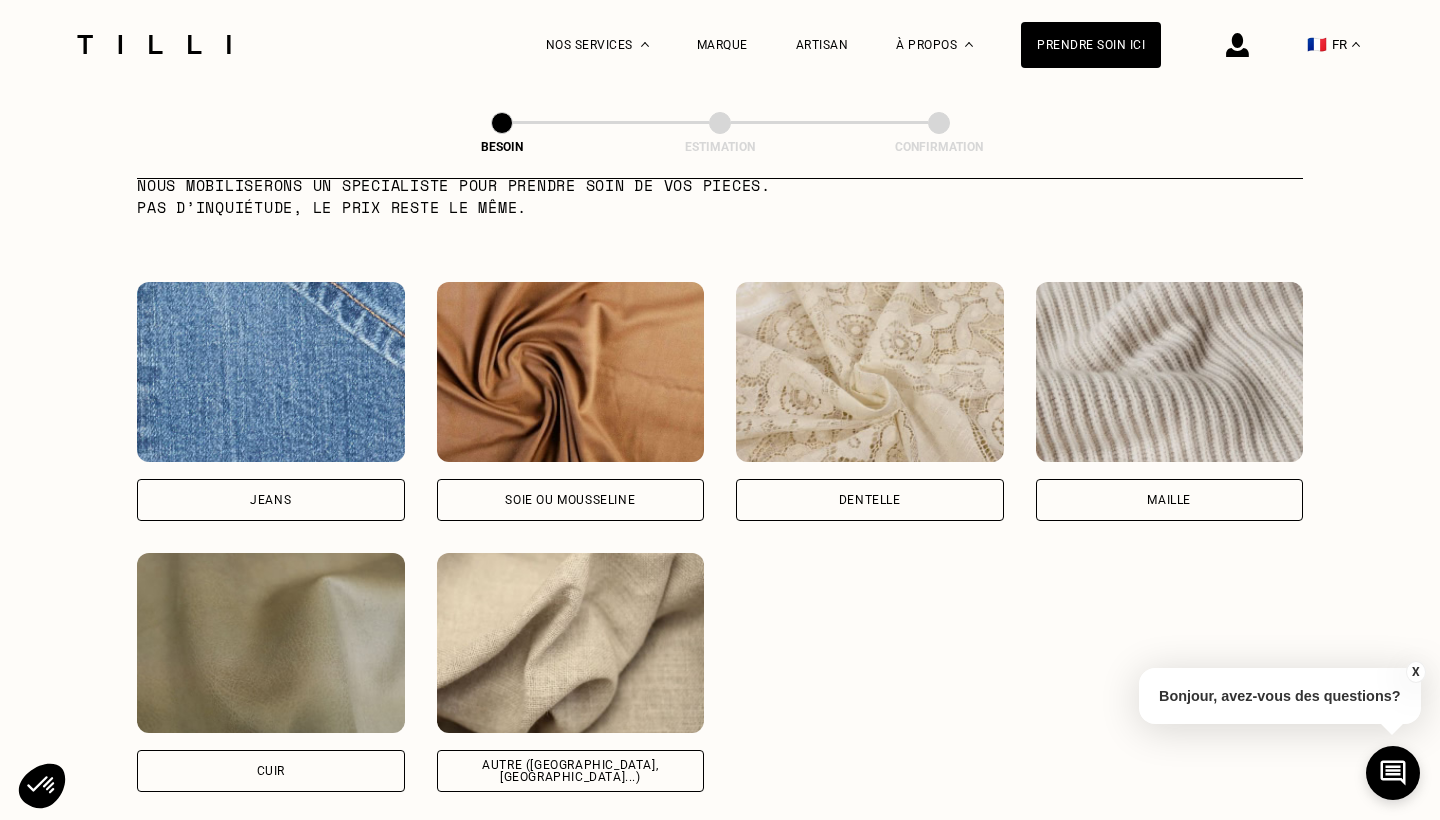 click at bounding box center [571, 643] 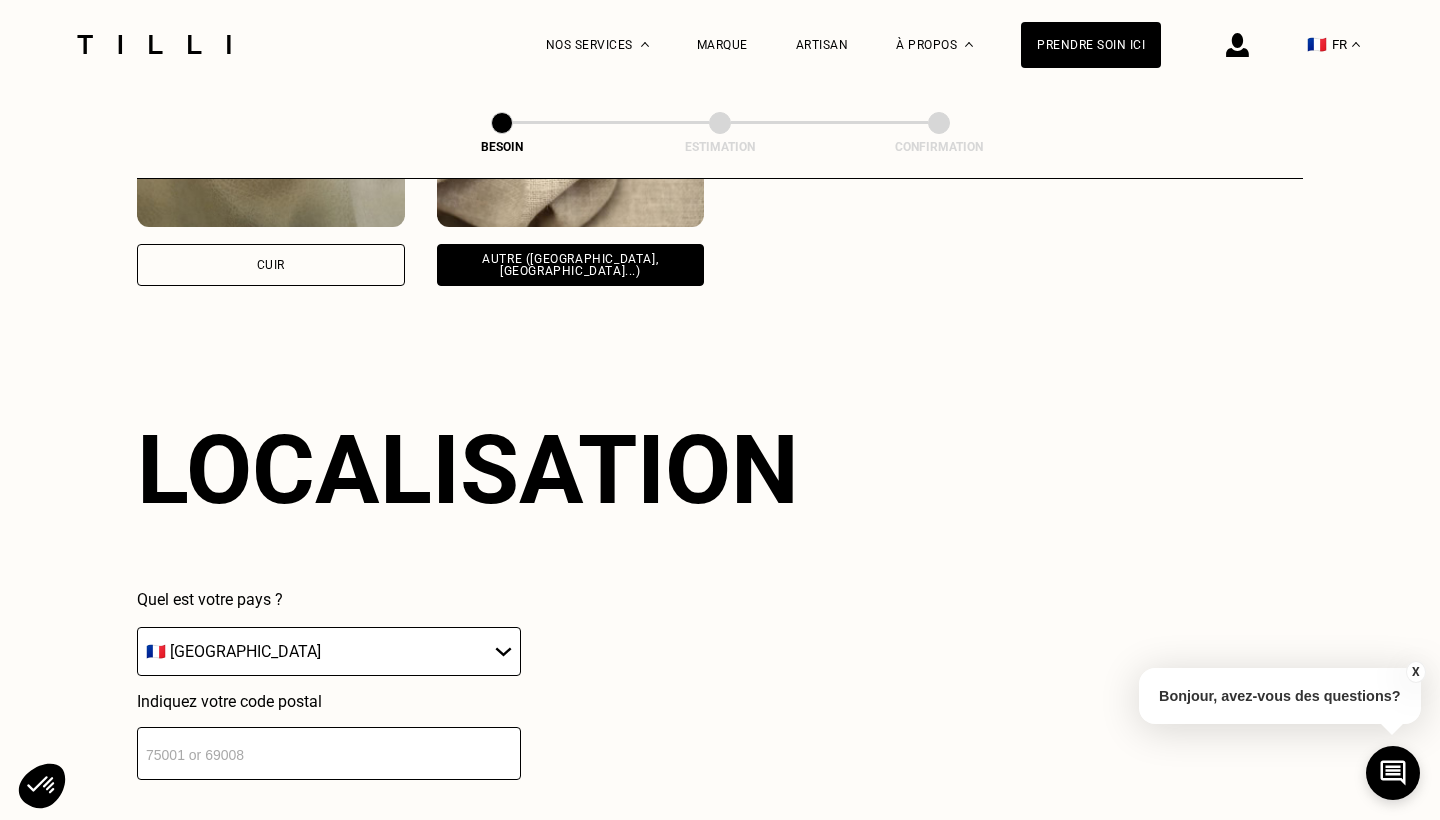 scroll, scrollTop: 2680, scrollLeft: 0, axis: vertical 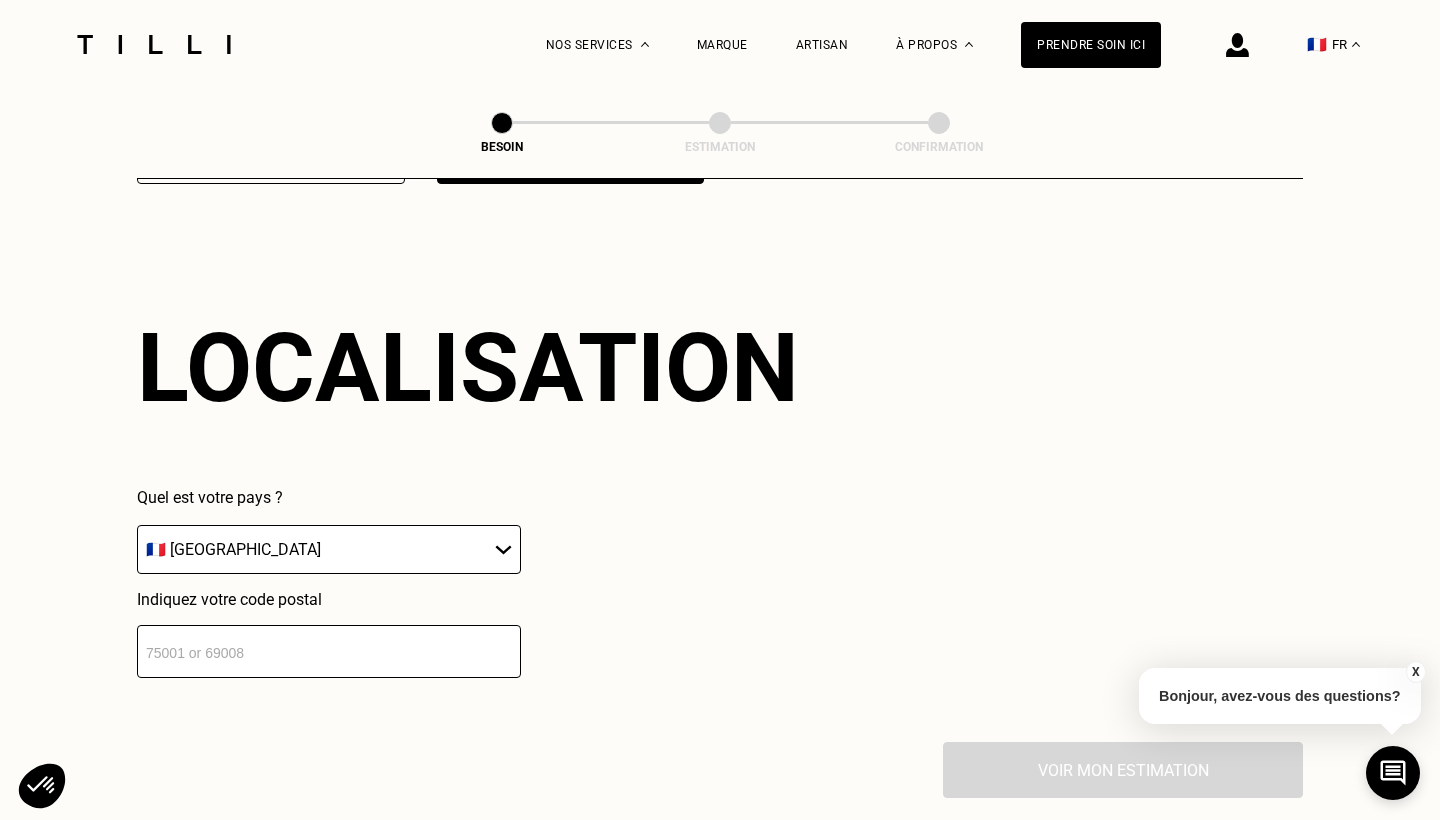 click at bounding box center (329, 651) 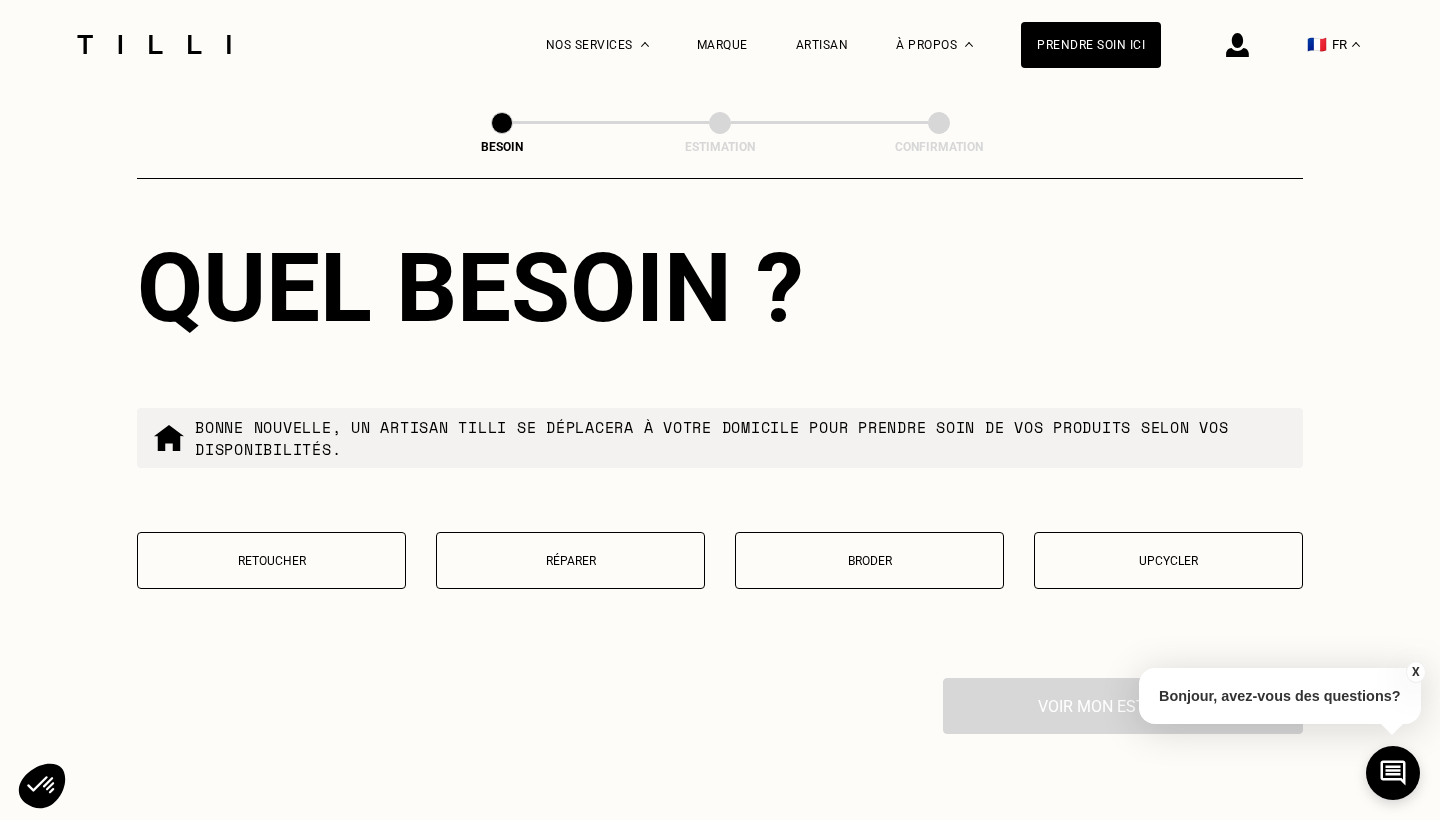 scroll, scrollTop: 3255, scrollLeft: 0, axis: vertical 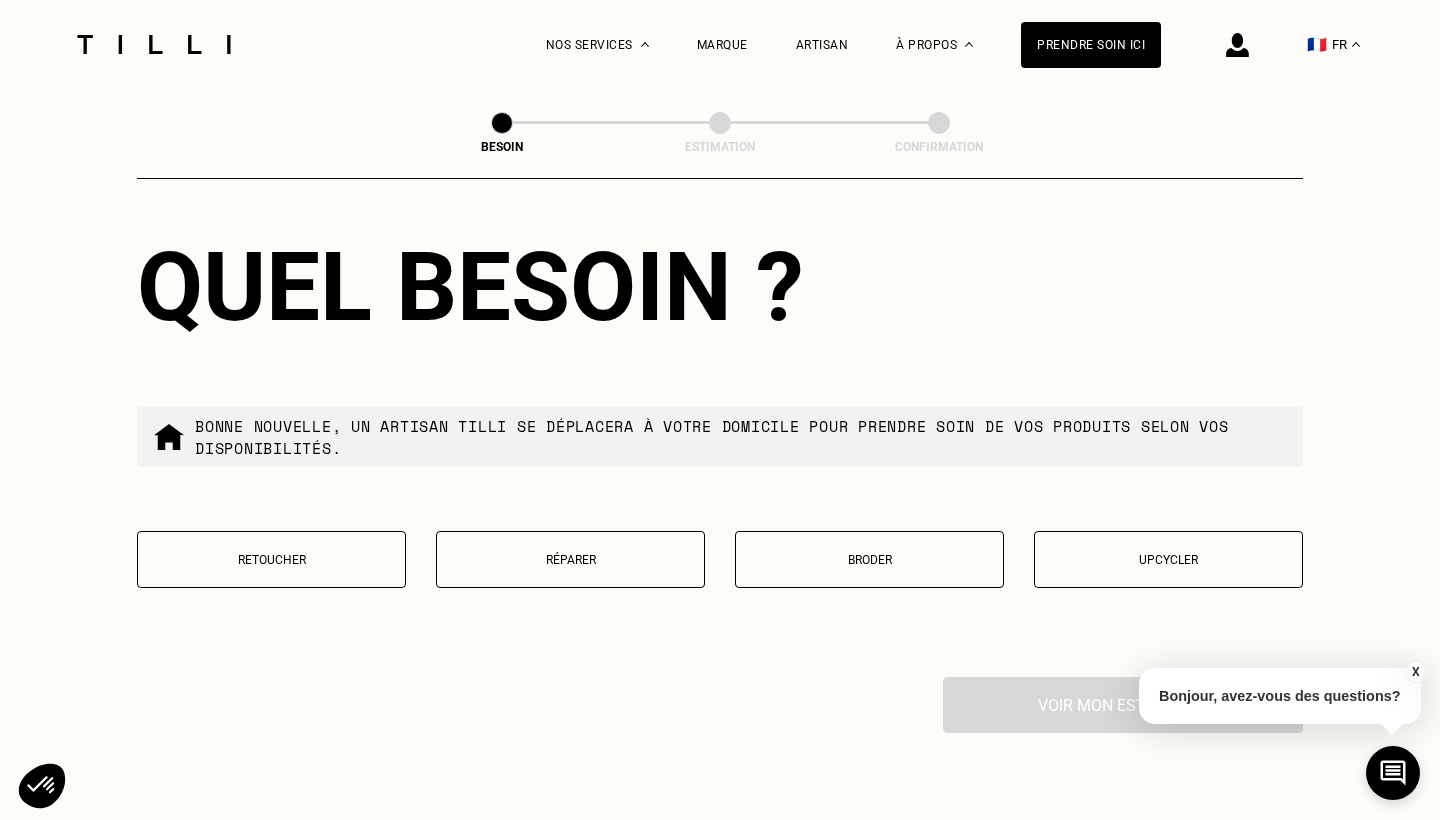 type on "75116" 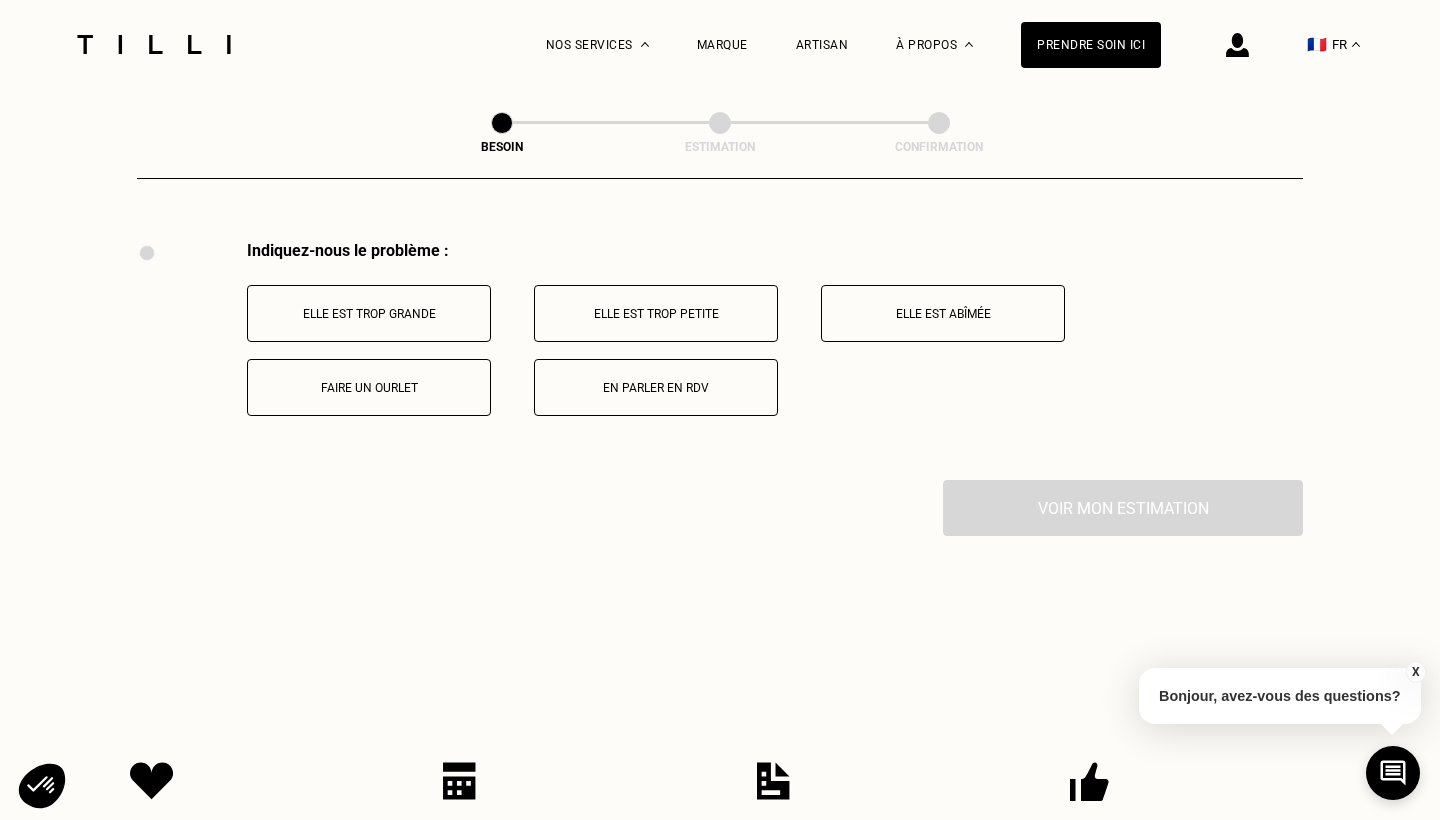 scroll, scrollTop: 3624, scrollLeft: 0, axis: vertical 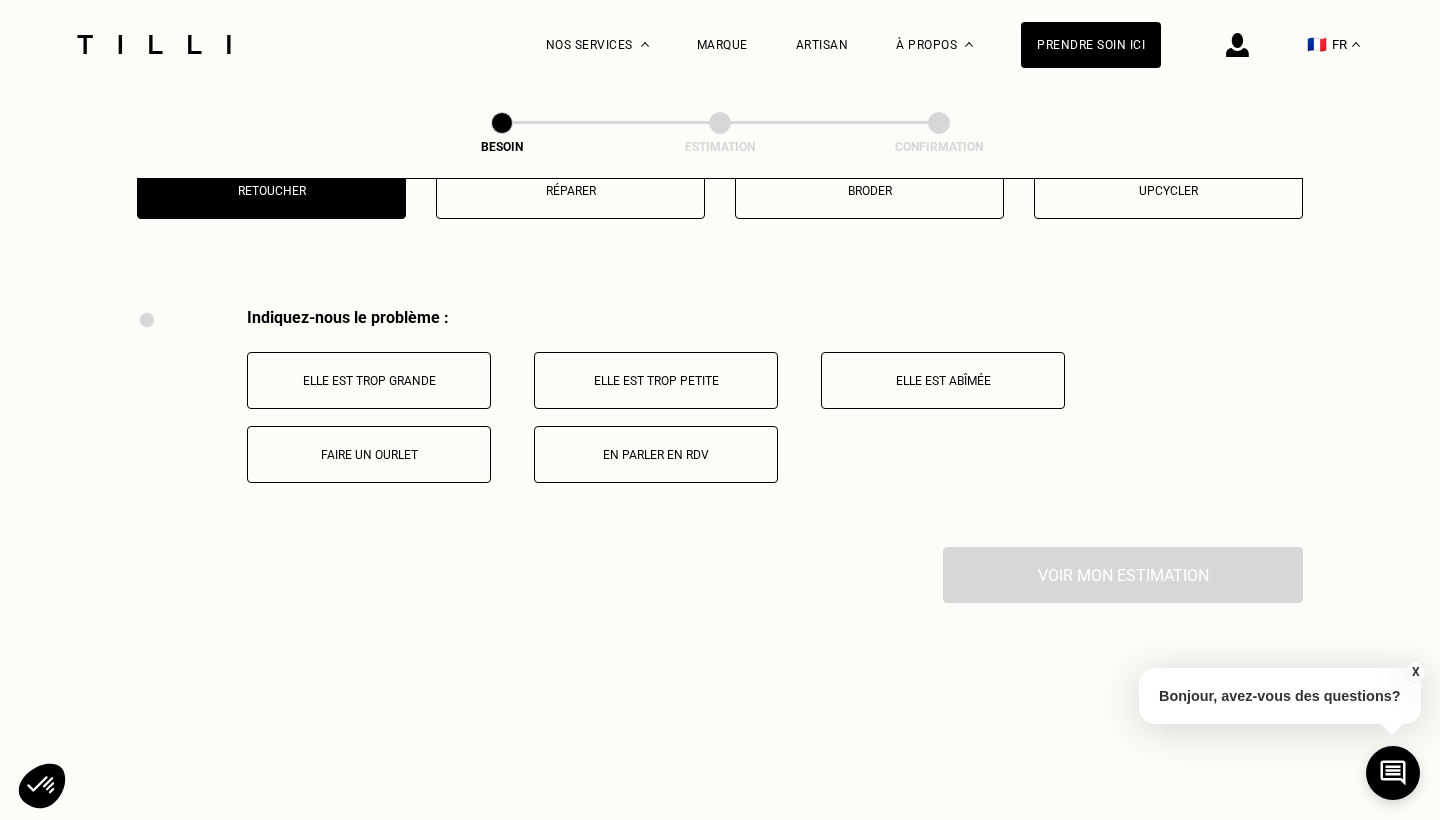 click on "Elle est trop grande" at bounding box center [369, 380] 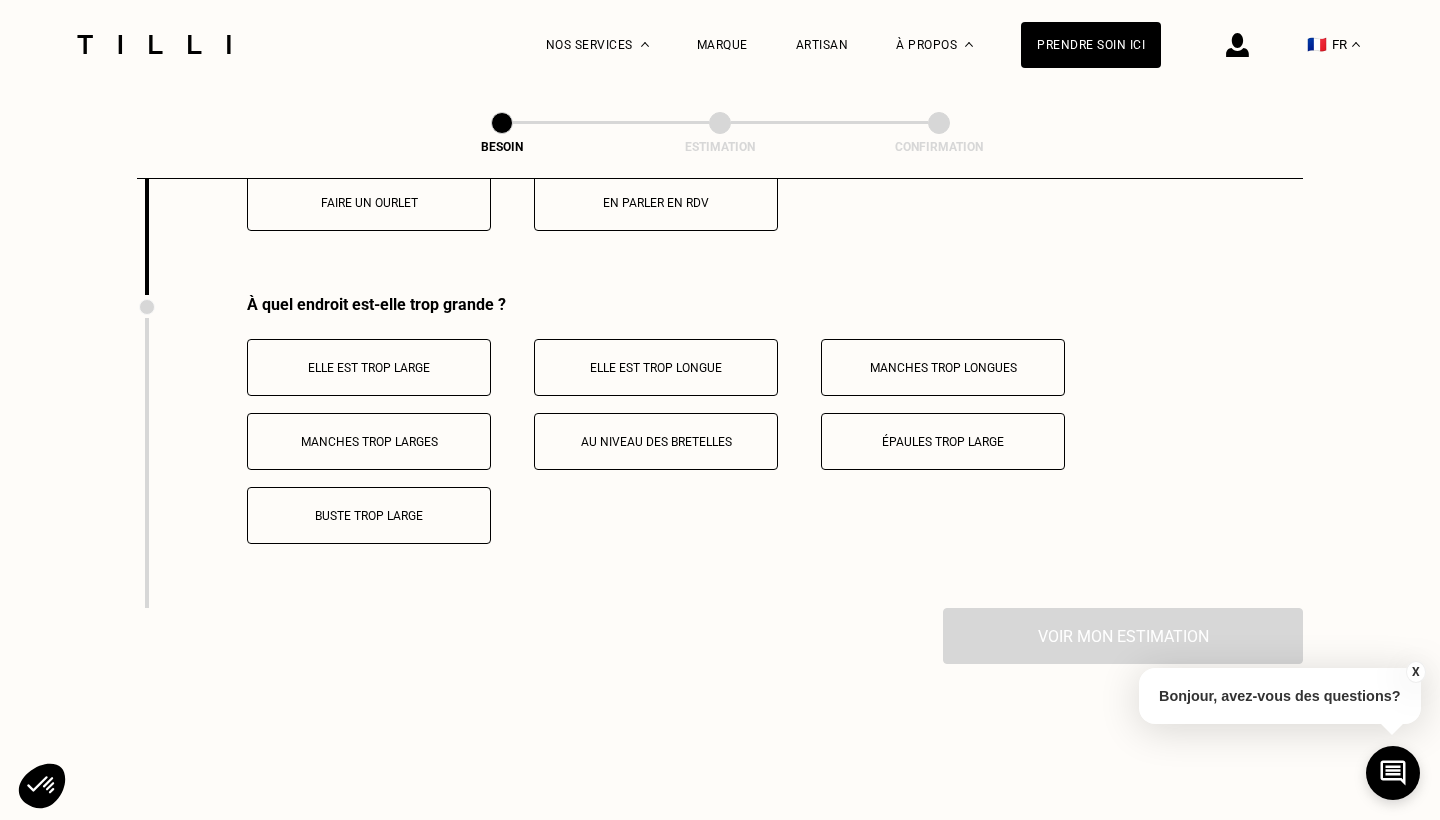 scroll, scrollTop: 3930, scrollLeft: 0, axis: vertical 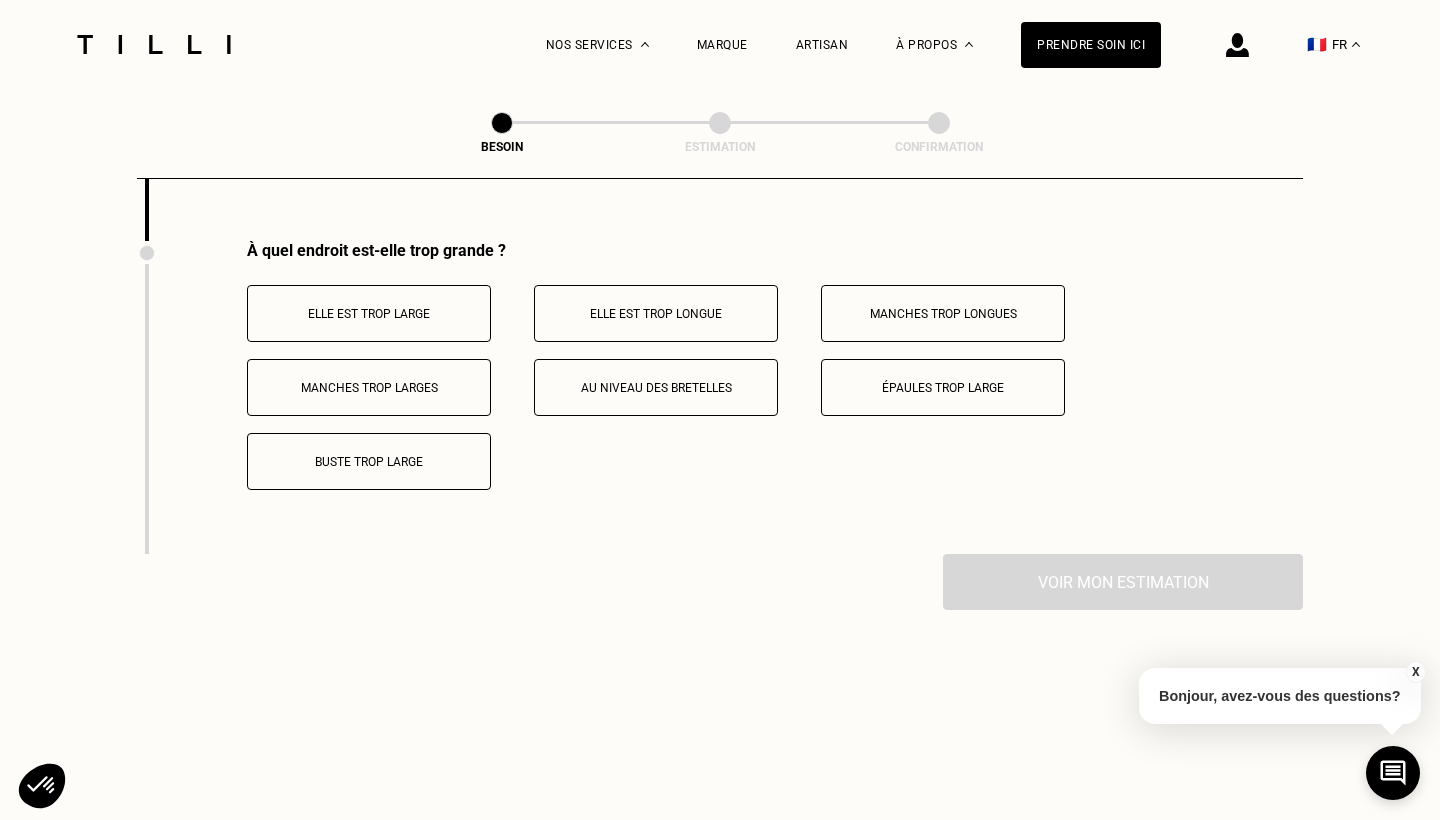 click on "Elle est trop large" at bounding box center (369, 314) 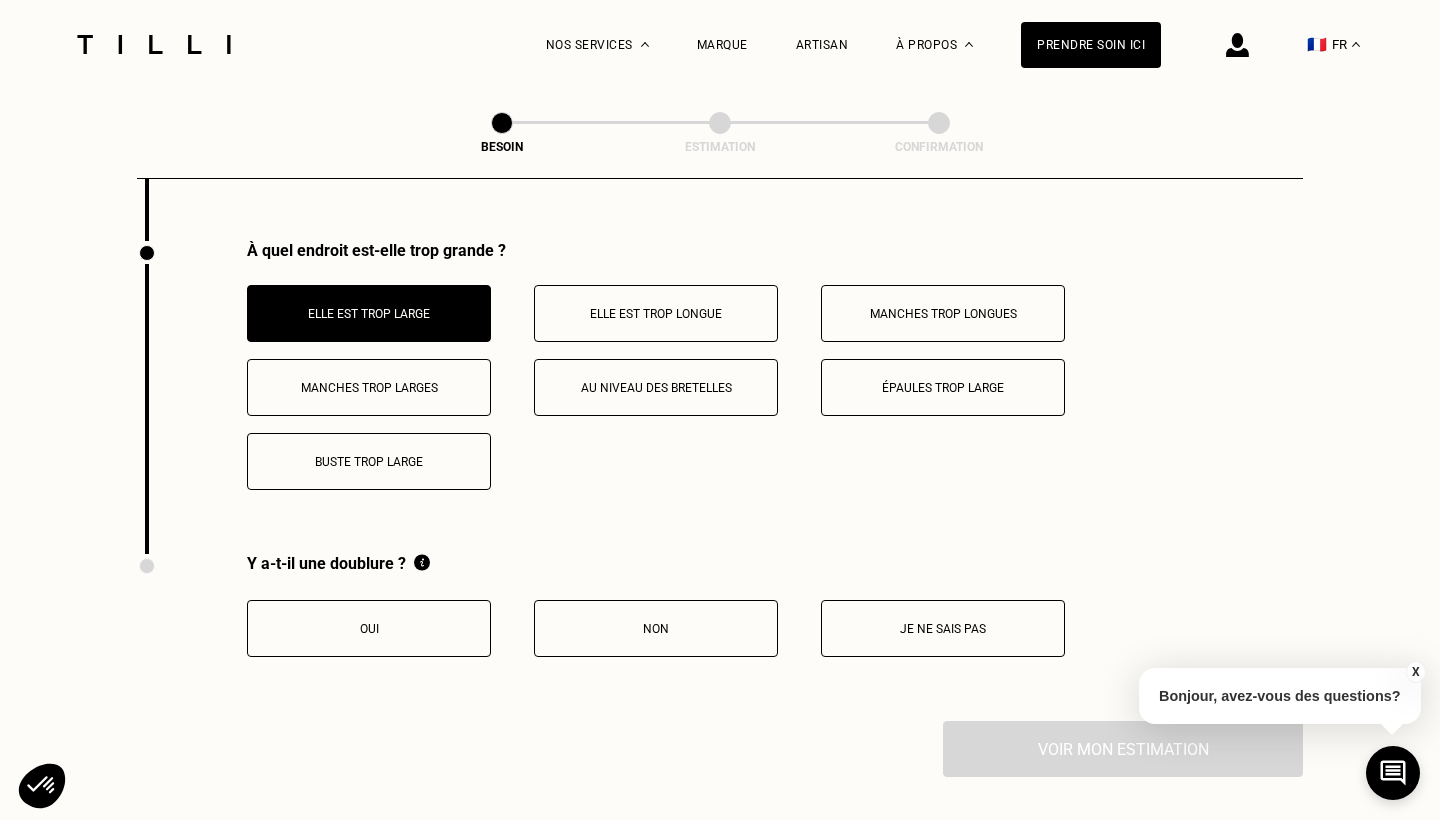 click on "Oui" at bounding box center [369, 629] 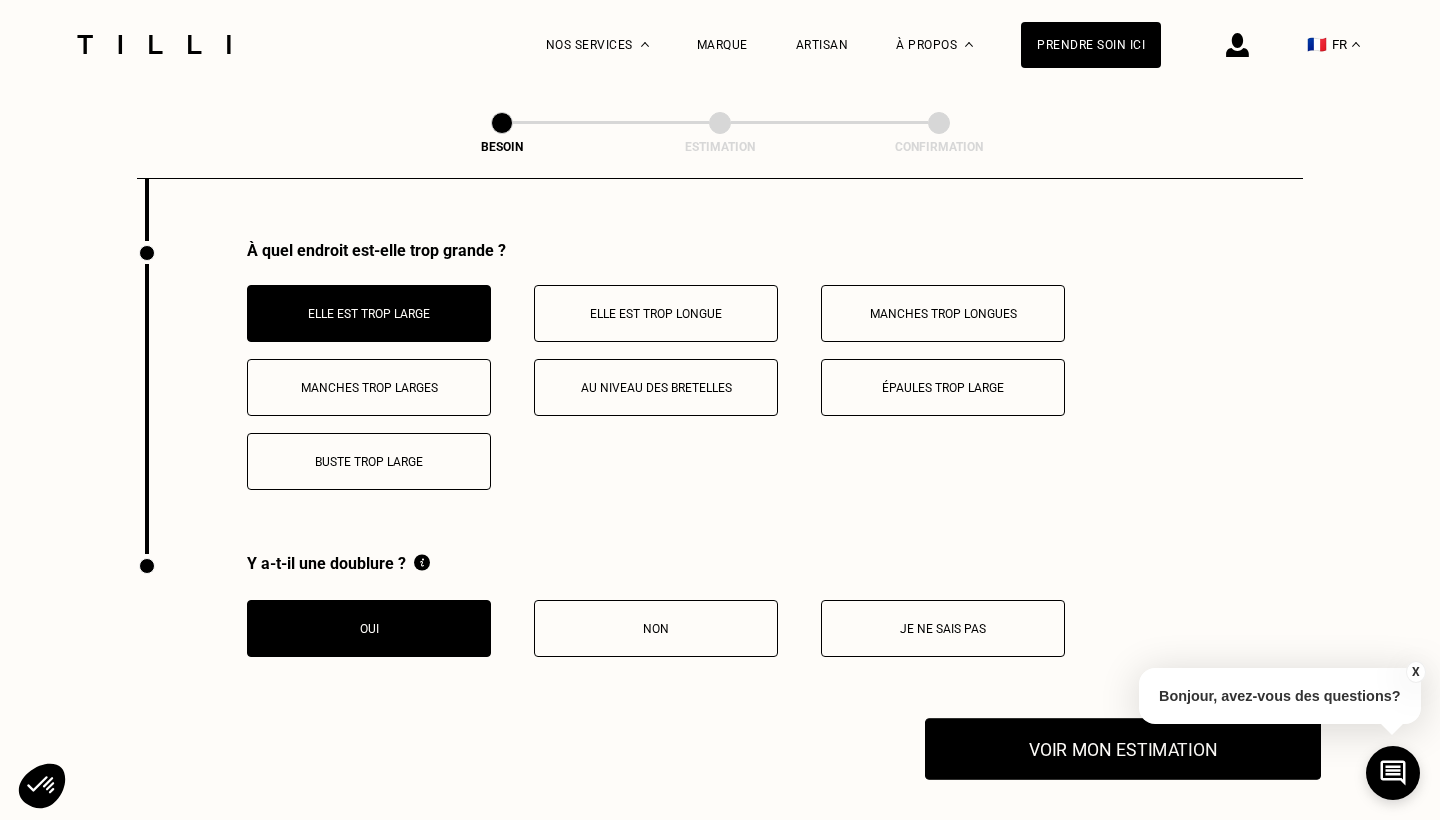 click on "Voir mon estimation" at bounding box center (1123, 749) 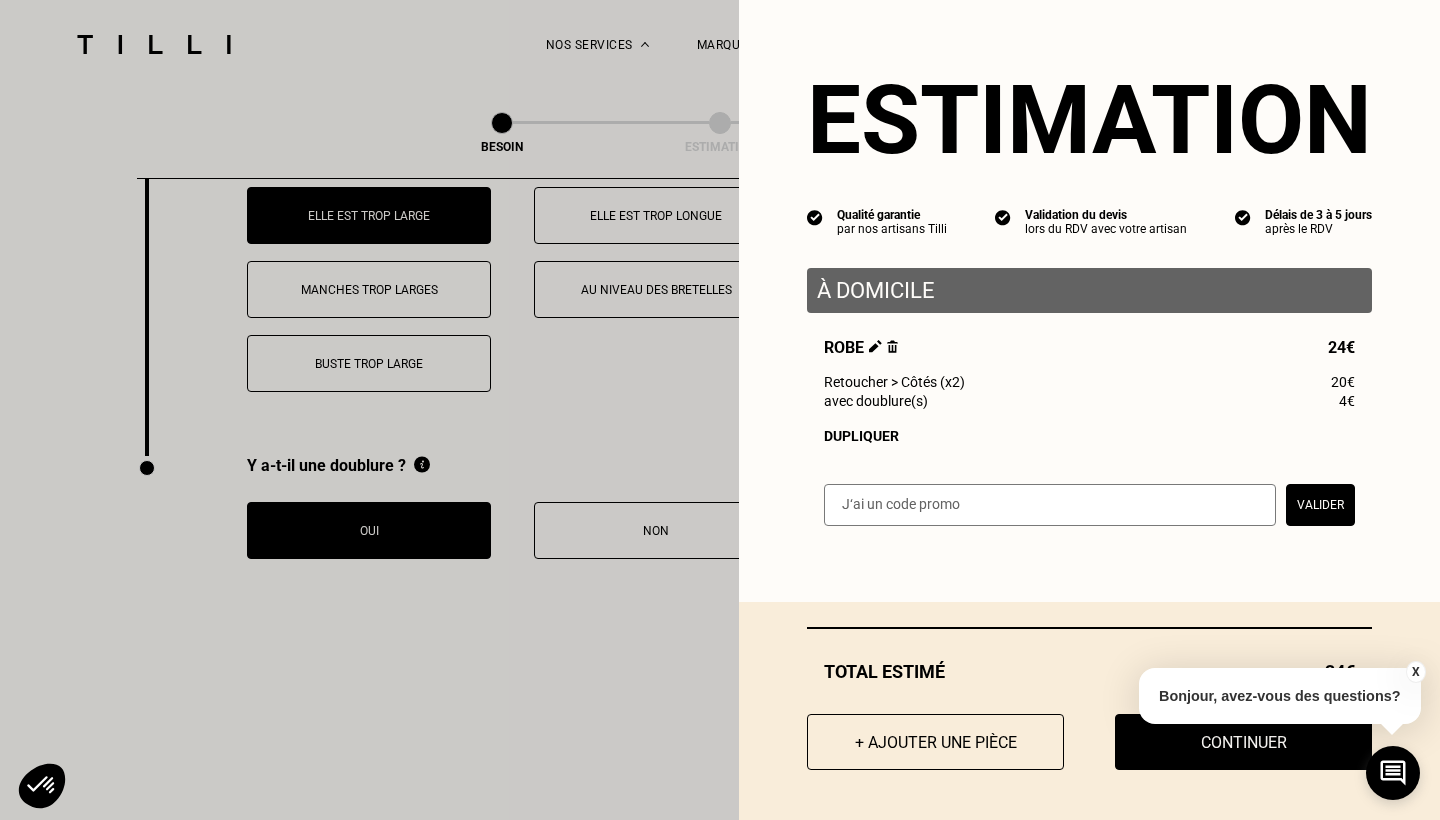 scroll, scrollTop: 4037, scrollLeft: 0, axis: vertical 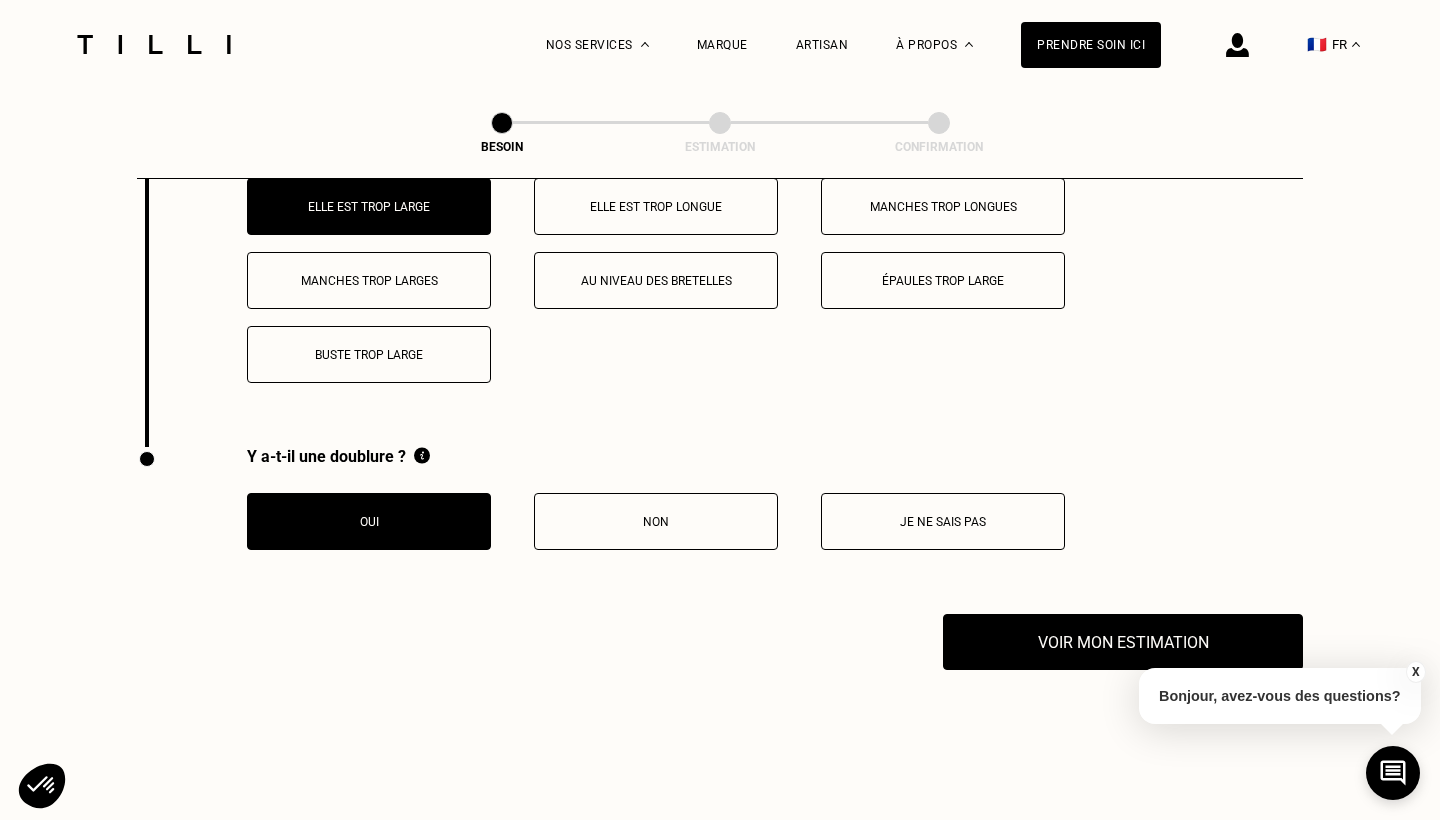 click on "X" at bounding box center (1415, 672) 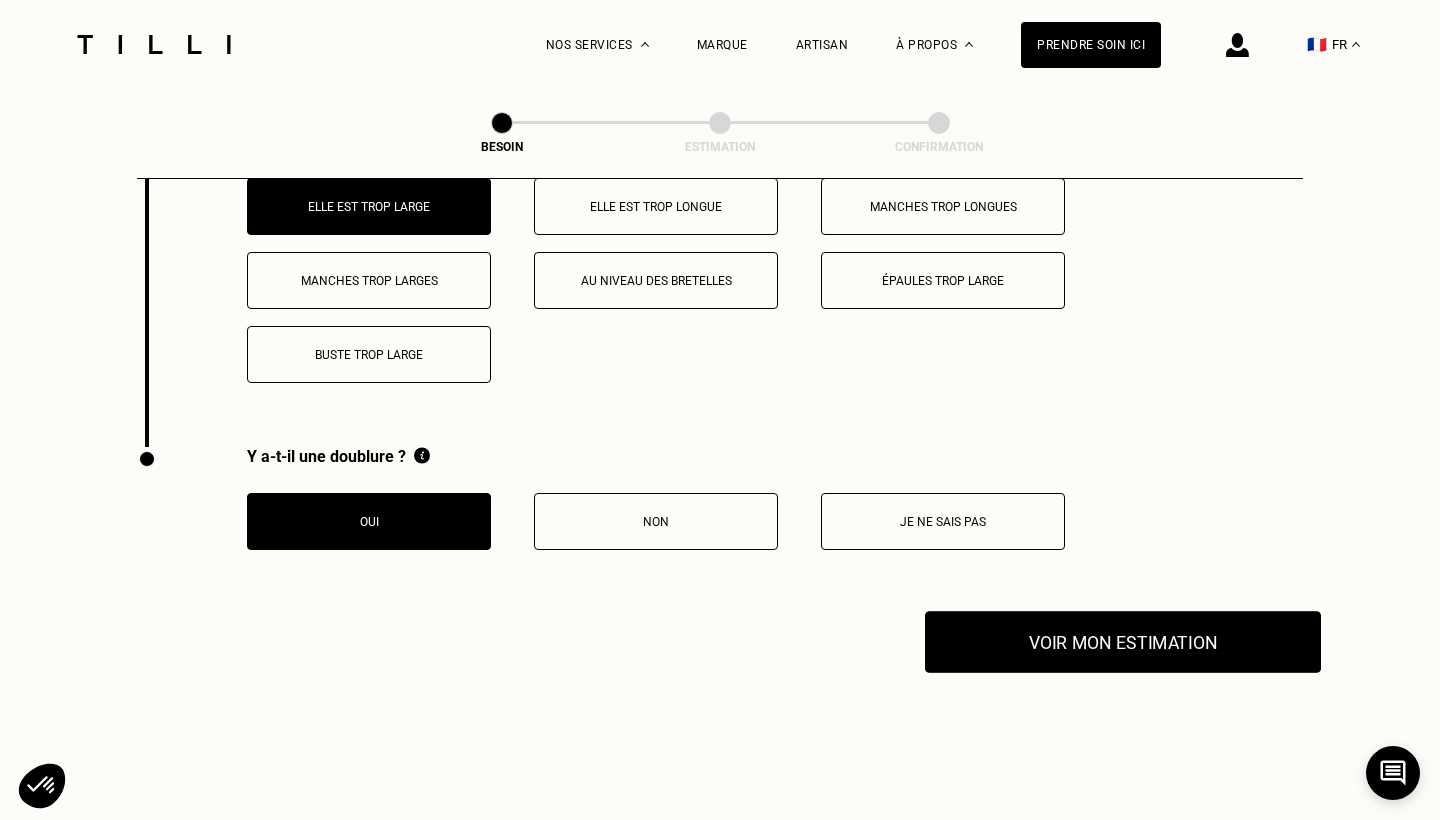 click on "Voir mon estimation" at bounding box center (1123, 642) 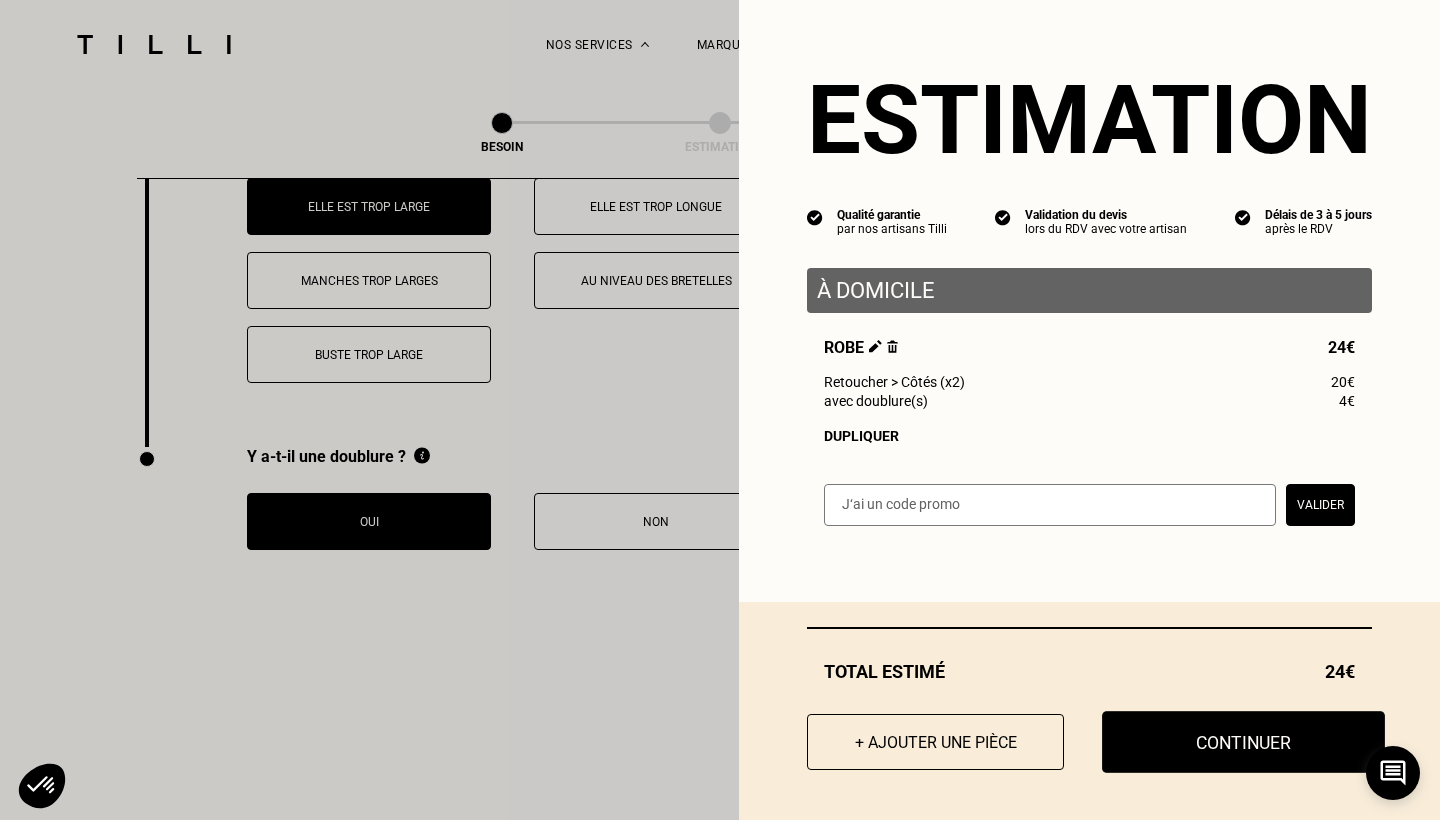 click on "Continuer" at bounding box center (1243, 742) 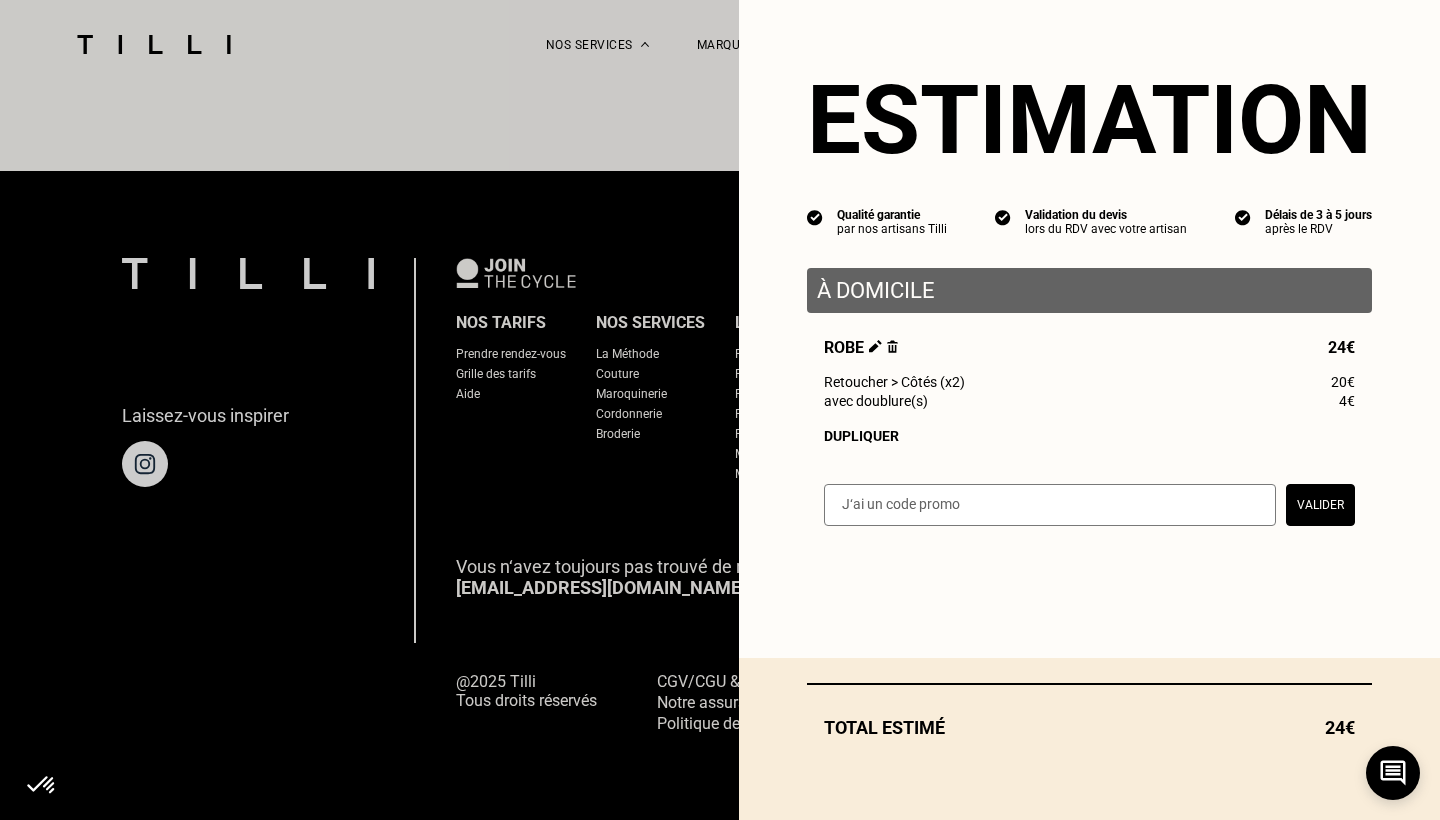 scroll, scrollTop: 1202, scrollLeft: 0, axis: vertical 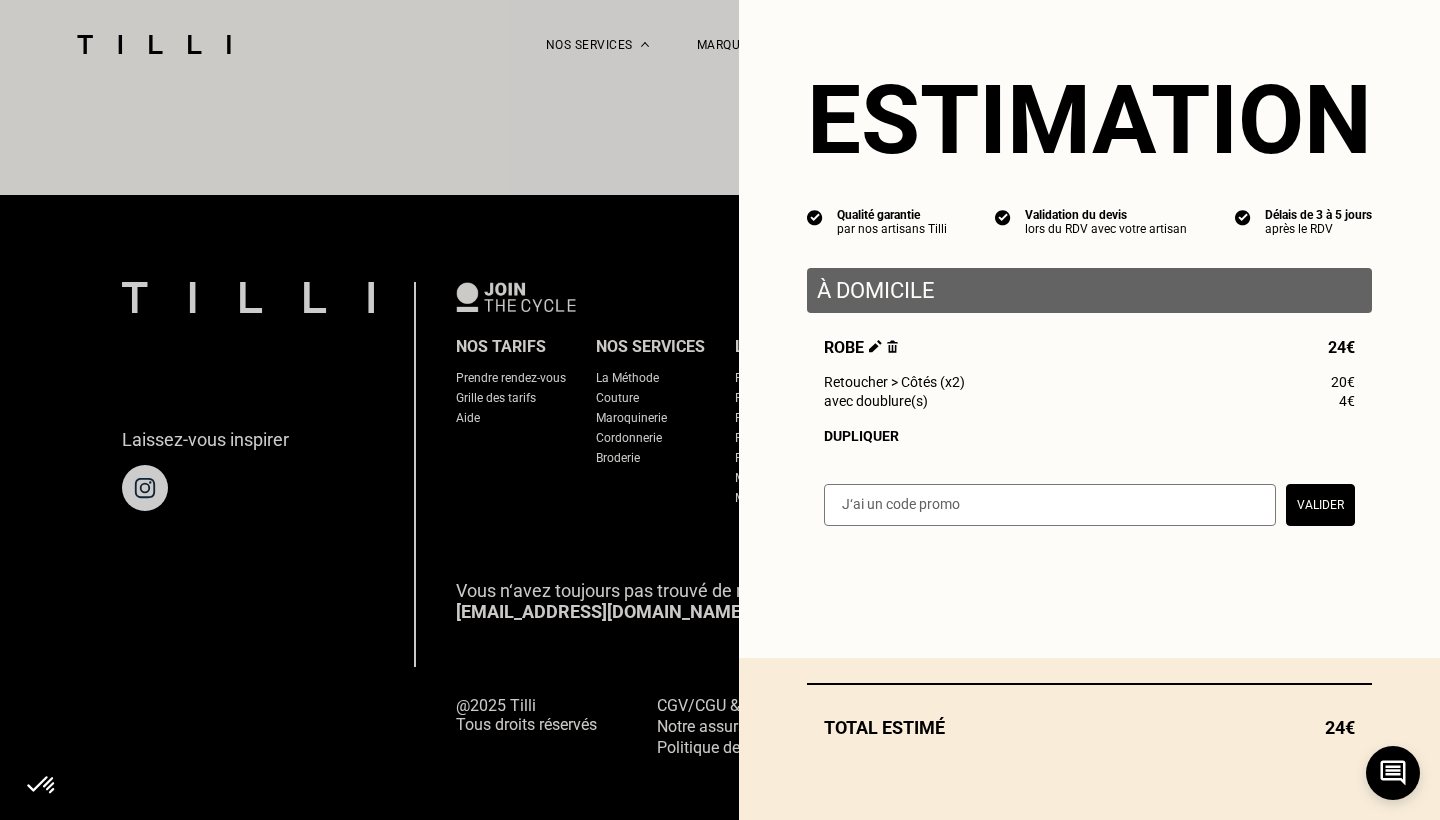 select on "FR" 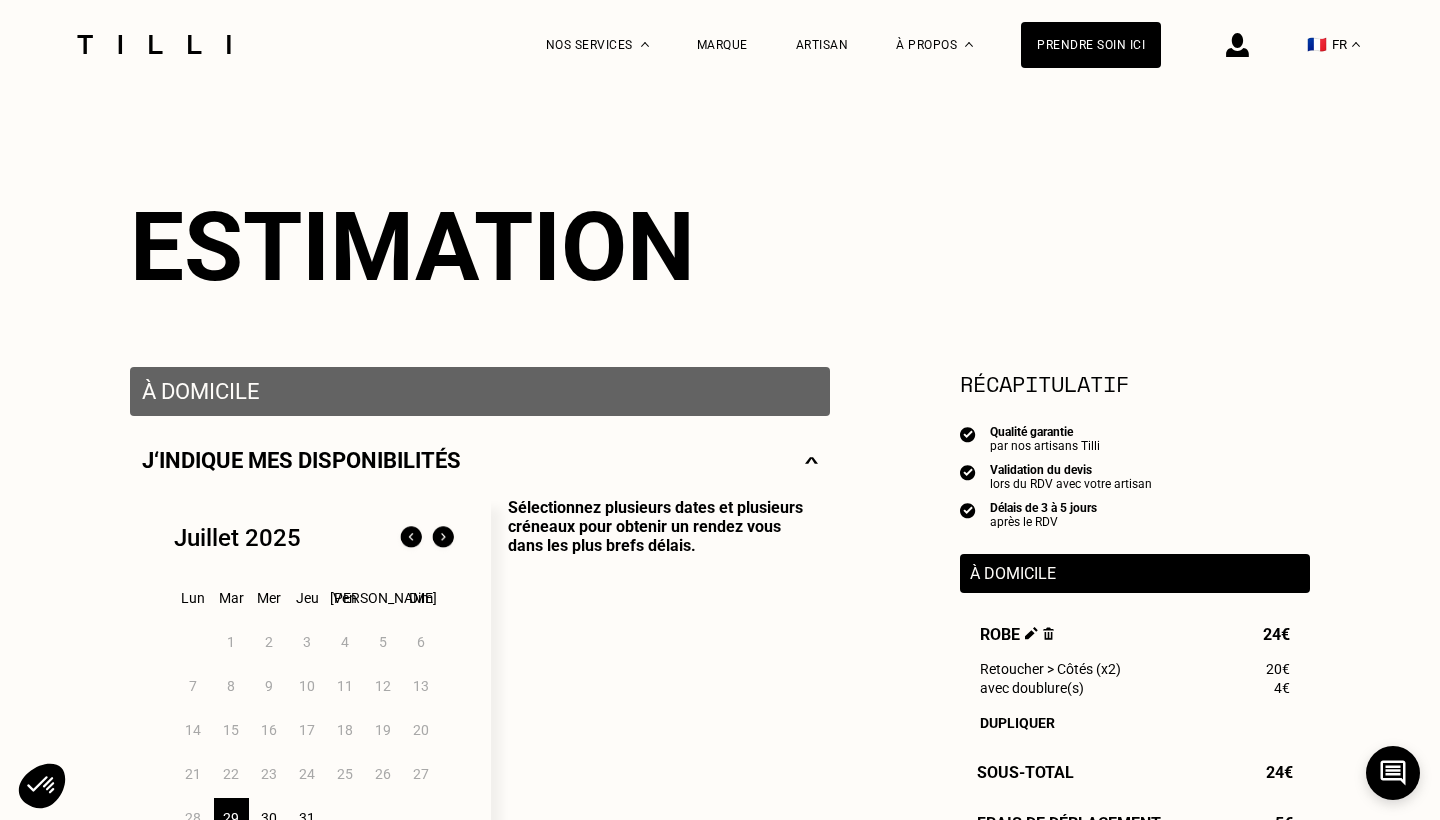 scroll, scrollTop: 263, scrollLeft: 0, axis: vertical 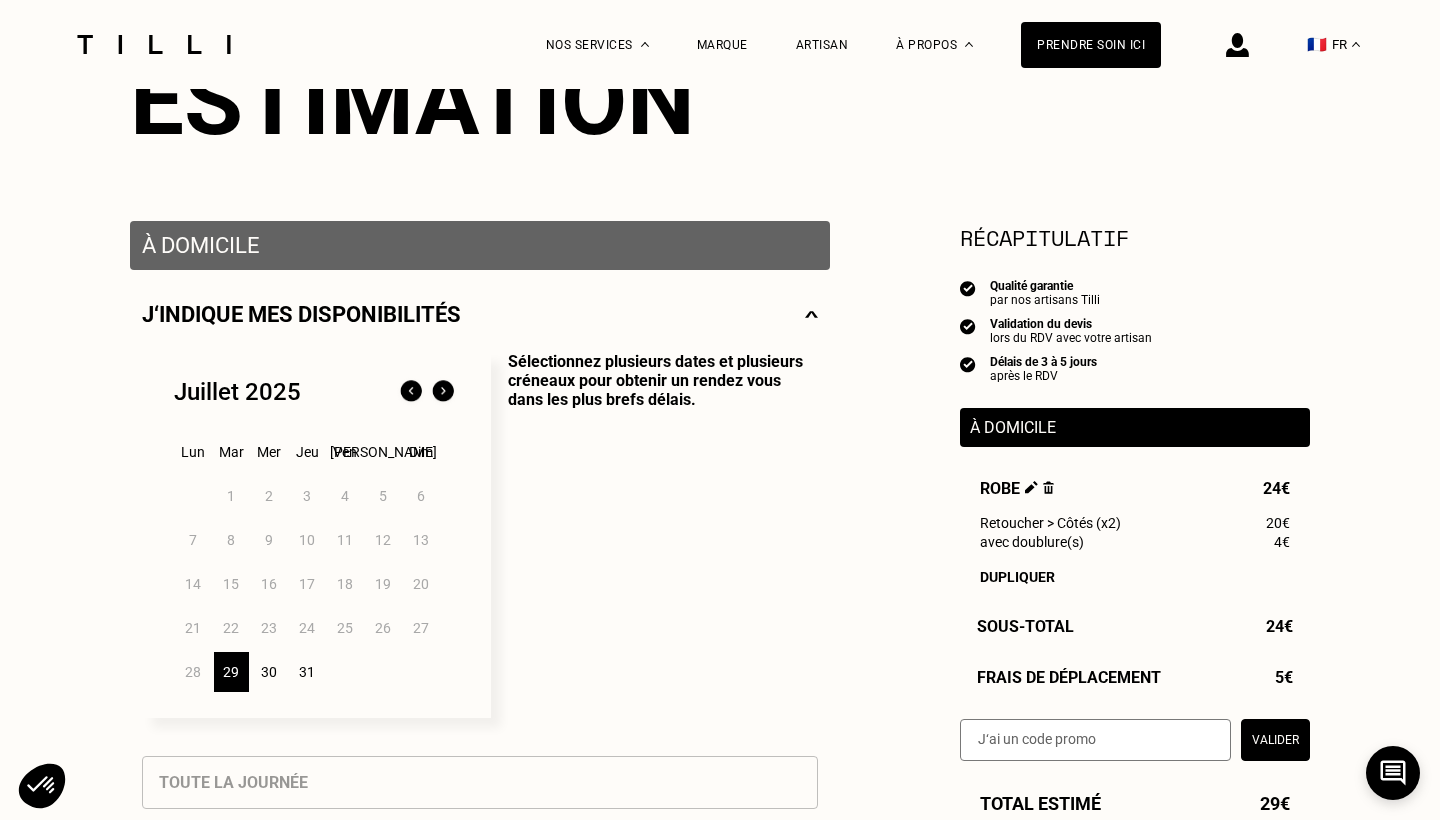 click on "30" at bounding box center [269, 672] 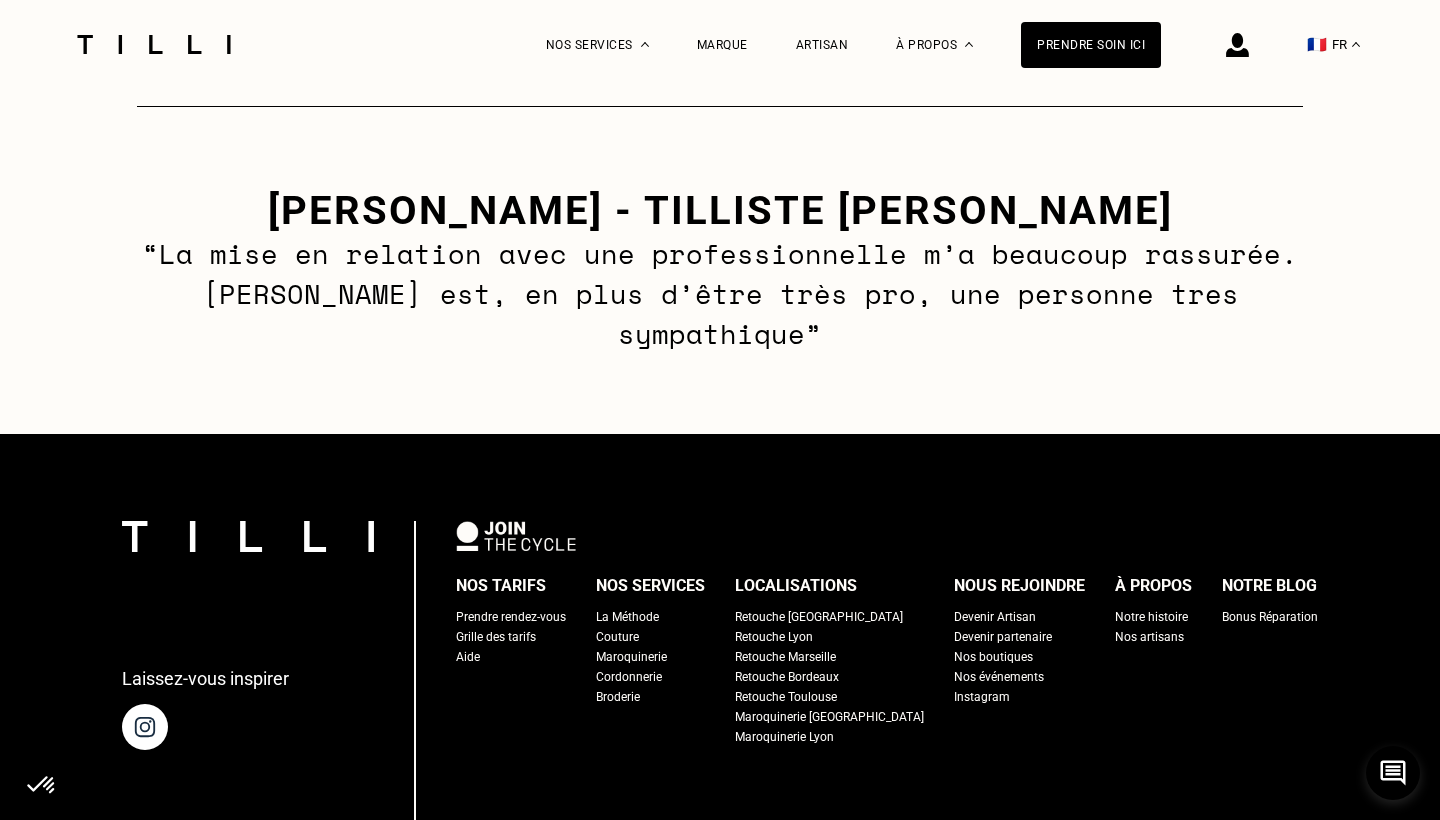 scroll, scrollTop: 2989, scrollLeft: 0, axis: vertical 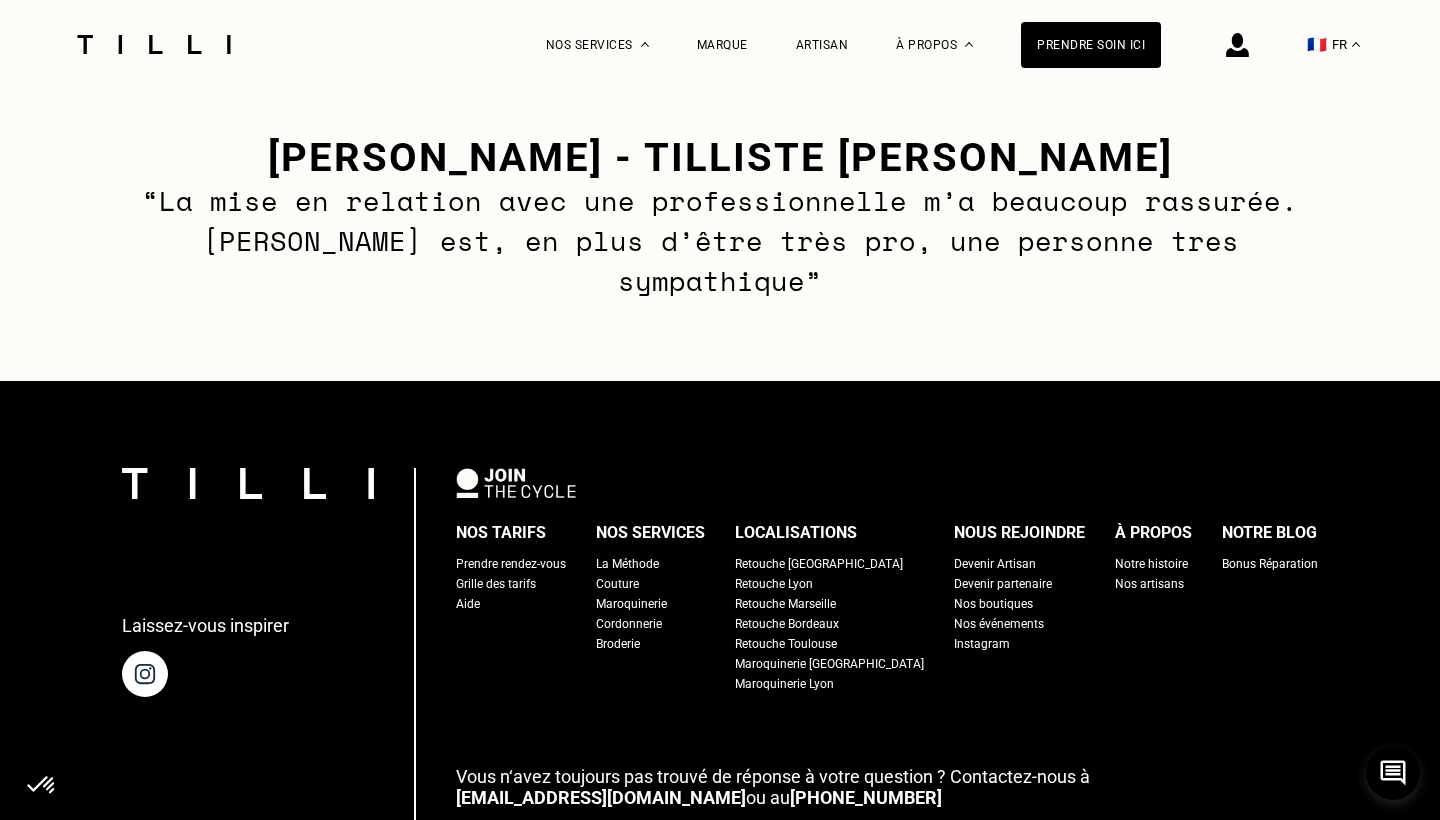 click on "Prendre rendez-vous" at bounding box center (511, 564) 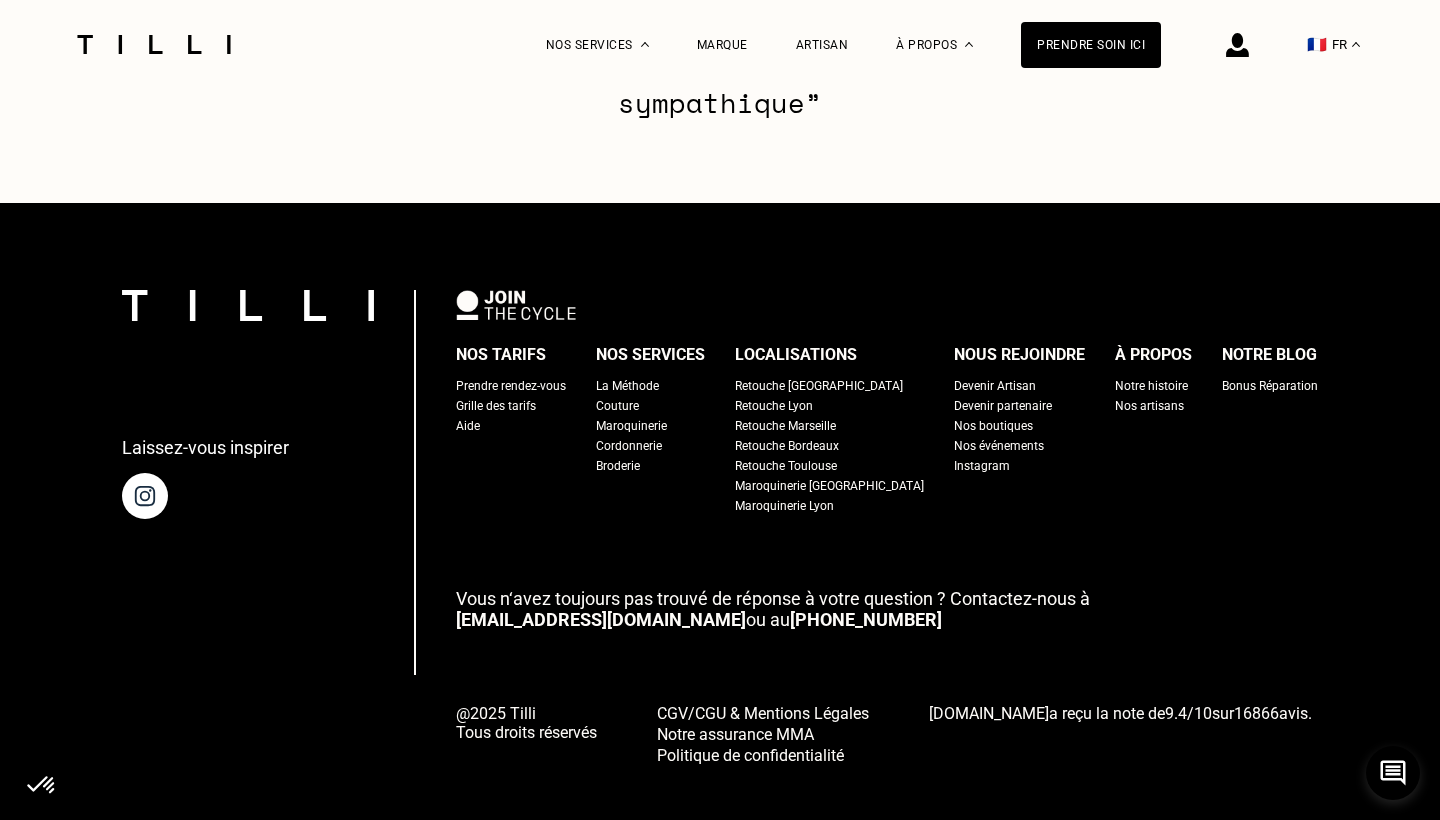 scroll, scrollTop: 3166, scrollLeft: 0, axis: vertical 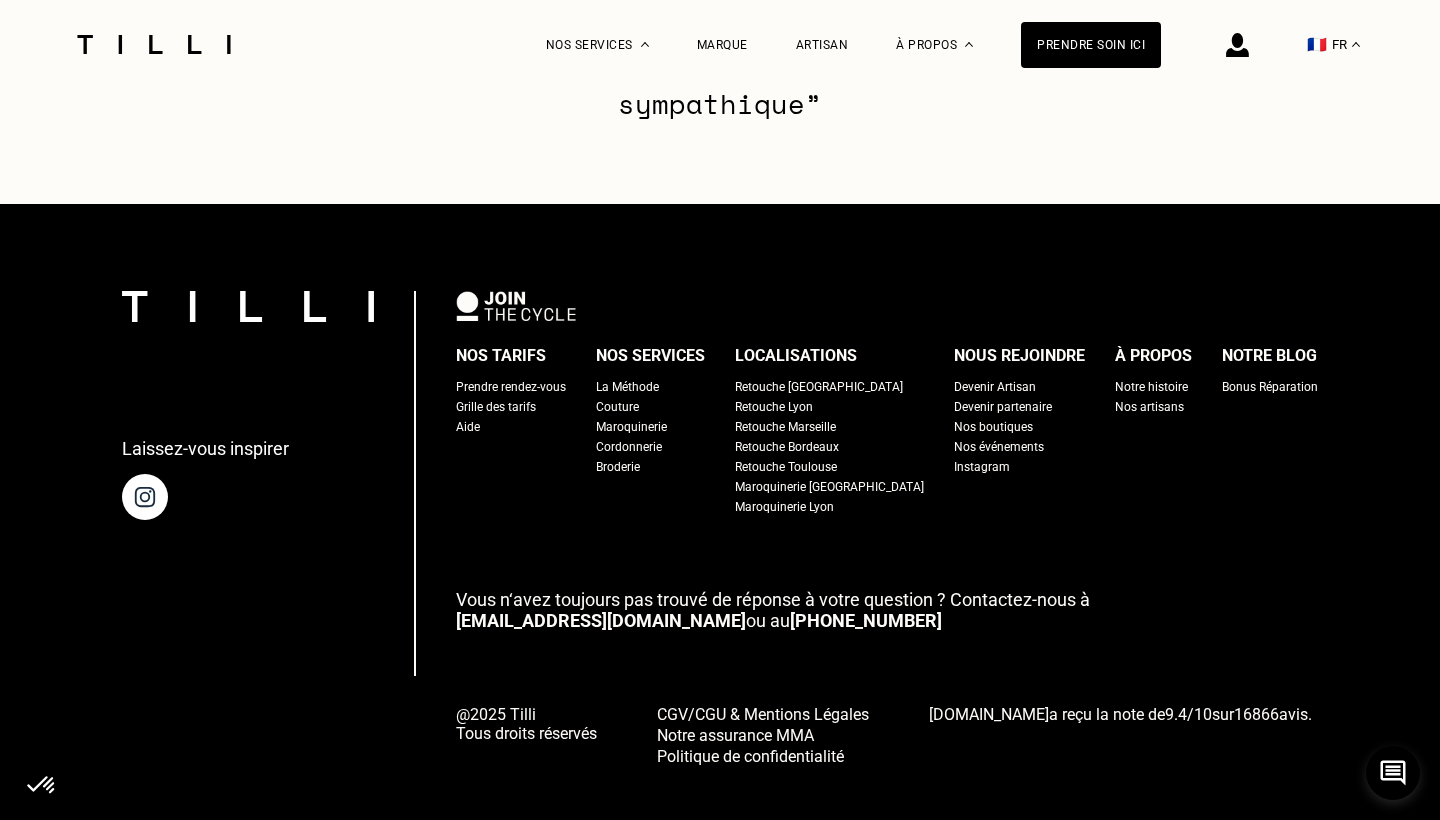 click on "Couture" at bounding box center (617, 407) 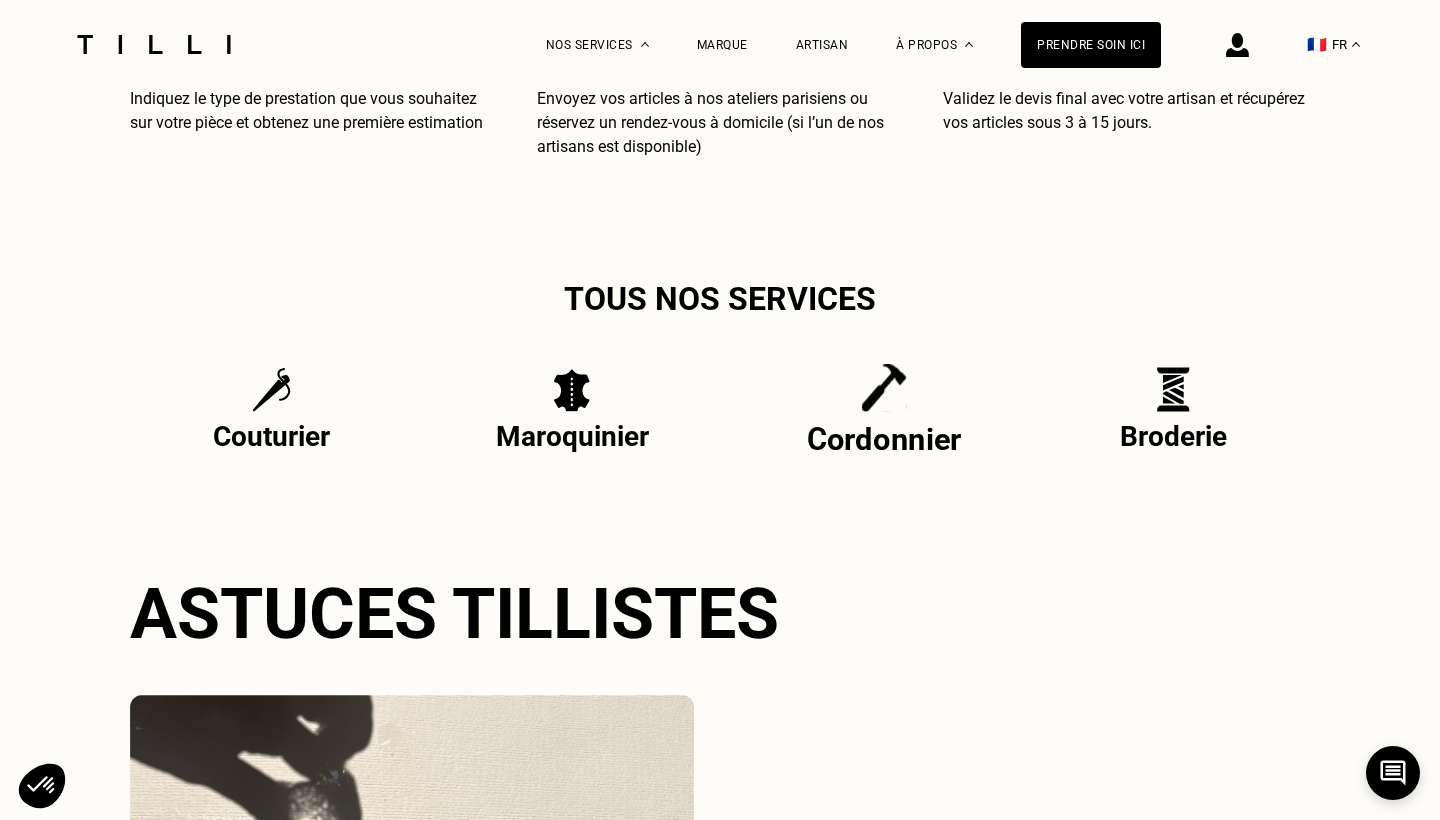 scroll, scrollTop: 4003, scrollLeft: 0, axis: vertical 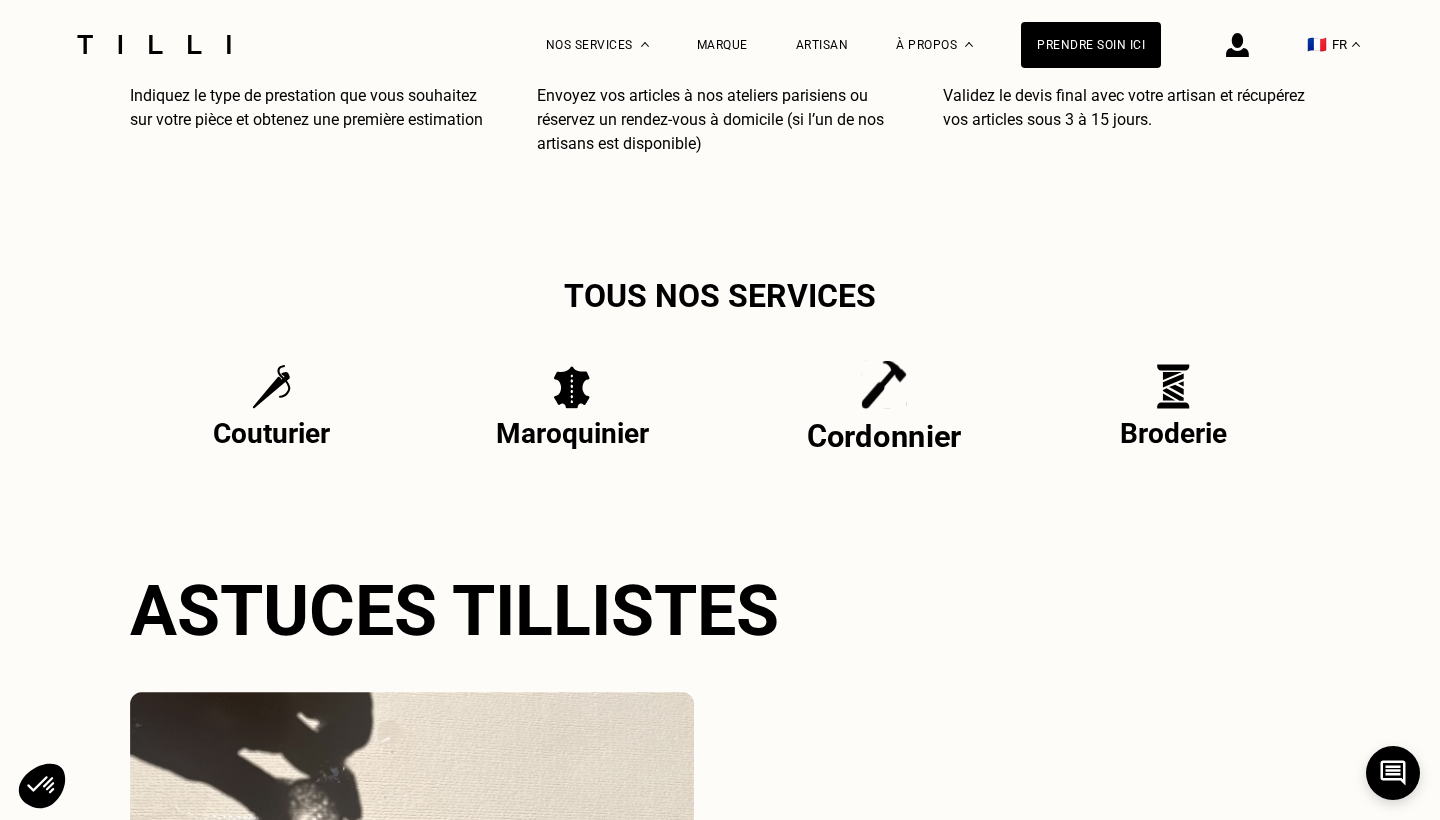 click on "Cordonnier" at bounding box center (884, 407) 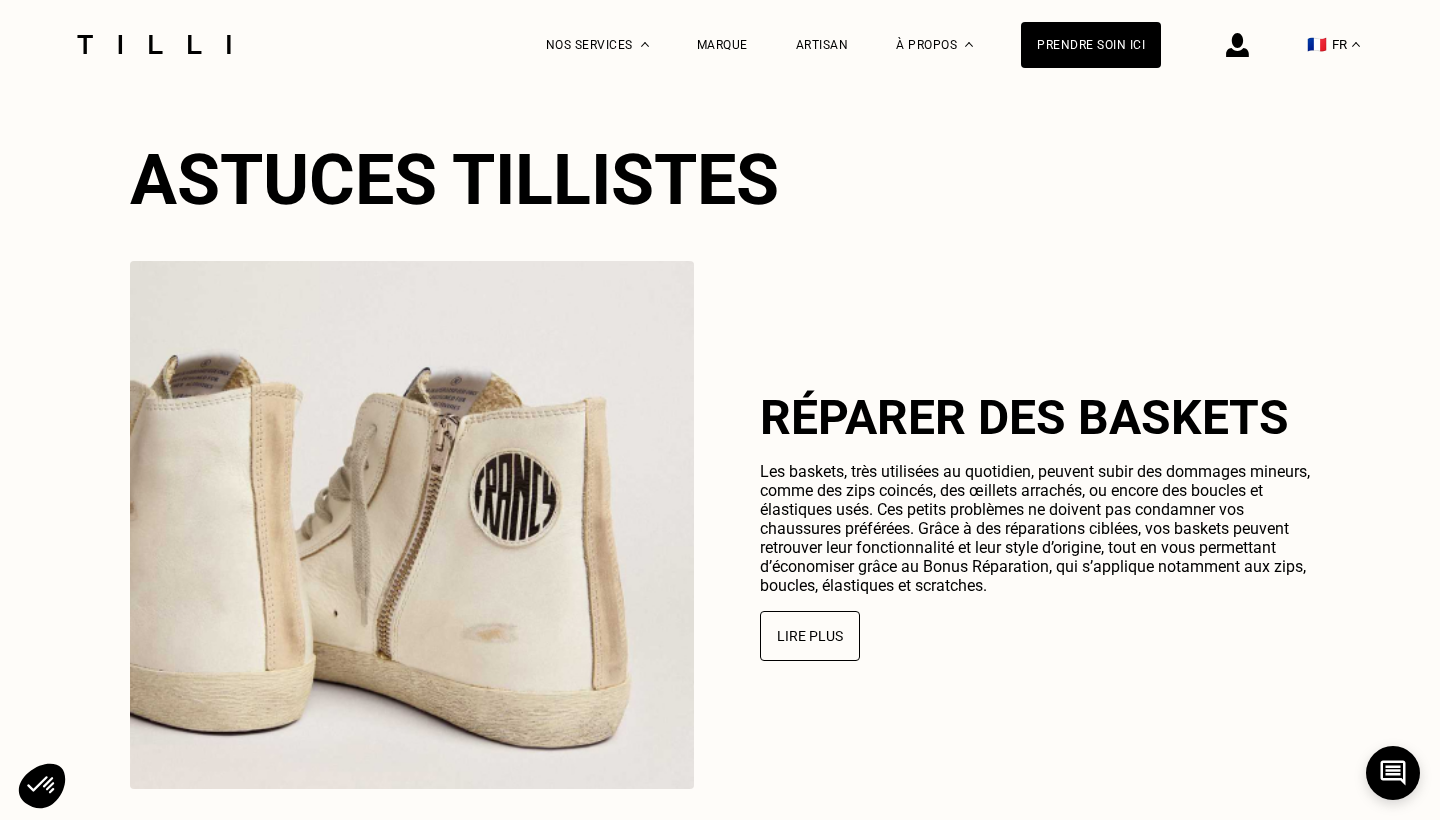 scroll, scrollTop: 0, scrollLeft: 0, axis: both 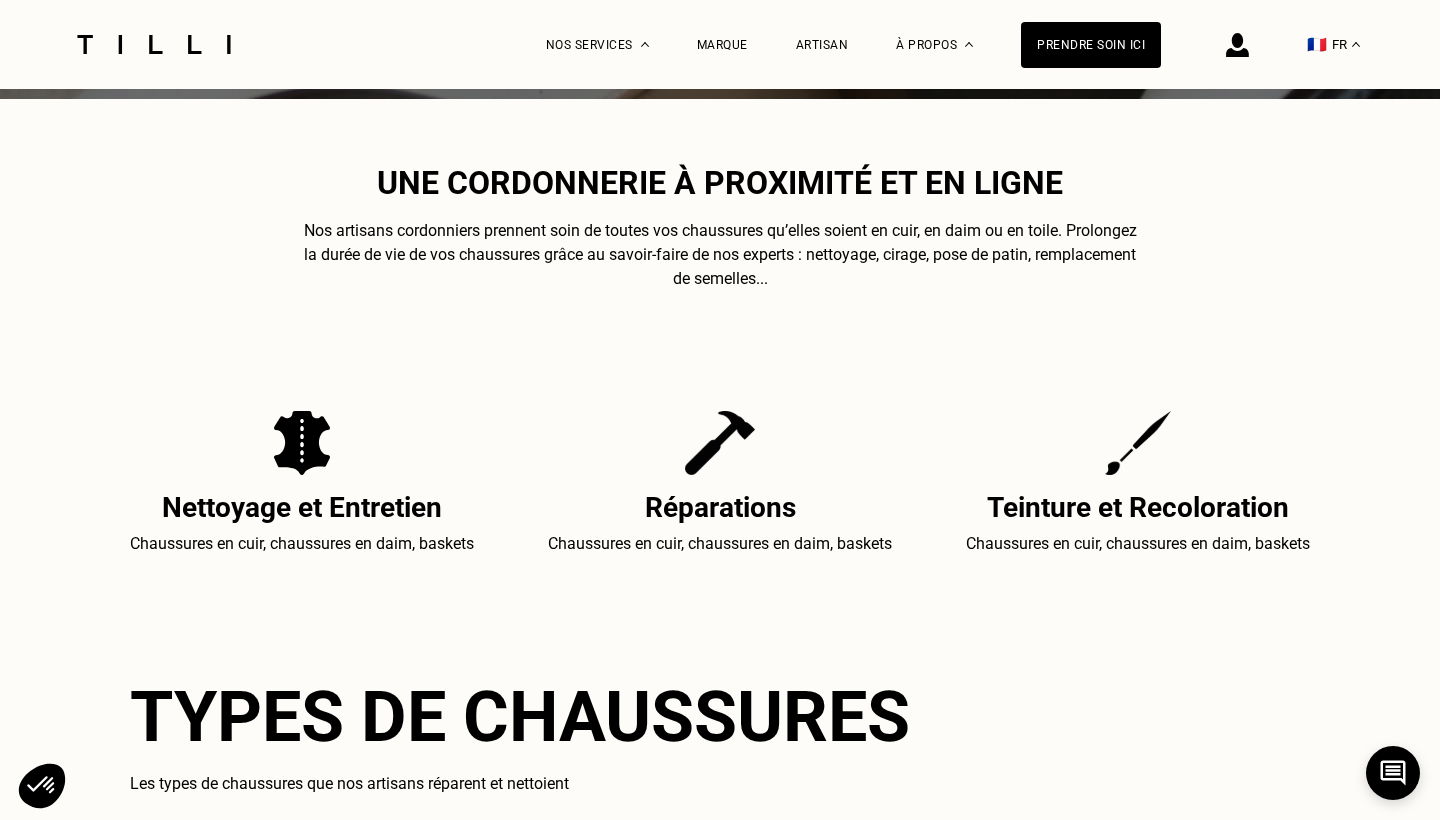 click at bounding box center [719, 443] 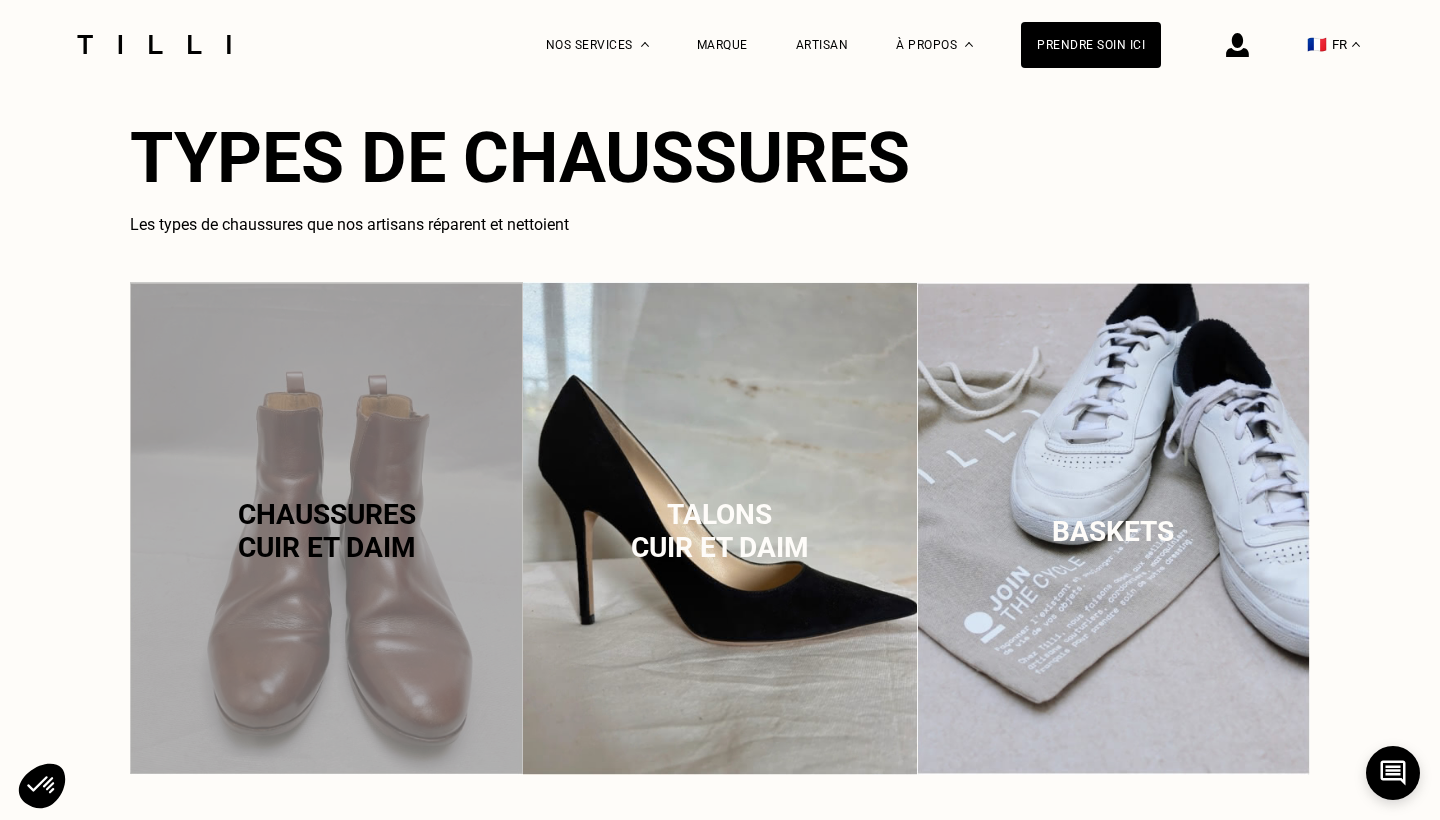 scroll, scrollTop: 1142, scrollLeft: 0, axis: vertical 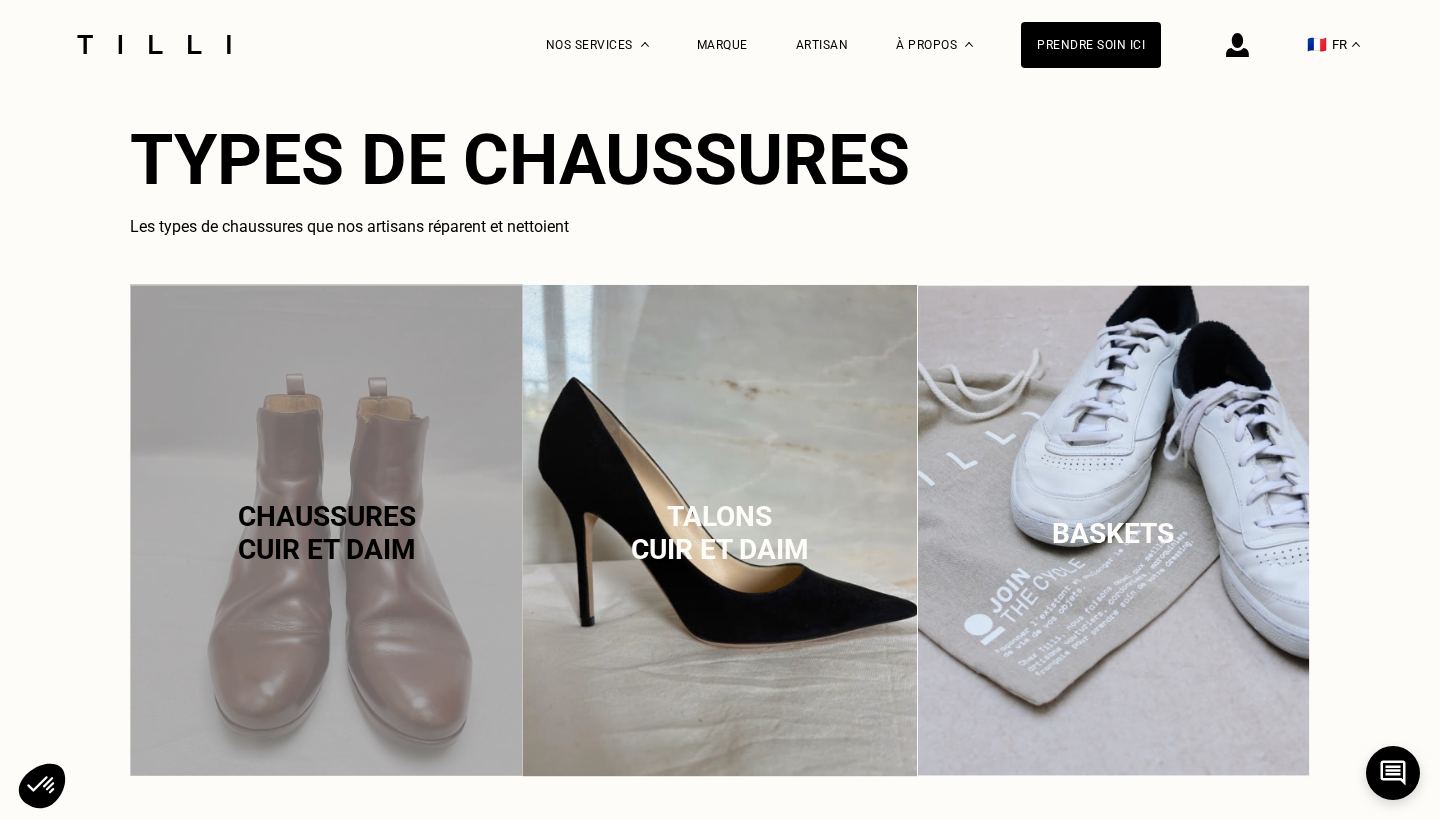 click at bounding box center [1113, 530] 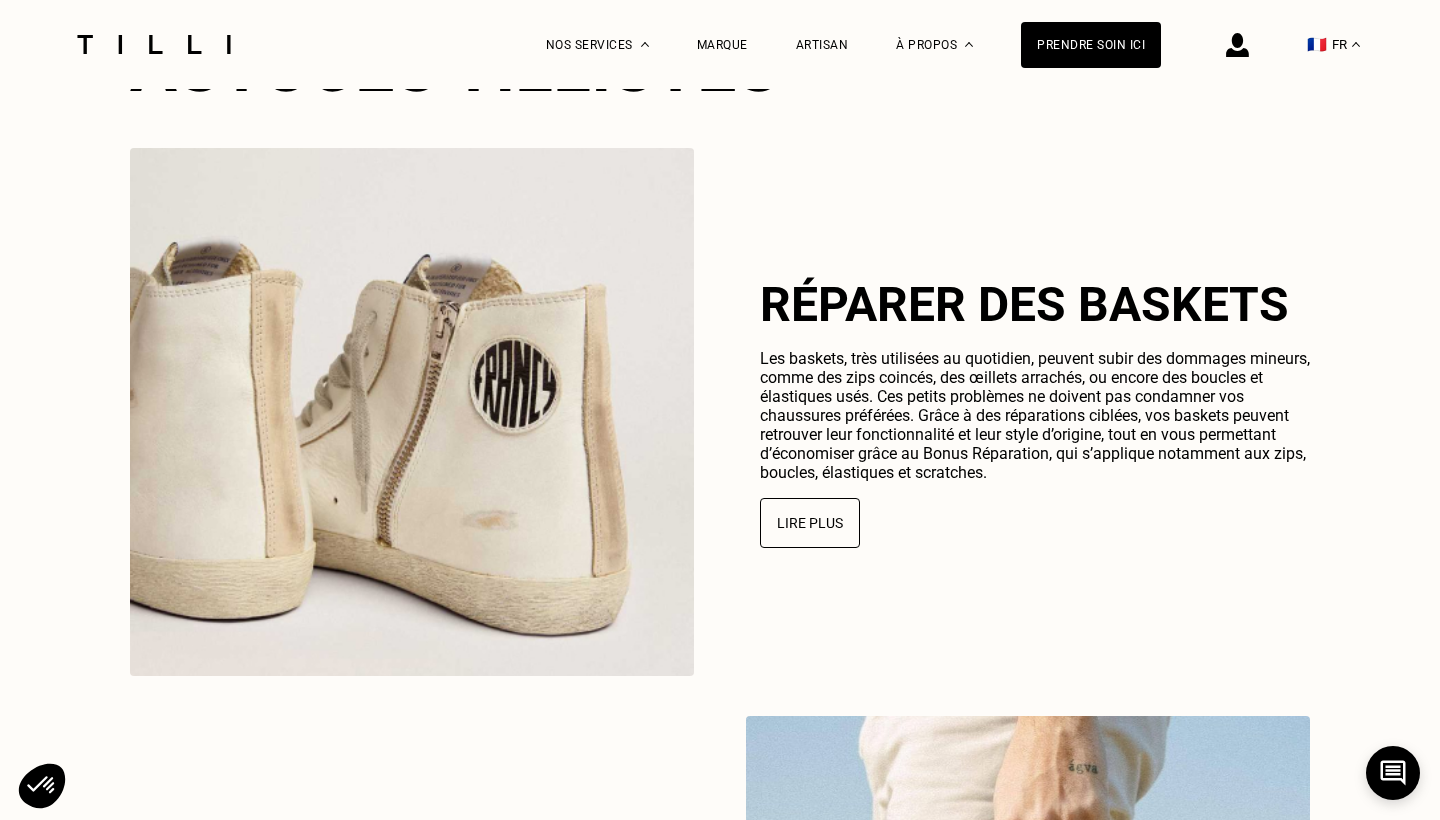 scroll, scrollTop: 4705, scrollLeft: 0, axis: vertical 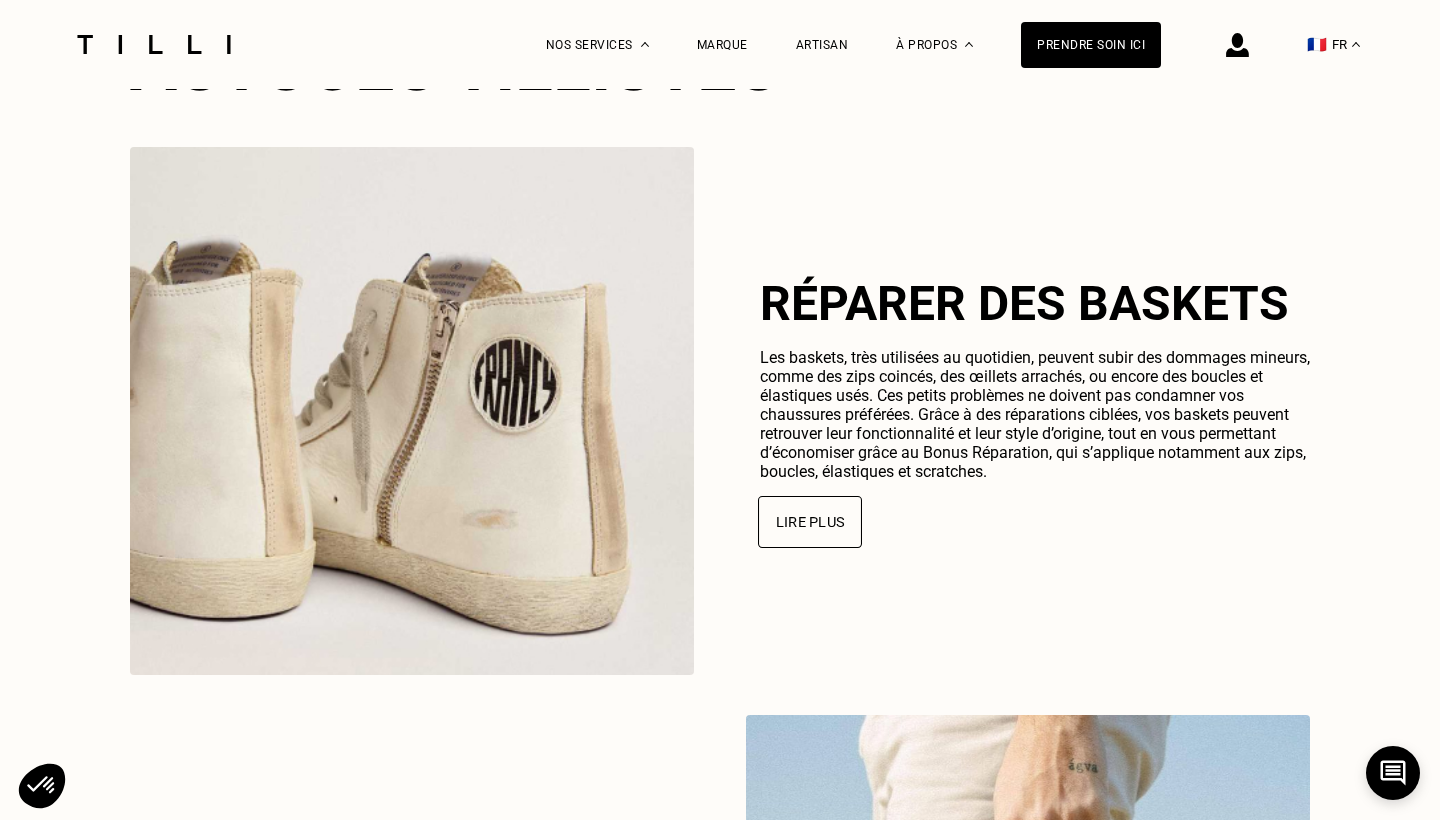 click on "Lire plus" at bounding box center [810, 522] 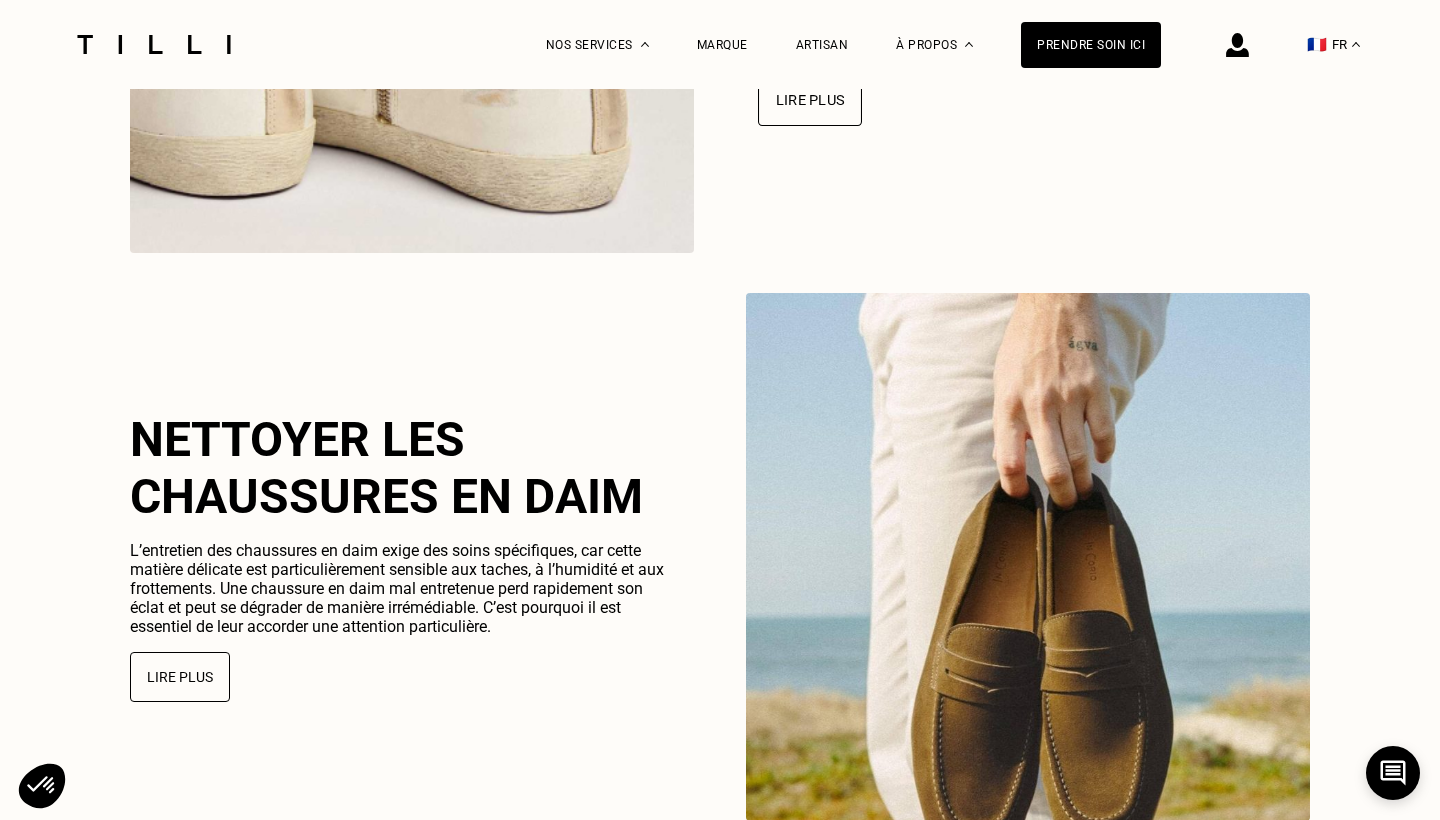 scroll, scrollTop: 5128, scrollLeft: 0, axis: vertical 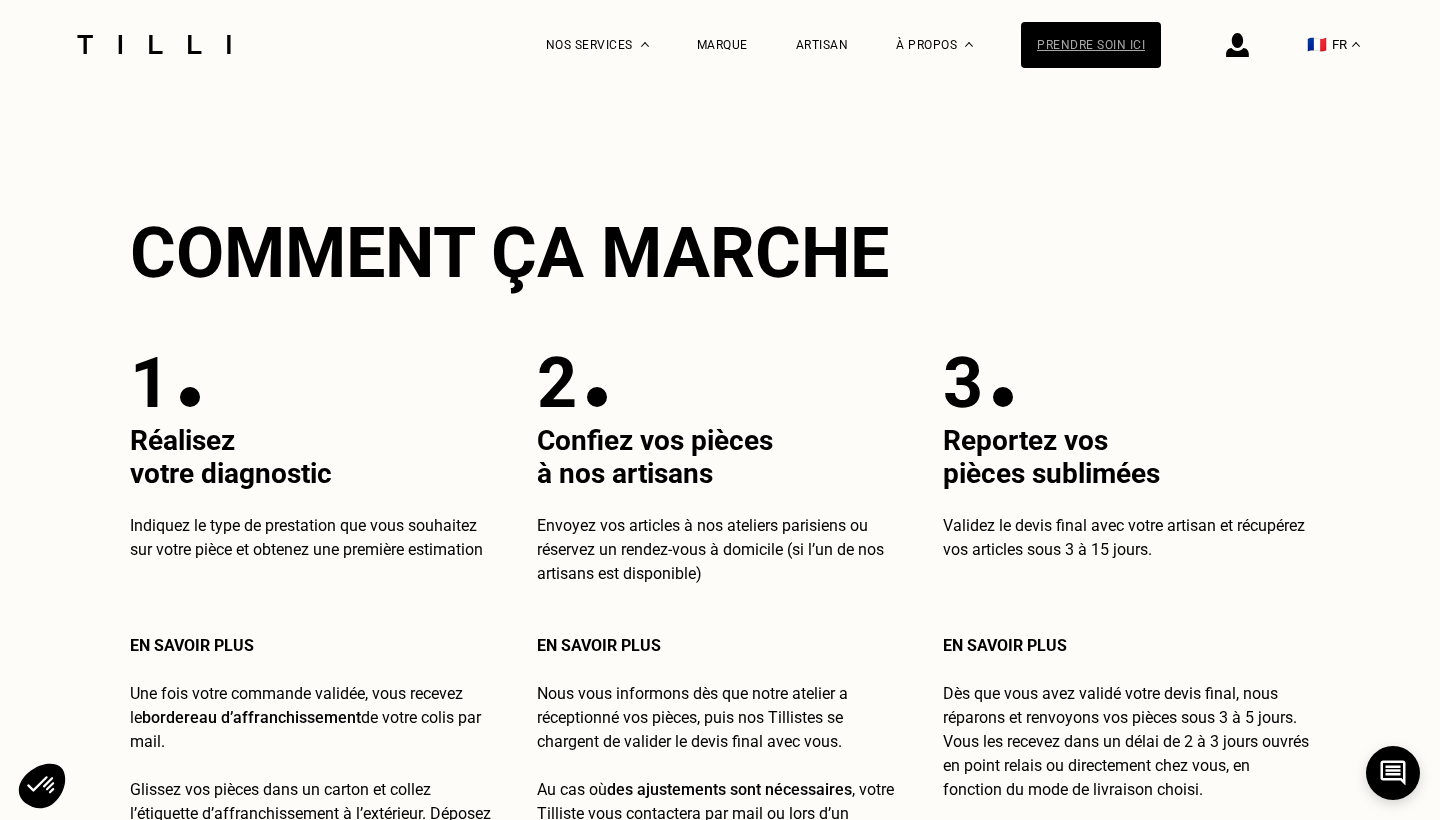 click on "Prendre soin ici" at bounding box center [1091, 45] 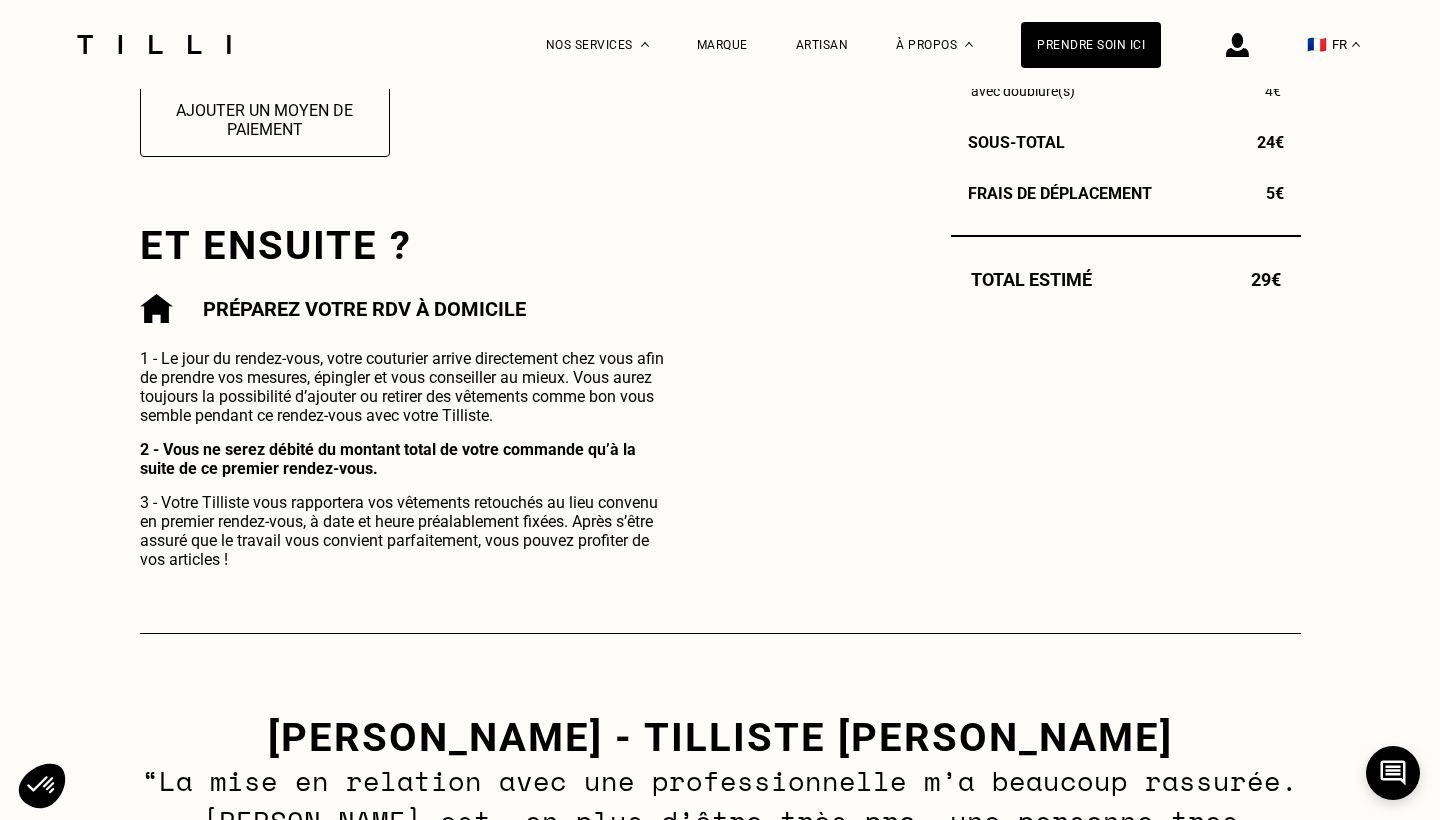 scroll, scrollTop: 551, scrollLeft: 0, axis: vertical 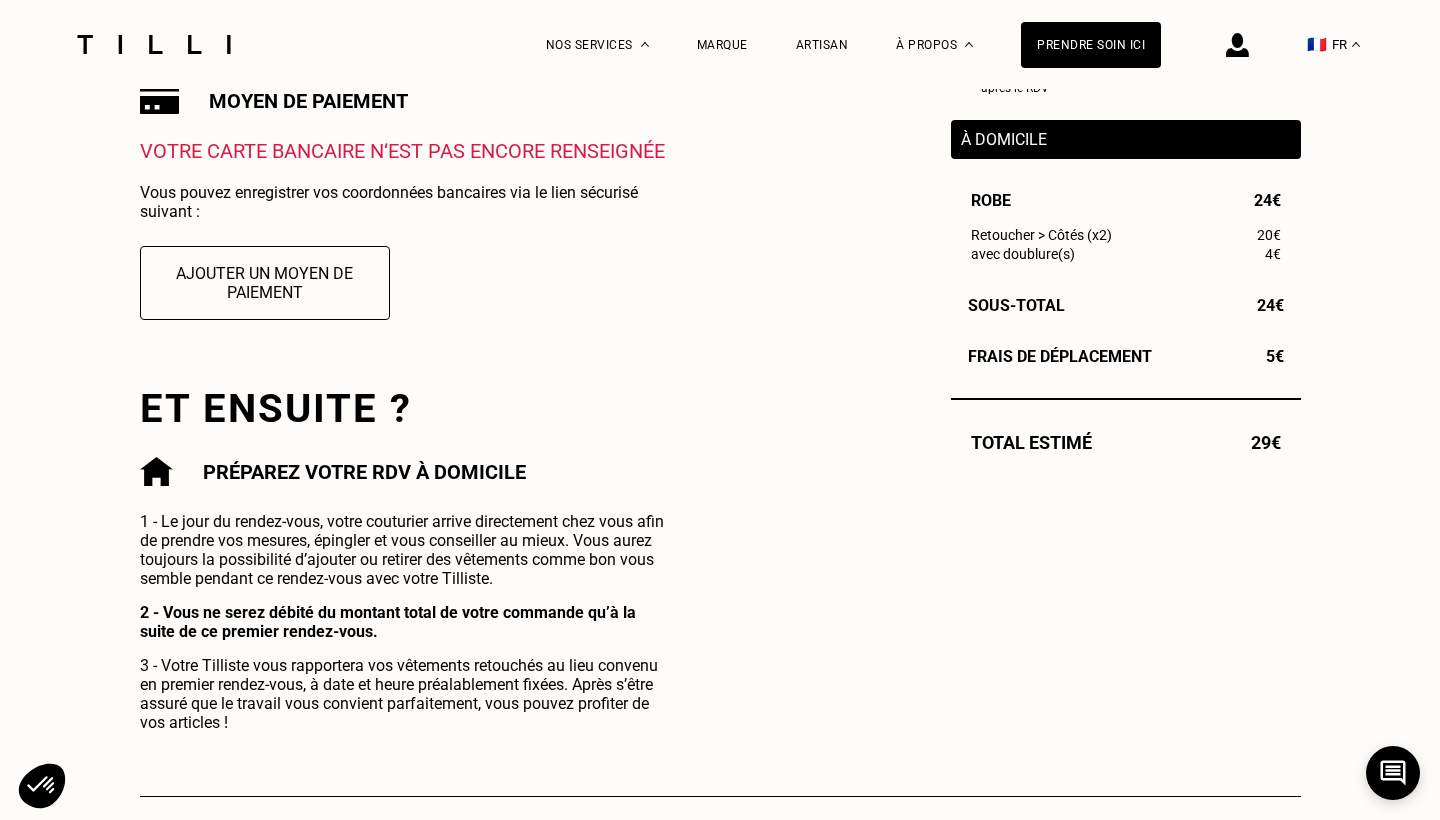 click on "Artisan" at bounding box center [822, 44] 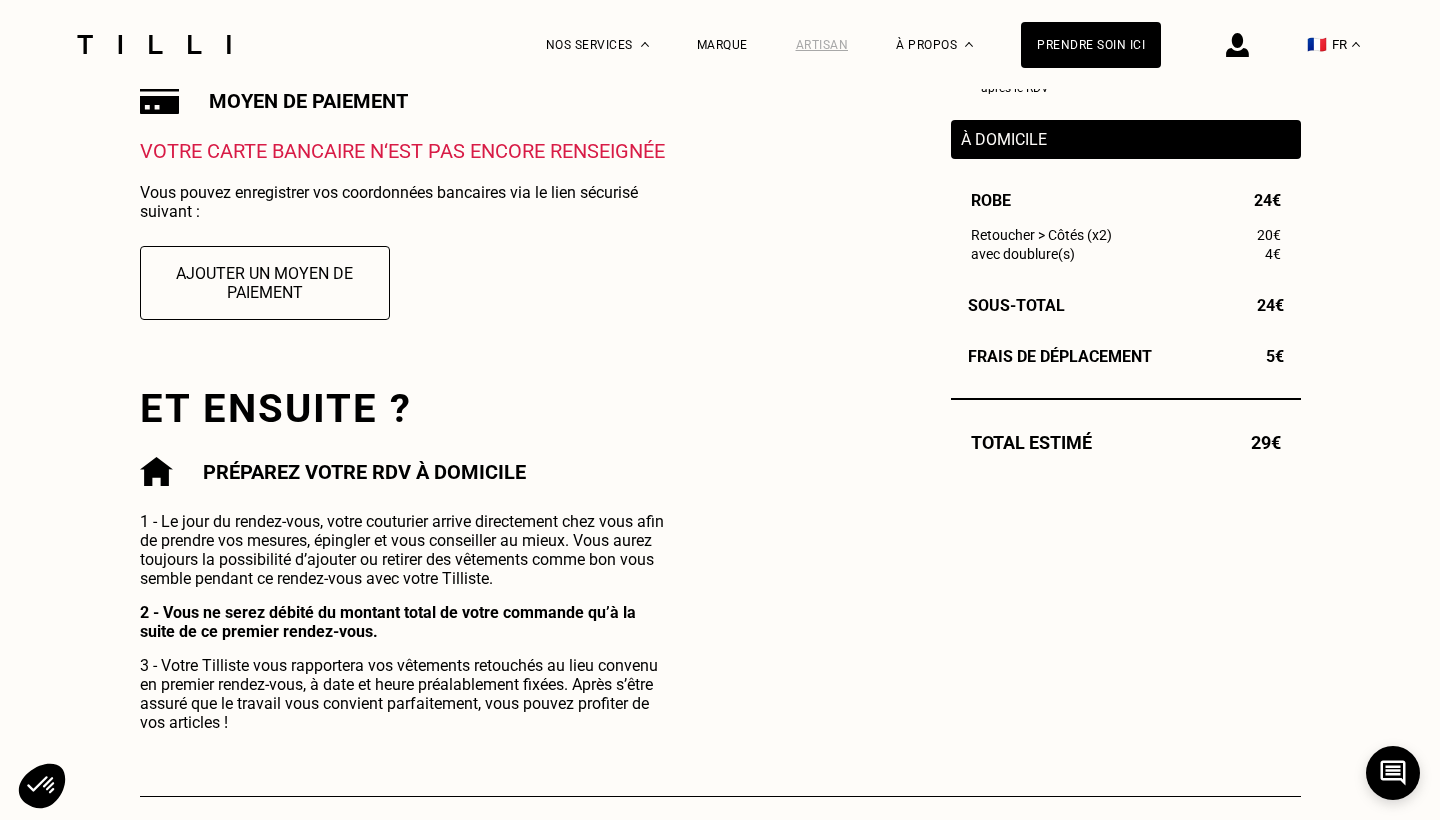 click on "Artisan" at bounding box center [822, 45] 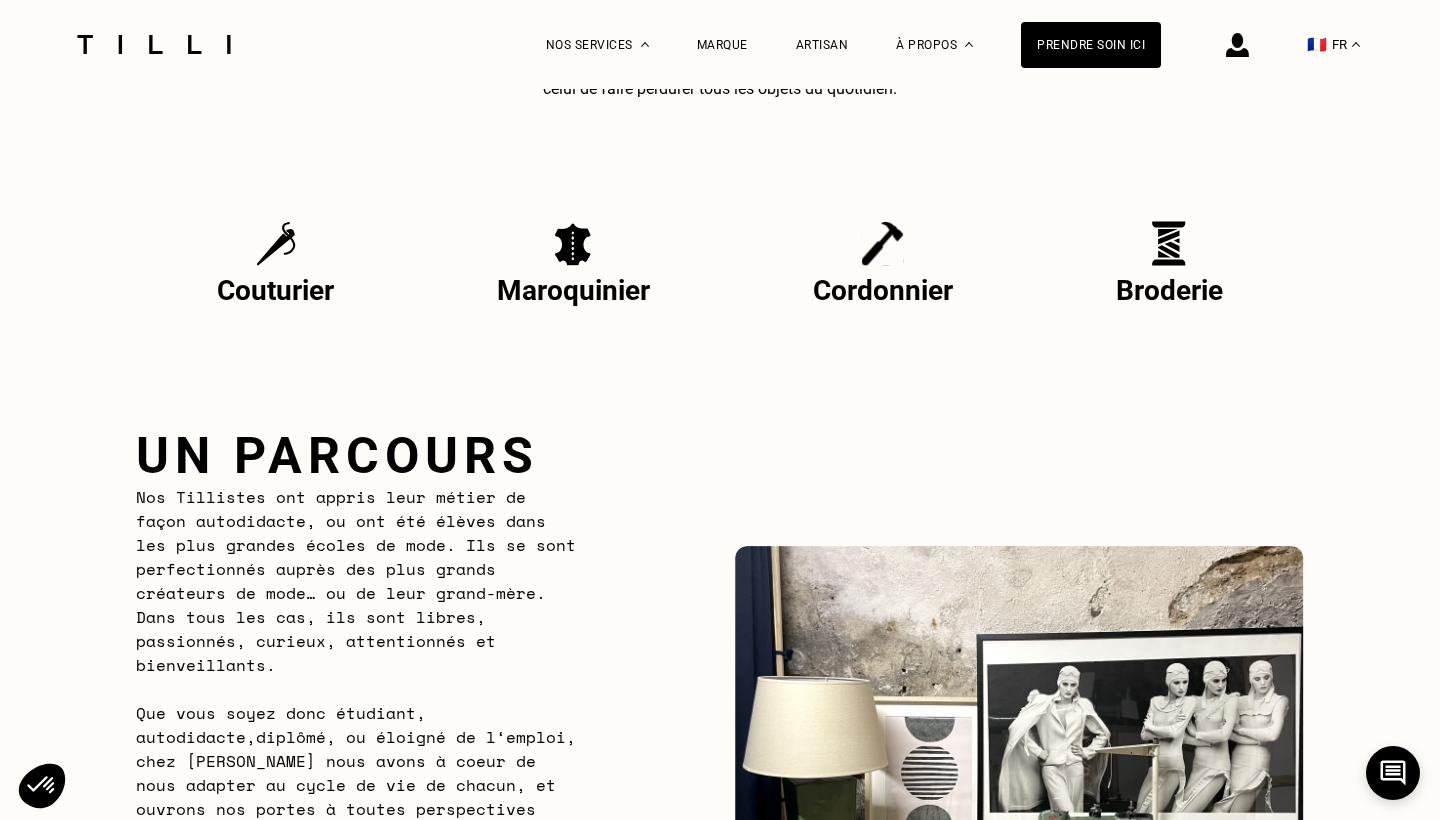 scroll, scrollTop: 827, scrollLeft: 0, axis: vertical 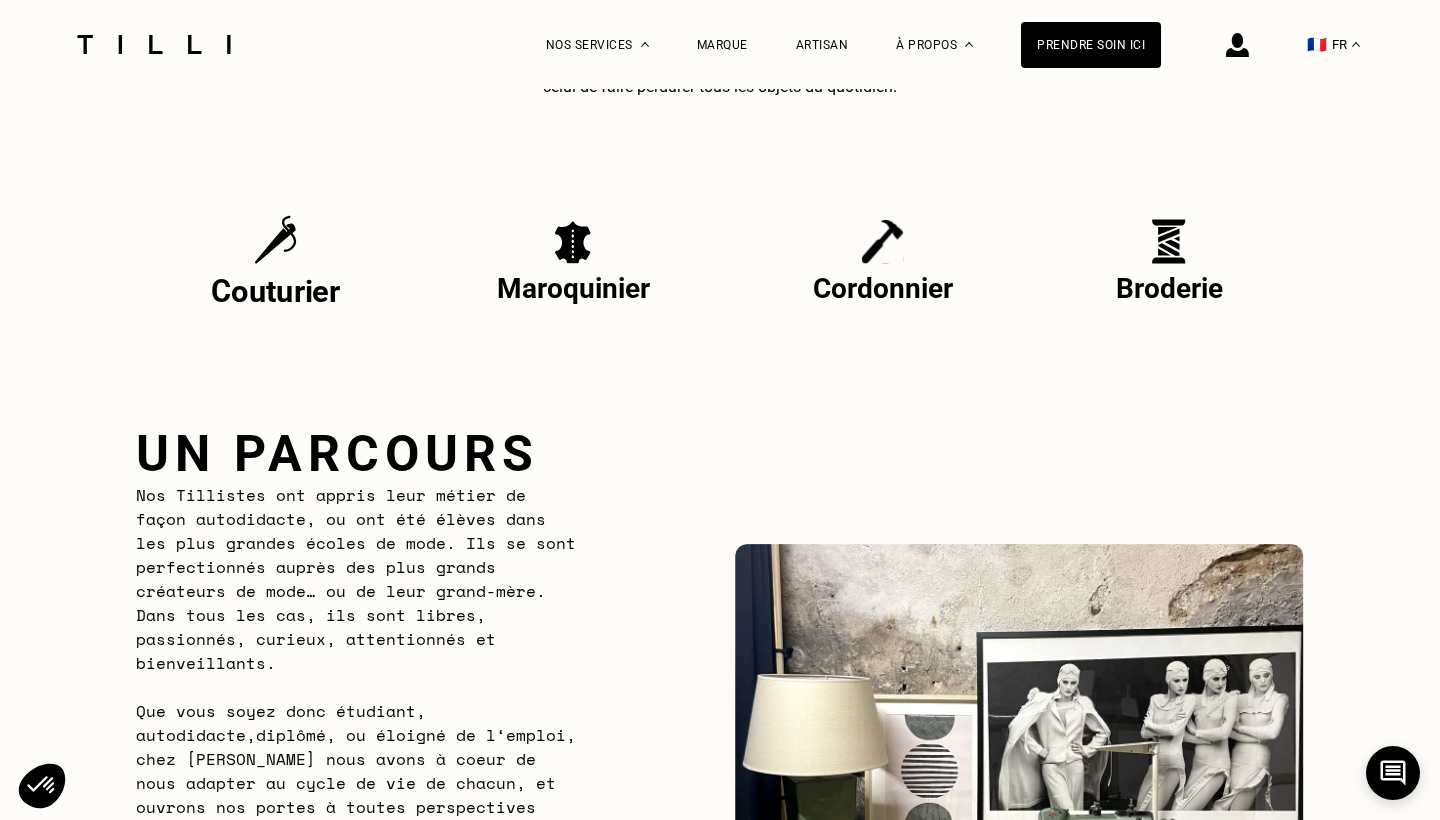 click on "Couturier" at bounding box center [276, 261] 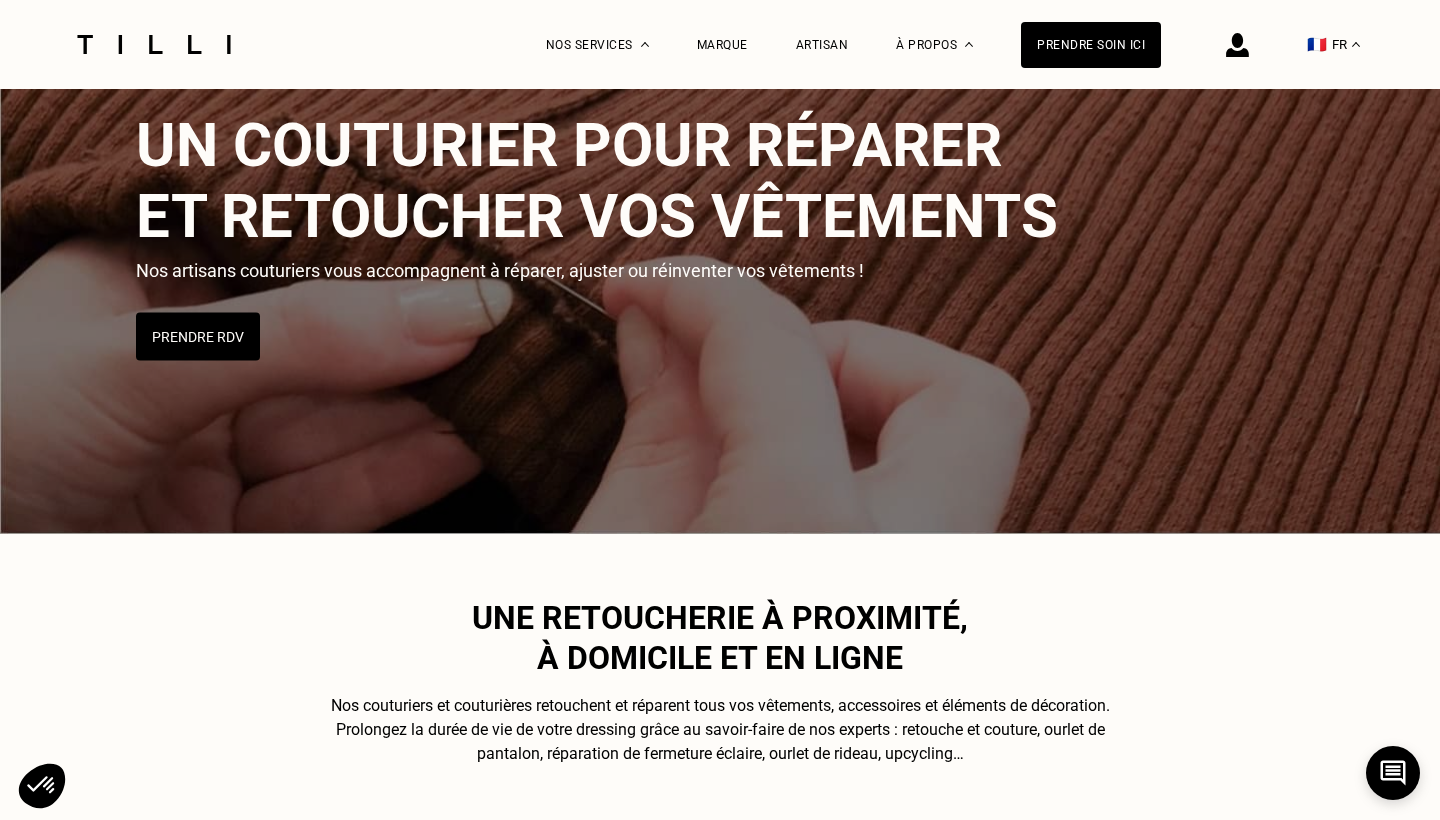 scroll, scrollTop: 150, scrollLeft: 0, axis: vertical 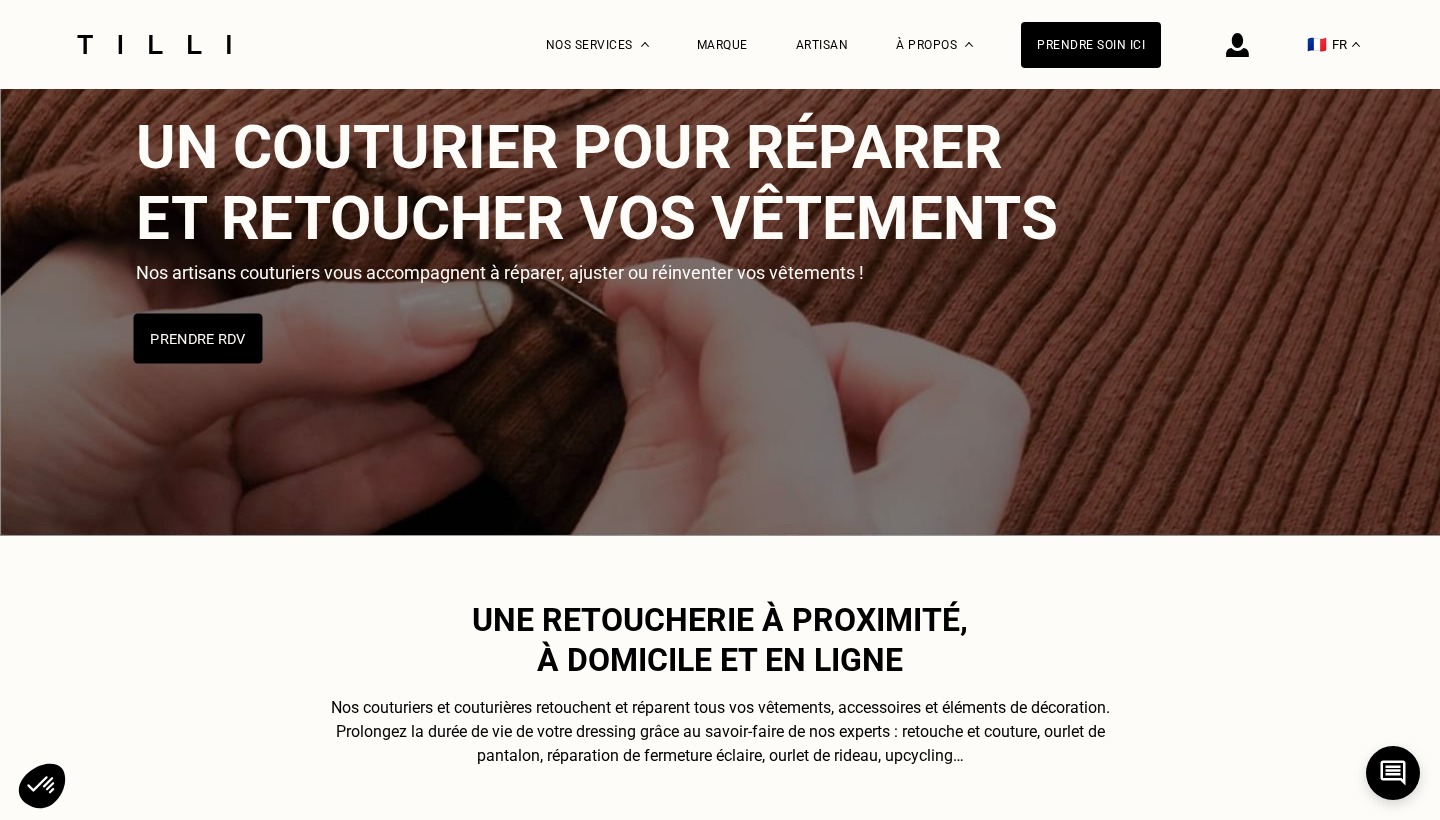 click on "Prendre RDV" at bounding box center (198, 339) 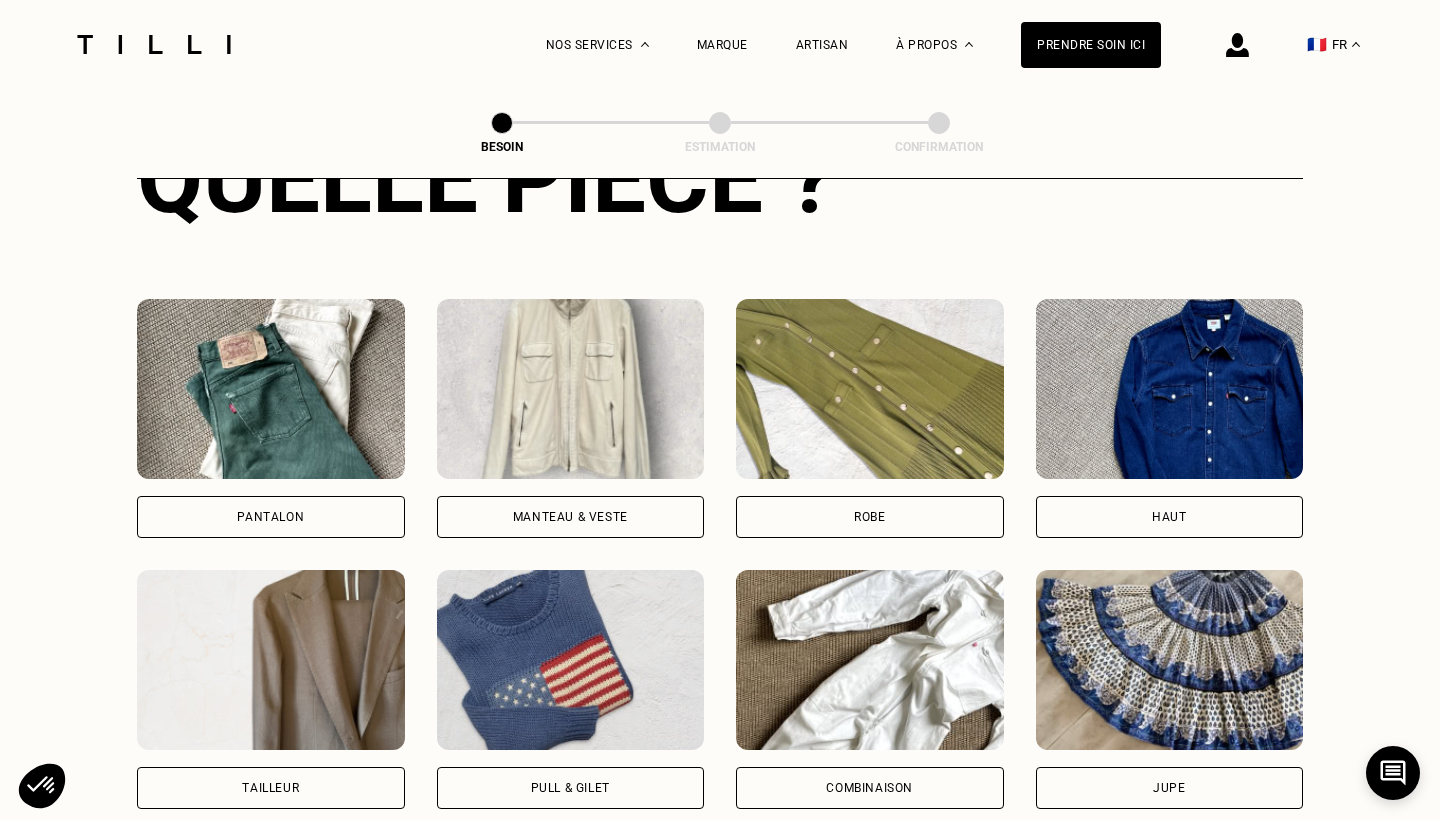 scroll, scrollTop: 841, scrollLeft: 0, axis: vertical 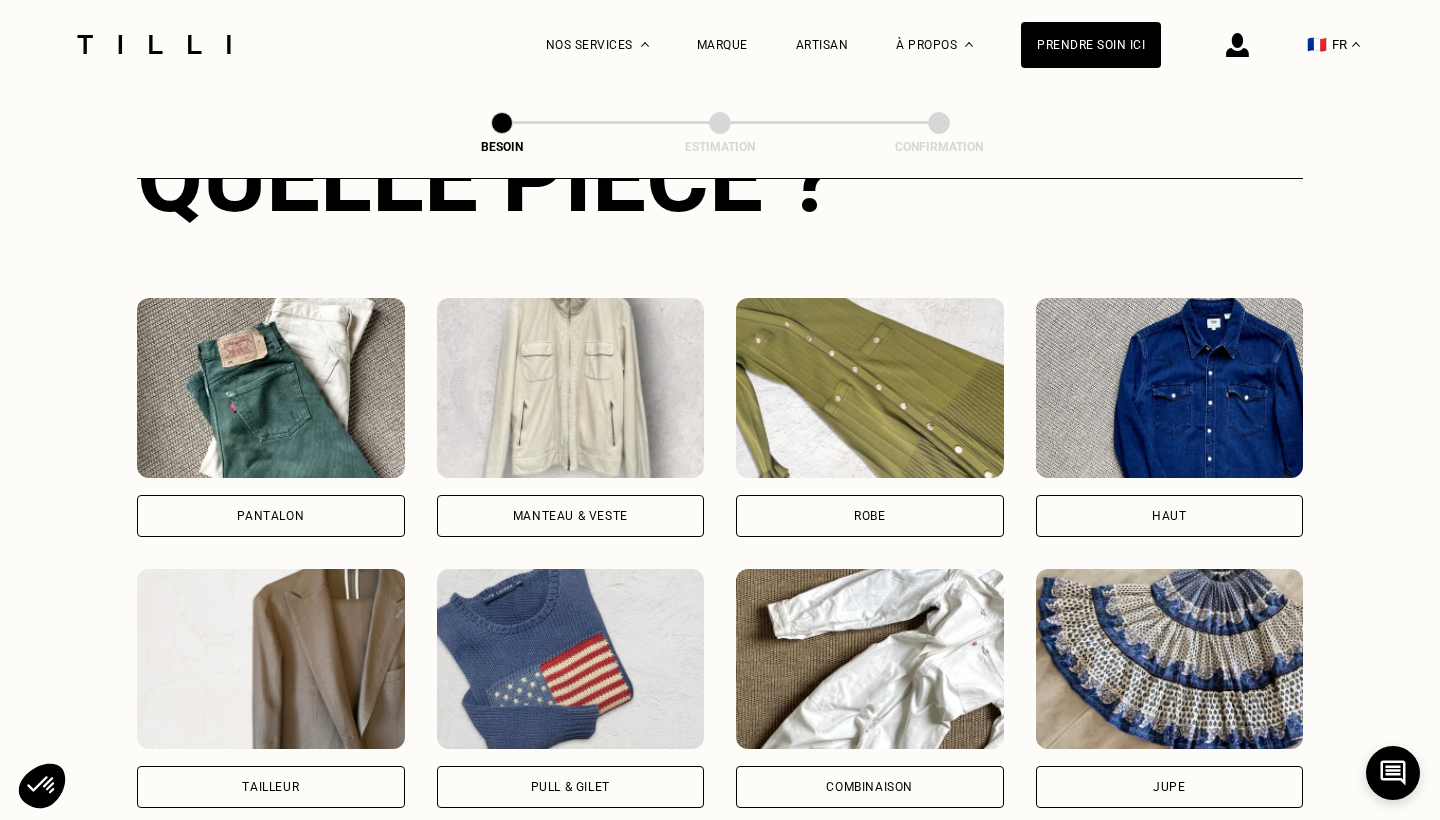 click at bounding box center [870, 388] 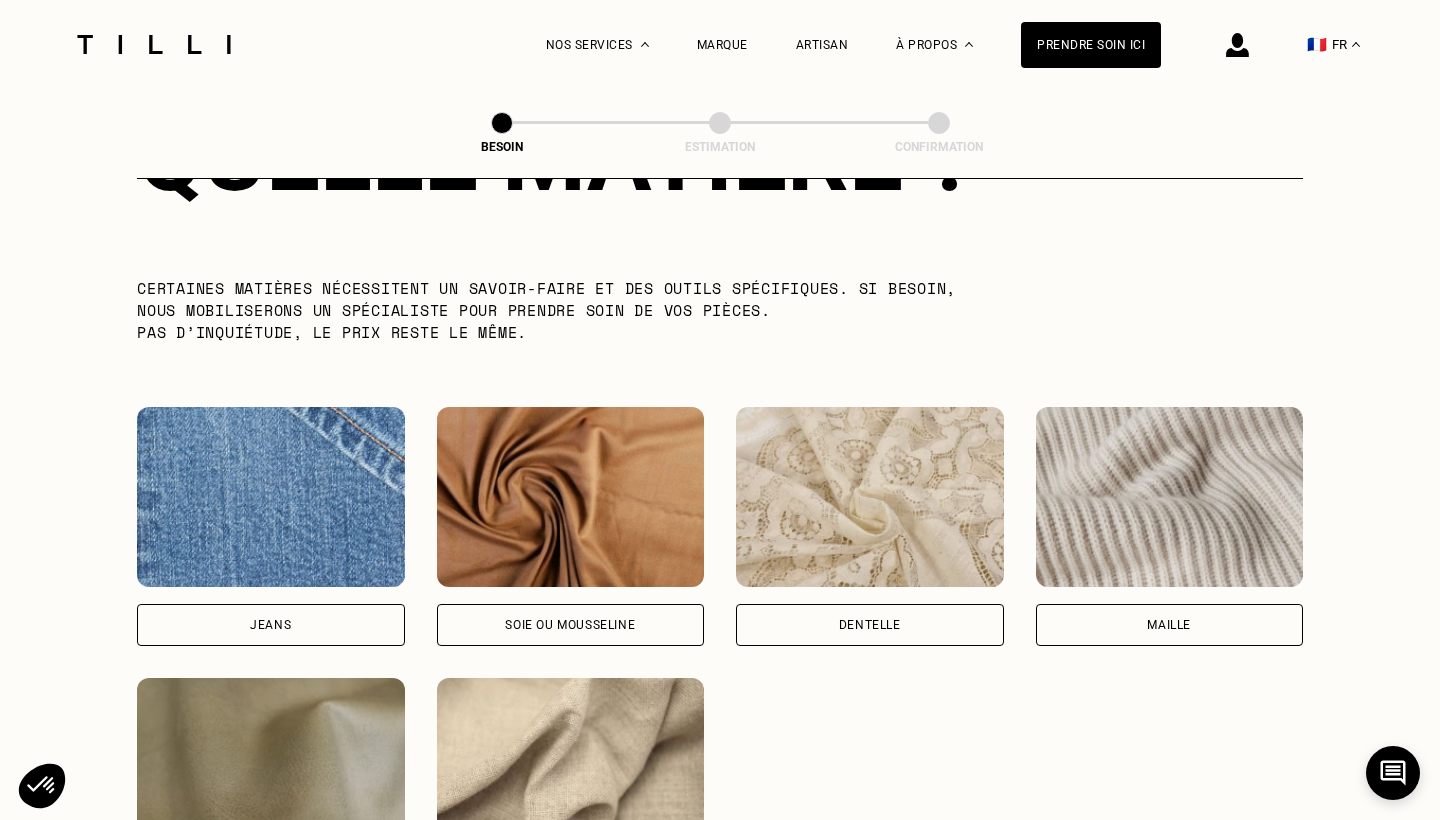 scroll, scrollTop: 1986, scrollLeft: 0, axis: vertical 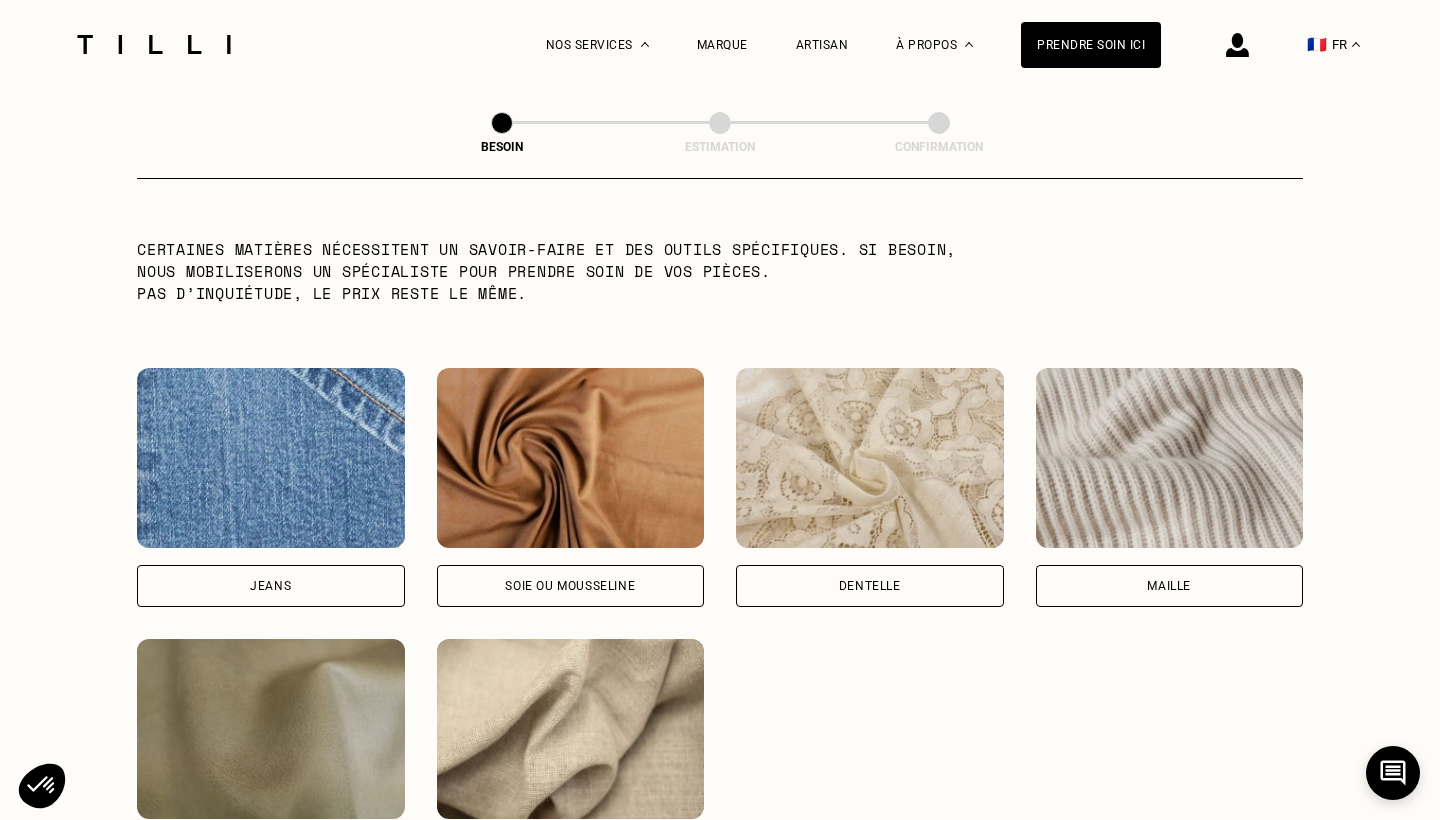 click on "Jeans Soie ou mousseline Dentelle Maille Attention ! Pour le moment, nous traitons que le cuir léger comme les hauts & pantalons (pas de blouson). Cuir Autre (coton, jersey...)" at bounding box center [720, 623] 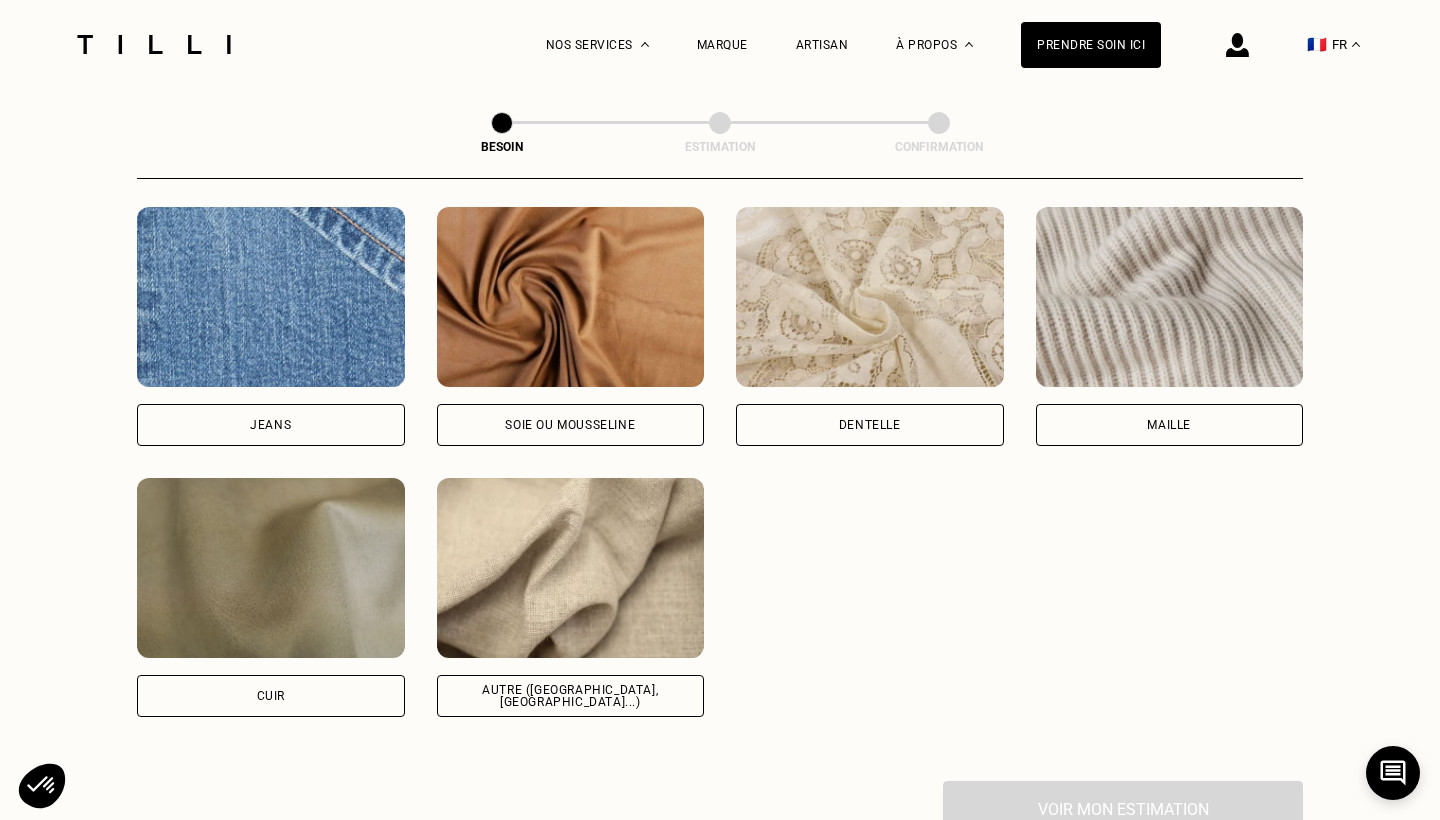 scroll, scrollTop: 2158, scrollLeft: 0, axis: vertical 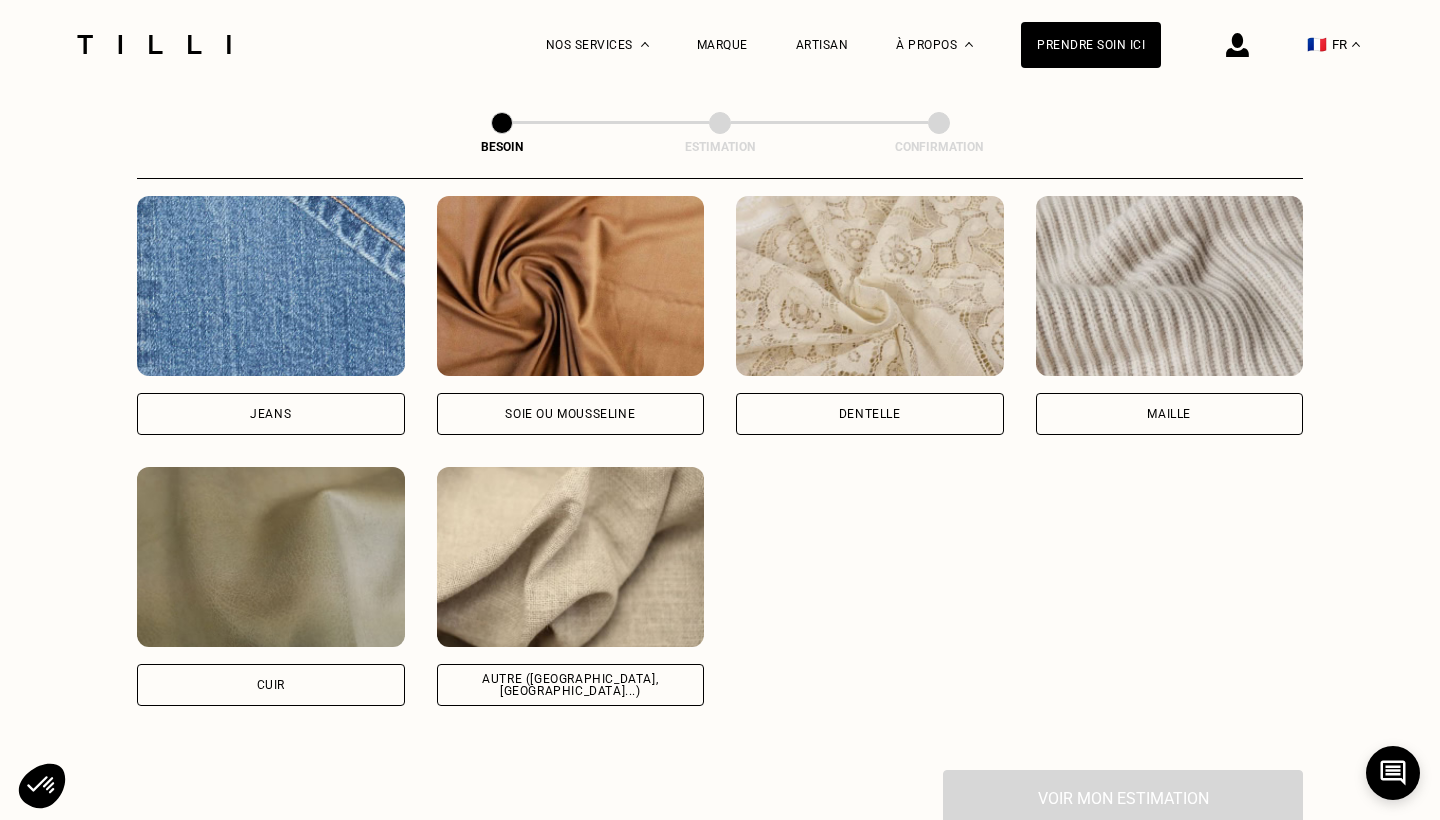 click on "Autre (coton, jersey...)" at bounding box center [571, 685] 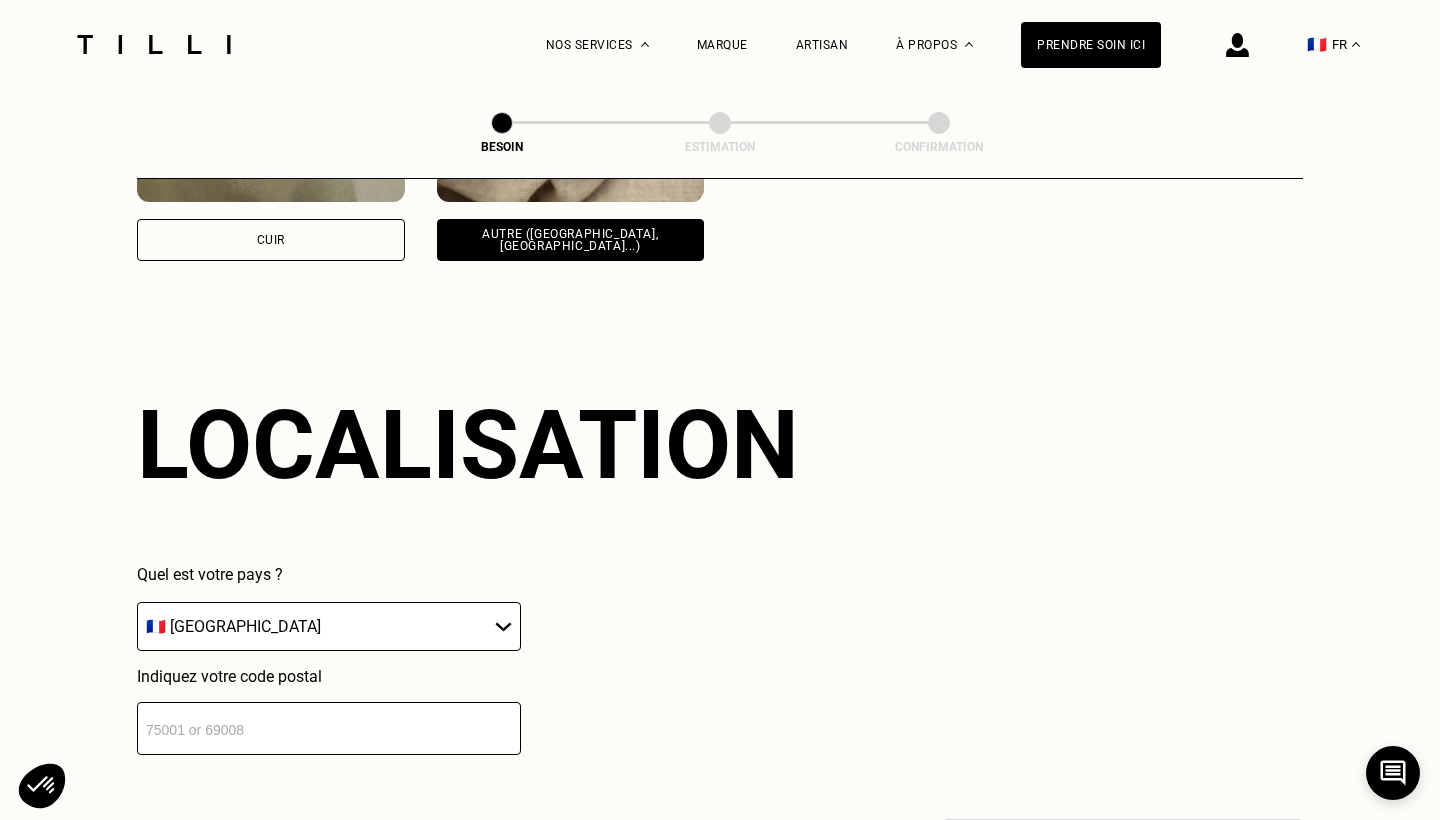 scroll, scrollTop: 2680, scrollLeft: 0, axis: vertical 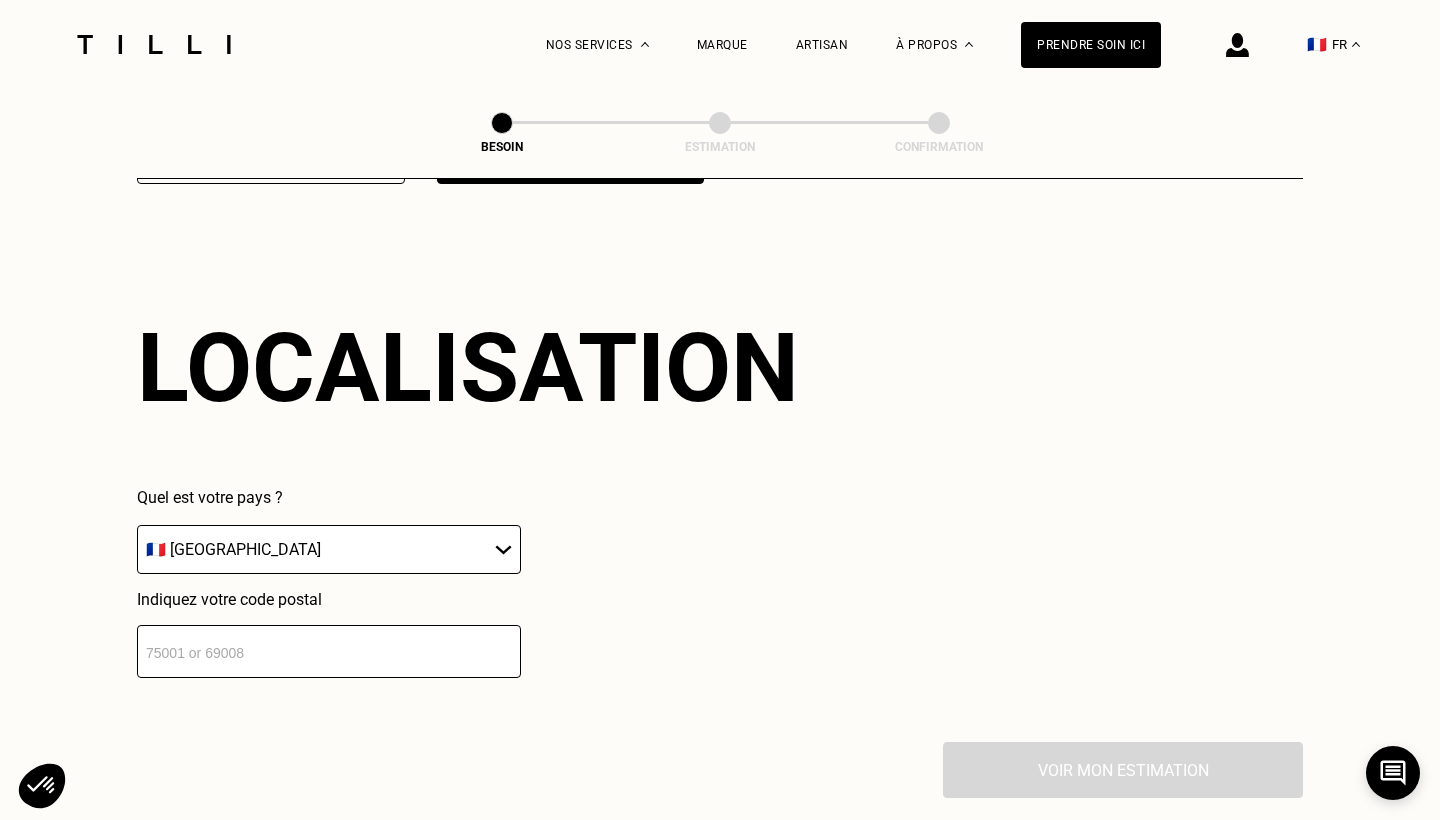 click at bounding box center (329, 651) 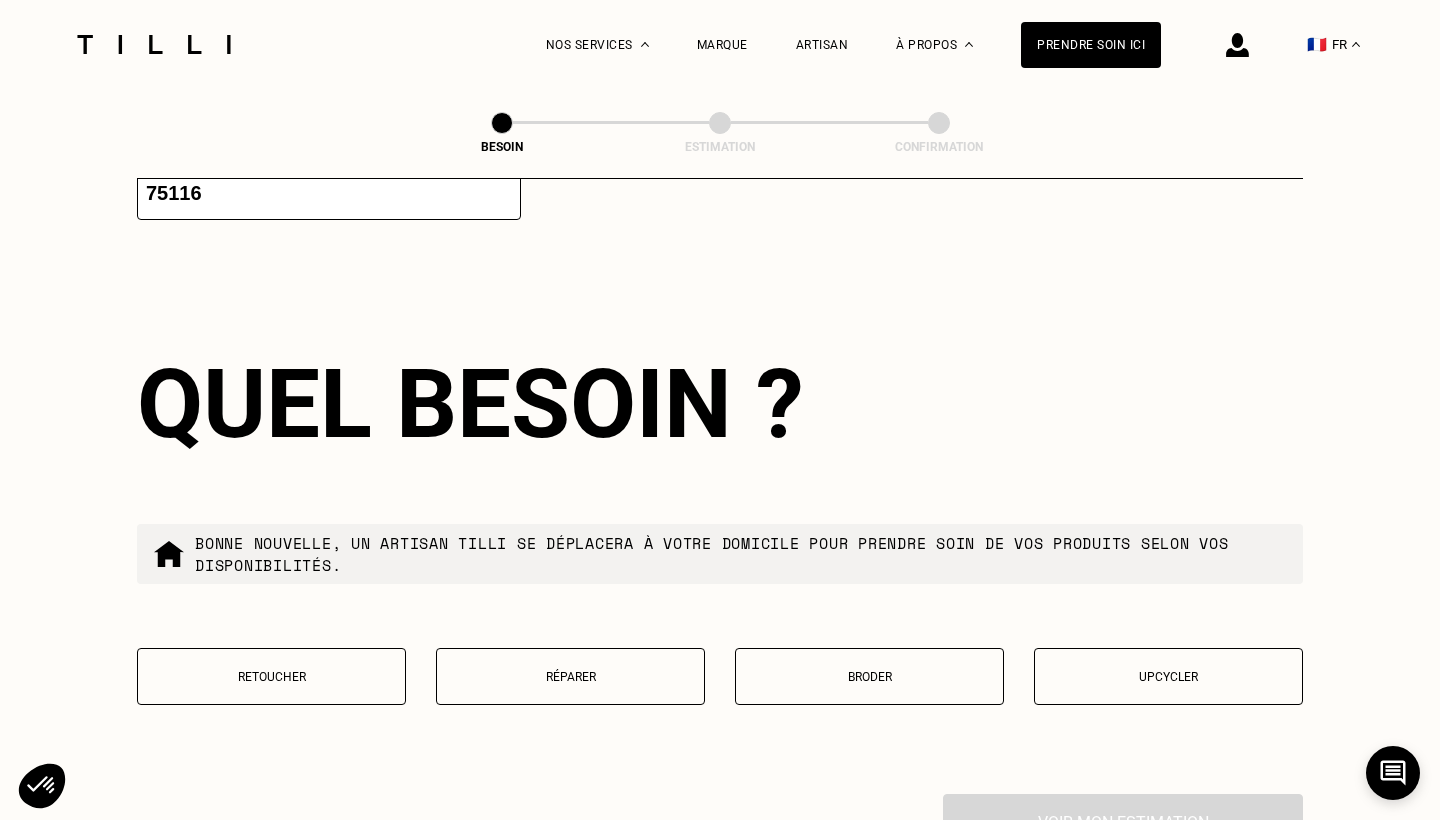 scroll, scrollTop: 3181, scrollLeft: 0, axis: vertical 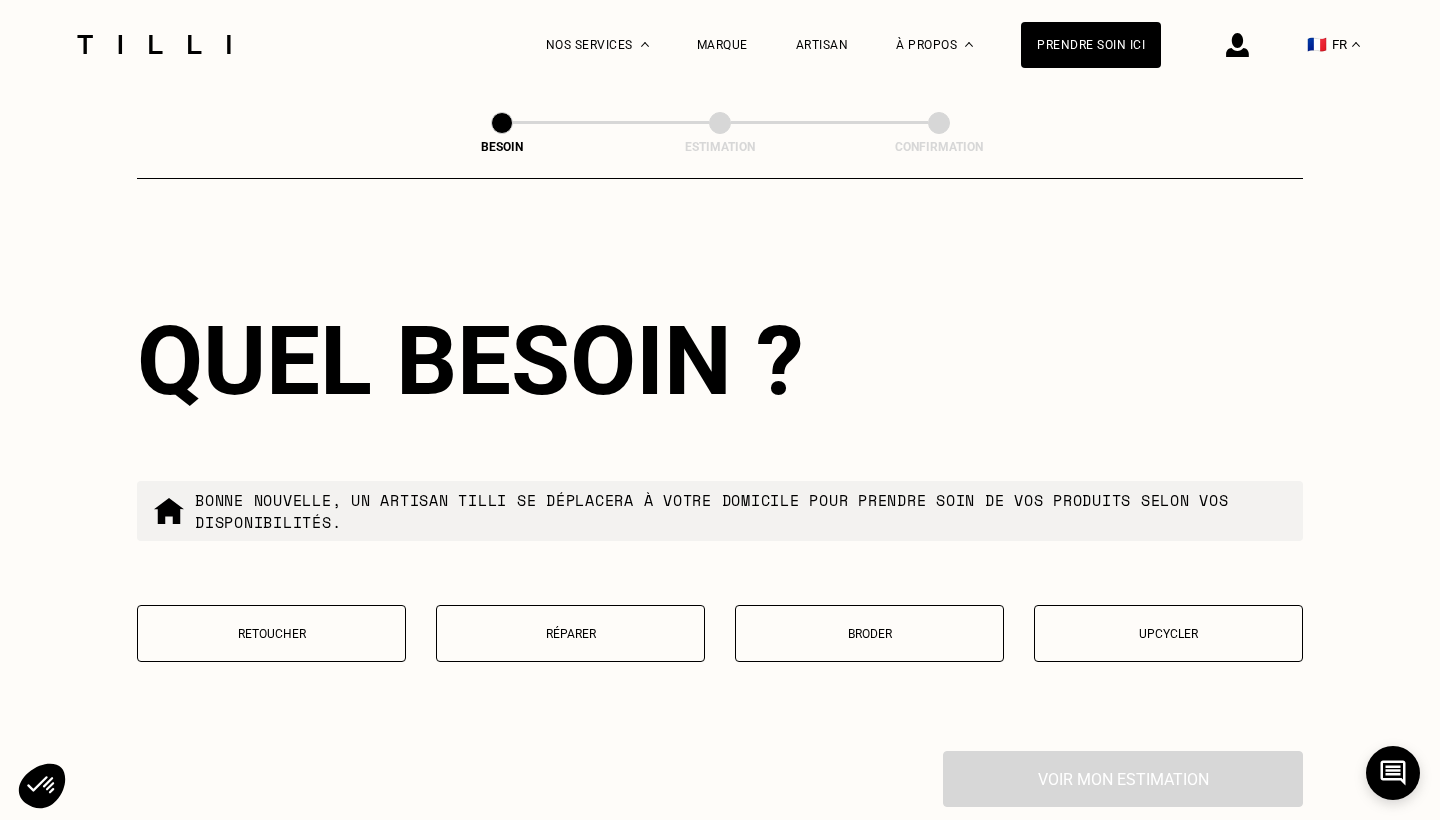type on "75116" 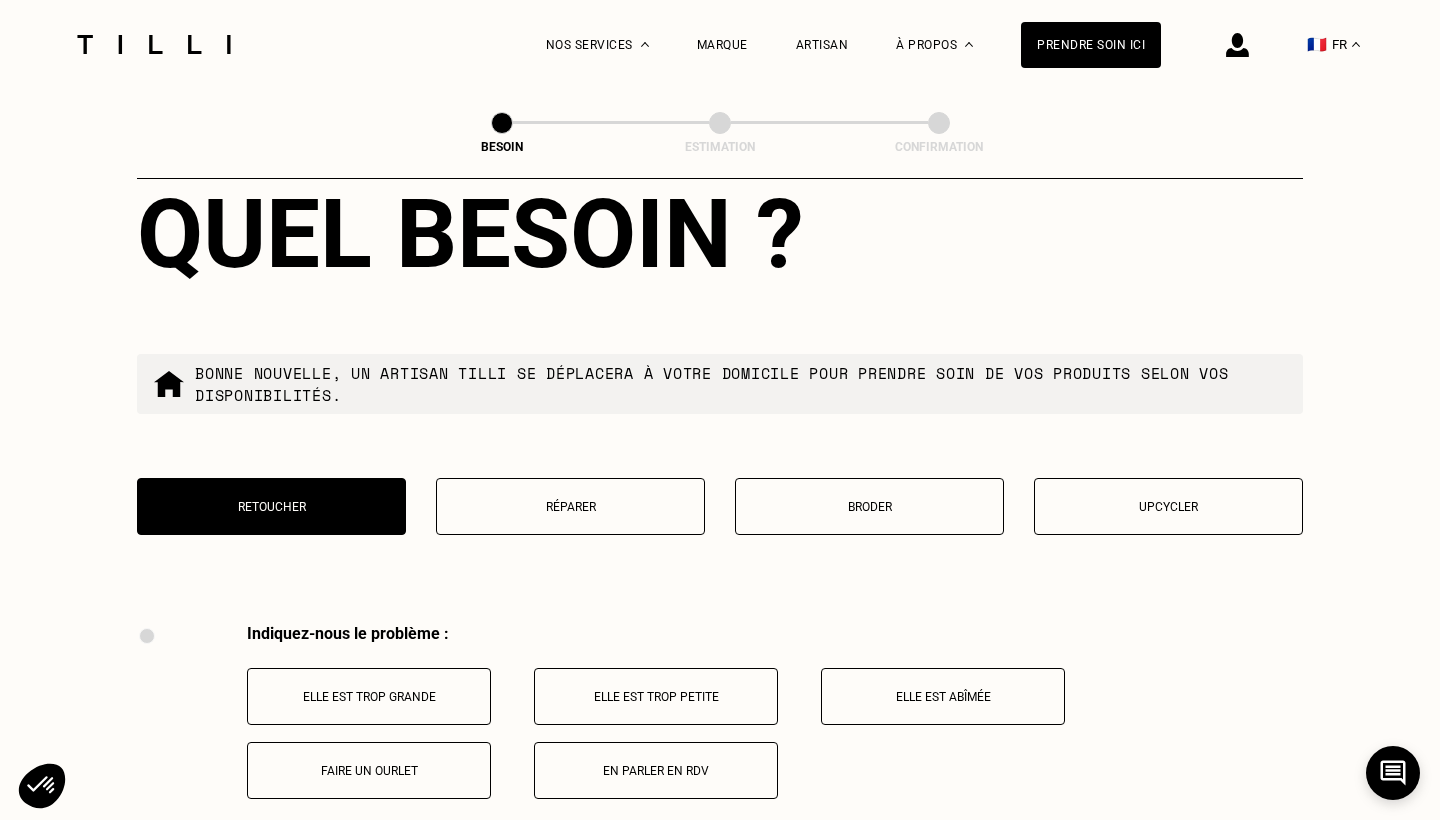 scroll, scrollTop: 3307, scrollLeft: 0, axis: vertical 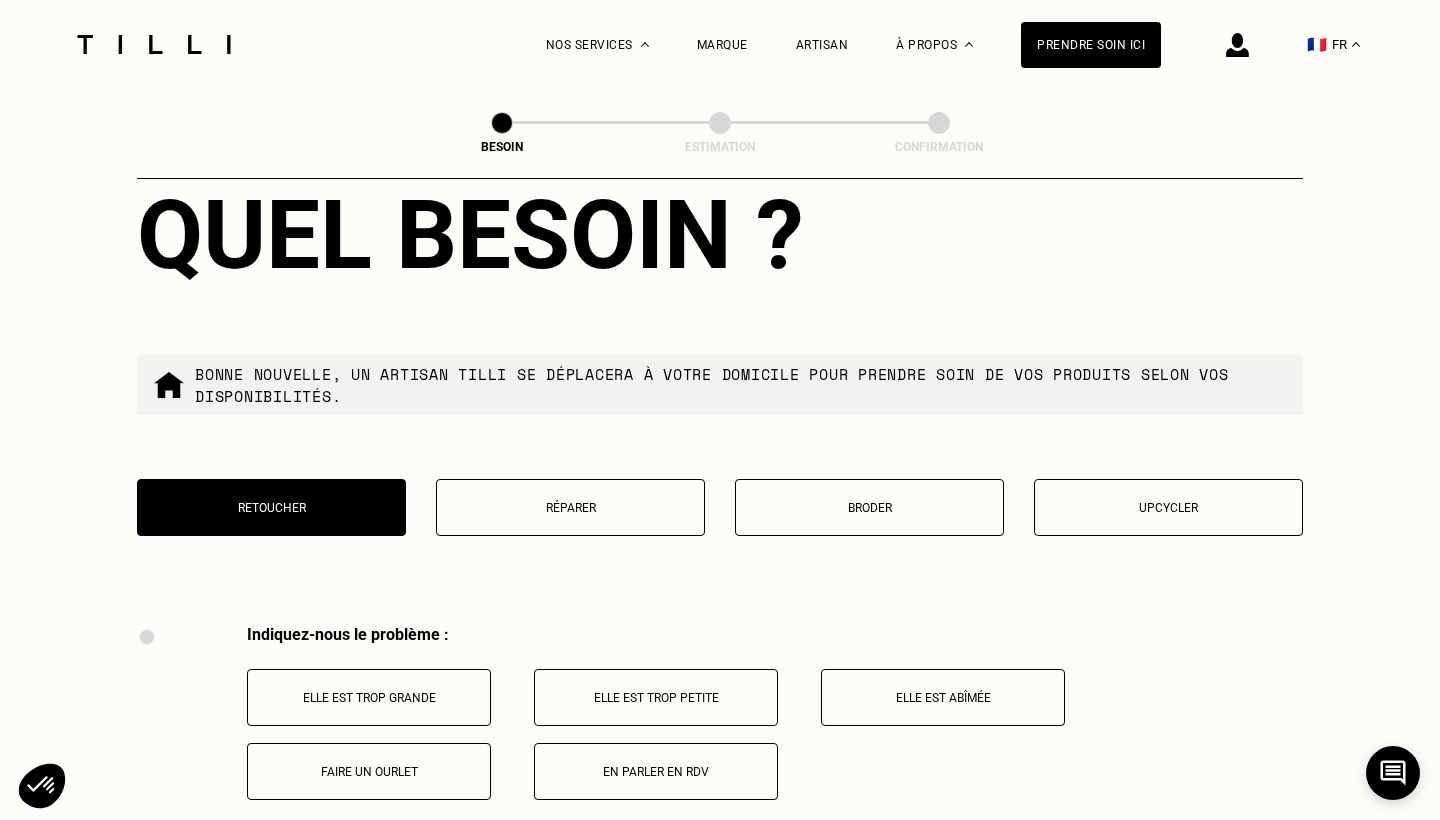 click on "Elle est trop grande" at bounding box center (369, 697) 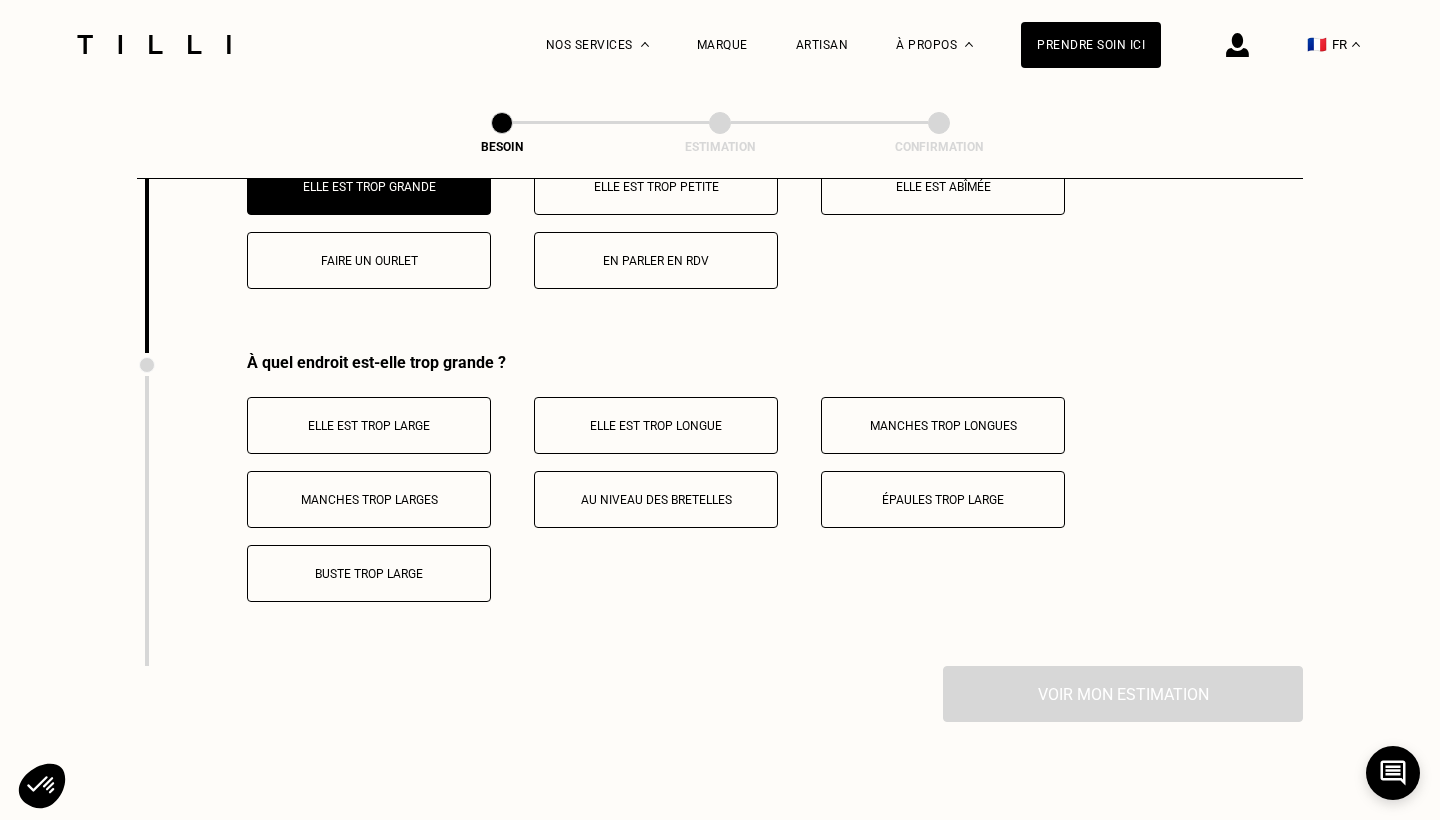 scroll, scrollTop: 3930, scrollLeft: 0, axis: vertical 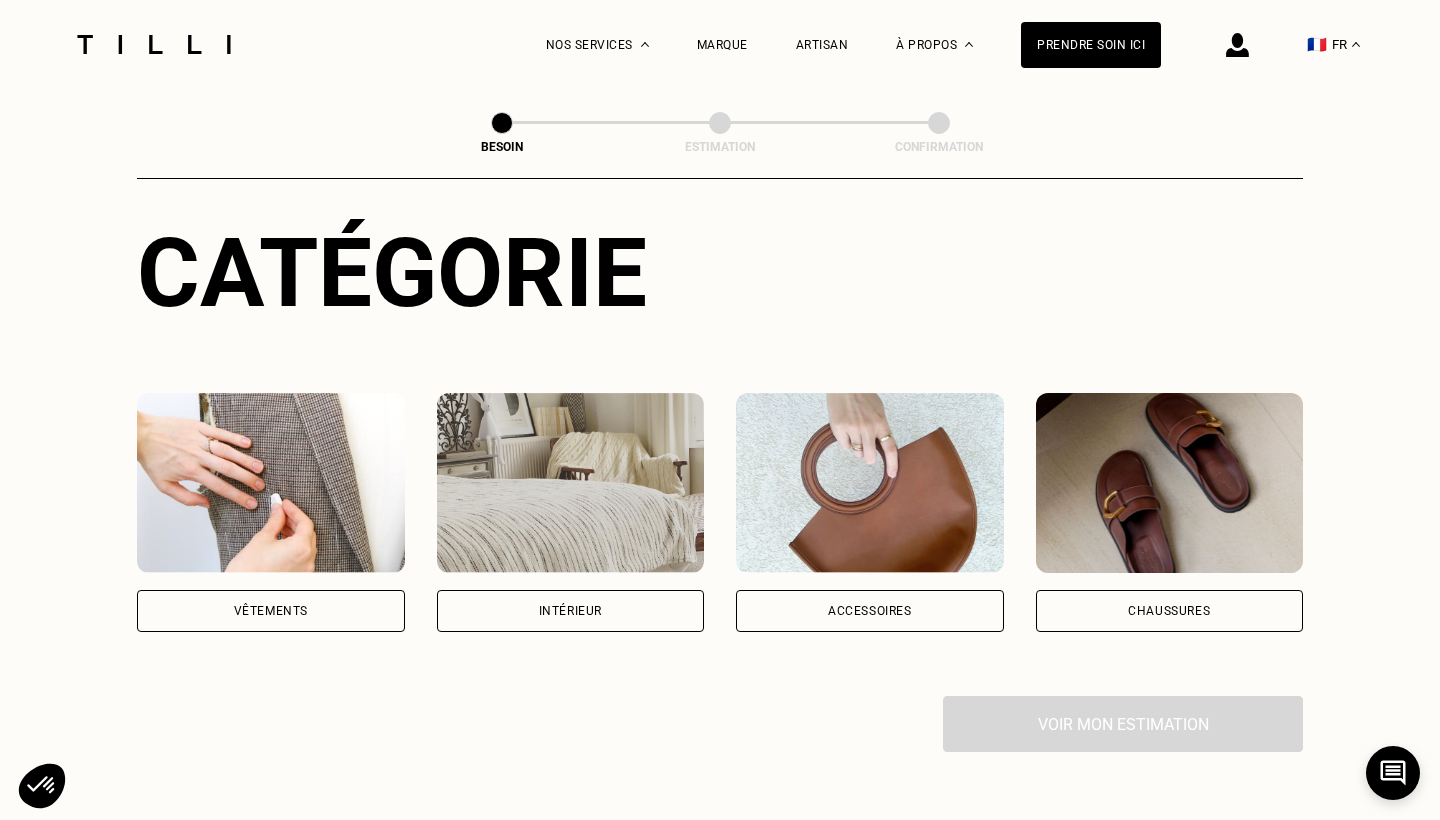 click on "Chaussures" at bounding box center [1170, 611] 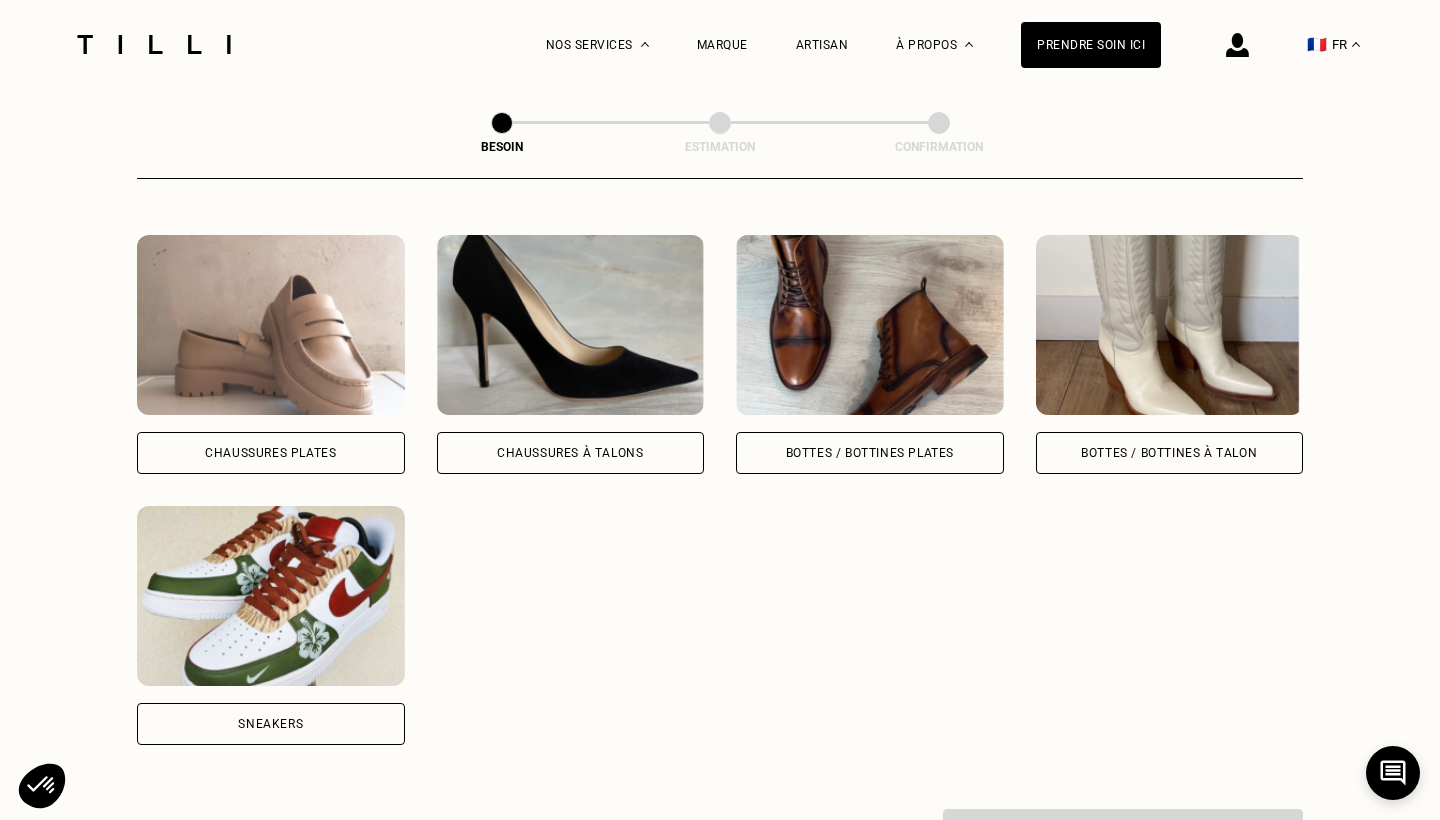 scroll, scrollTop: 903, scrollLeft: 0, axis: vertical 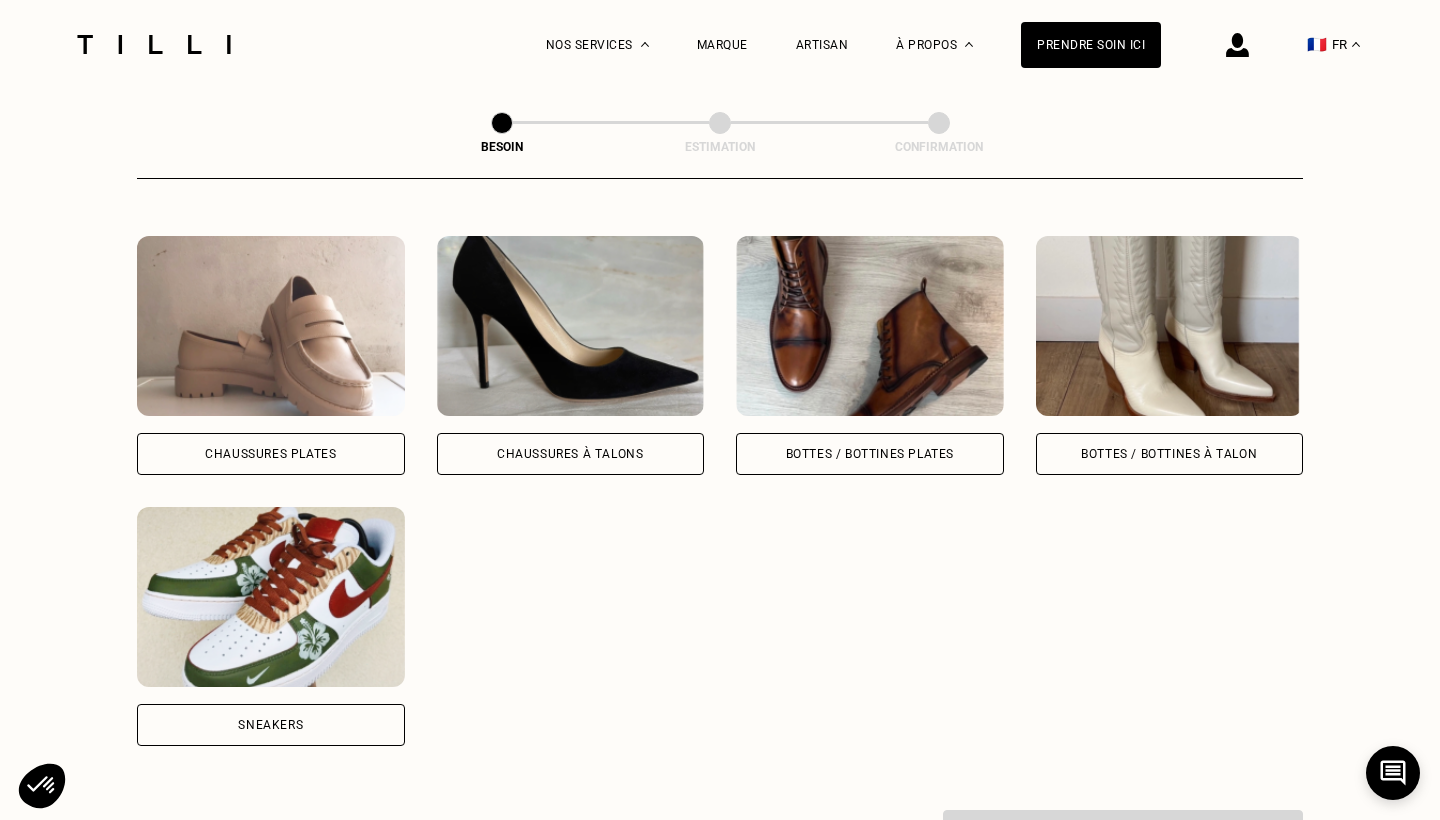 click on "Sneakers" at bounding box center [271, 725] 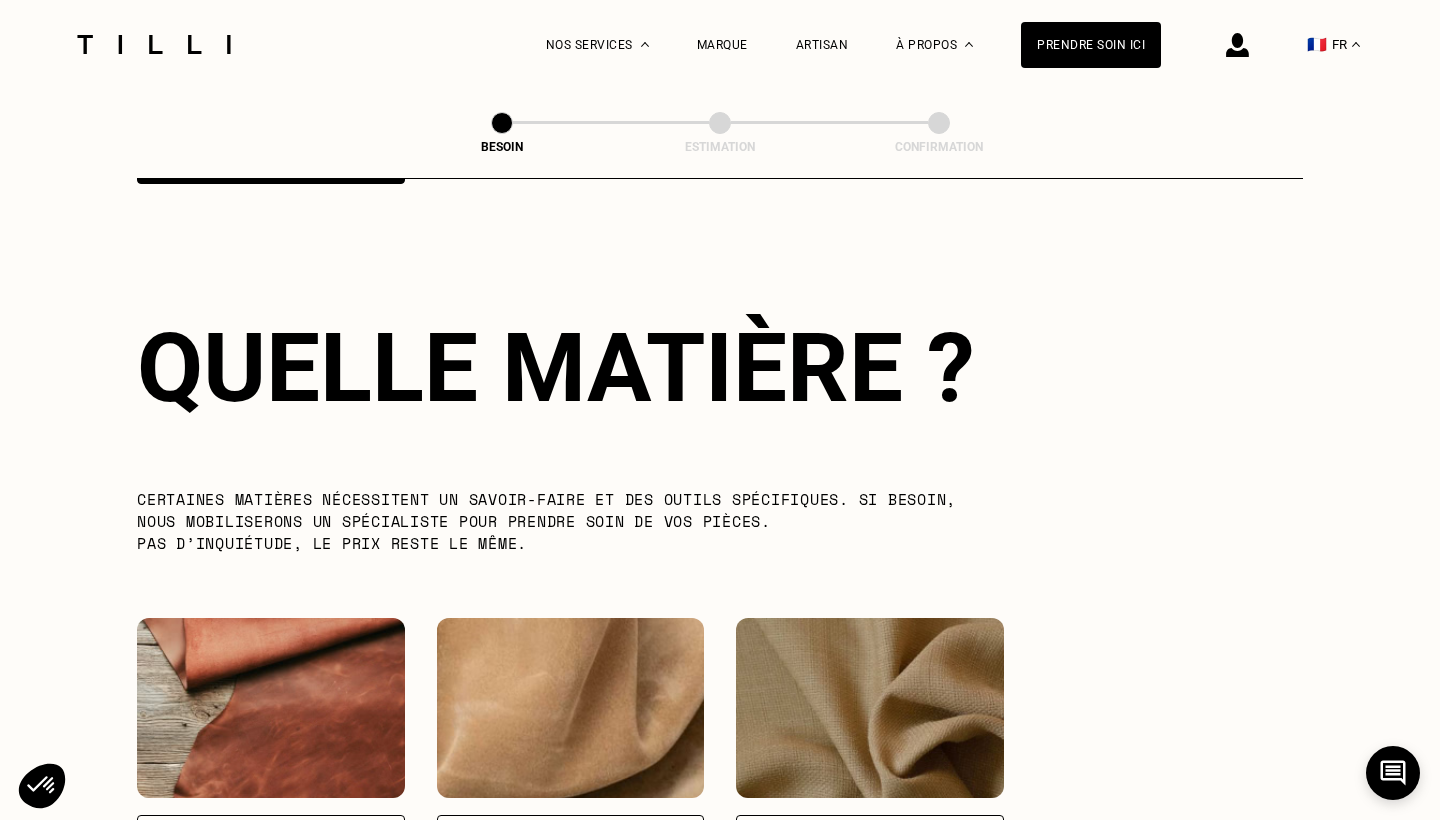 scroll, scrollTop: 1672, scrollLeft: 0, axis: vertical 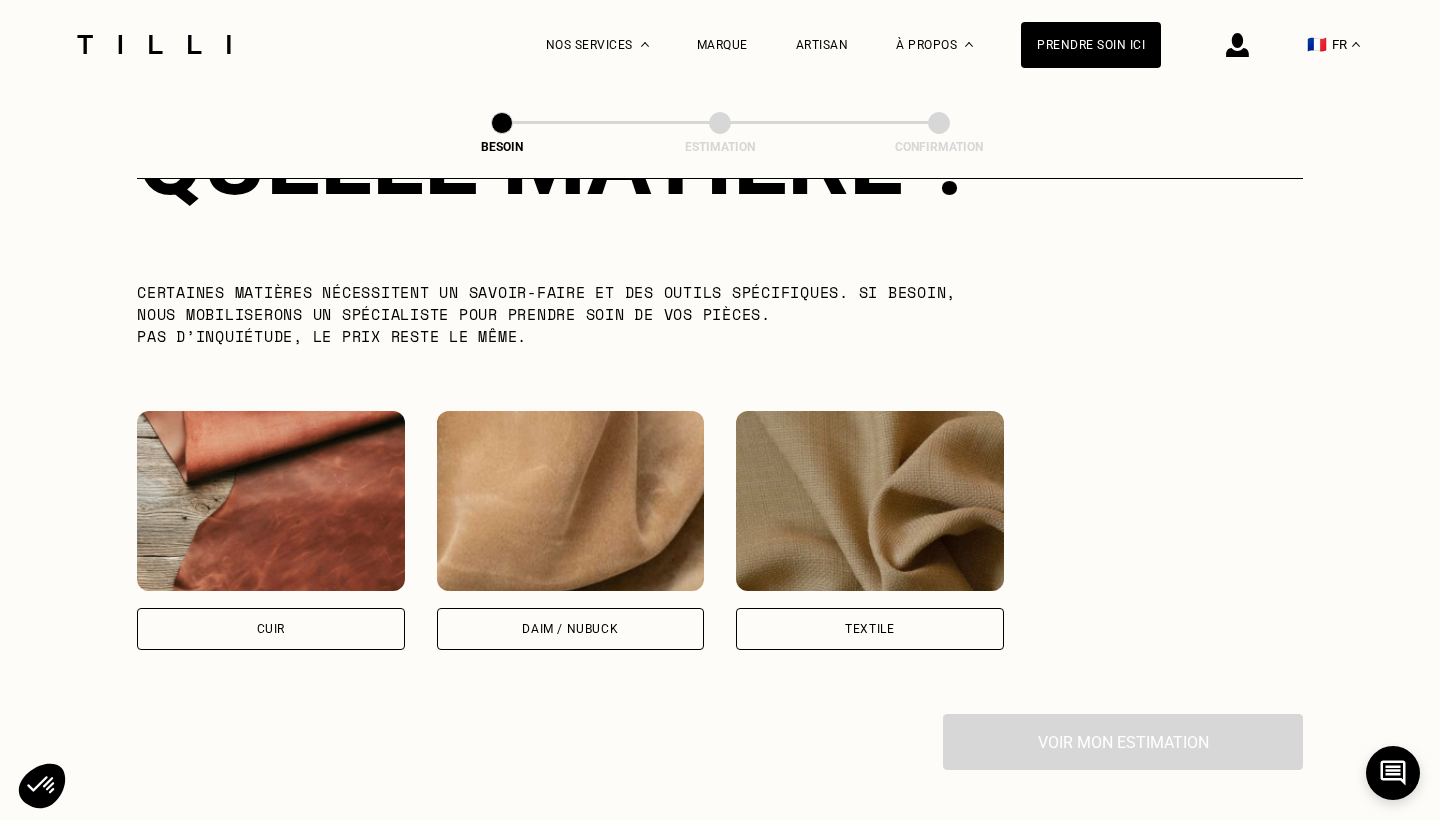 click on "Cuir" at bounding box center (271, 629) 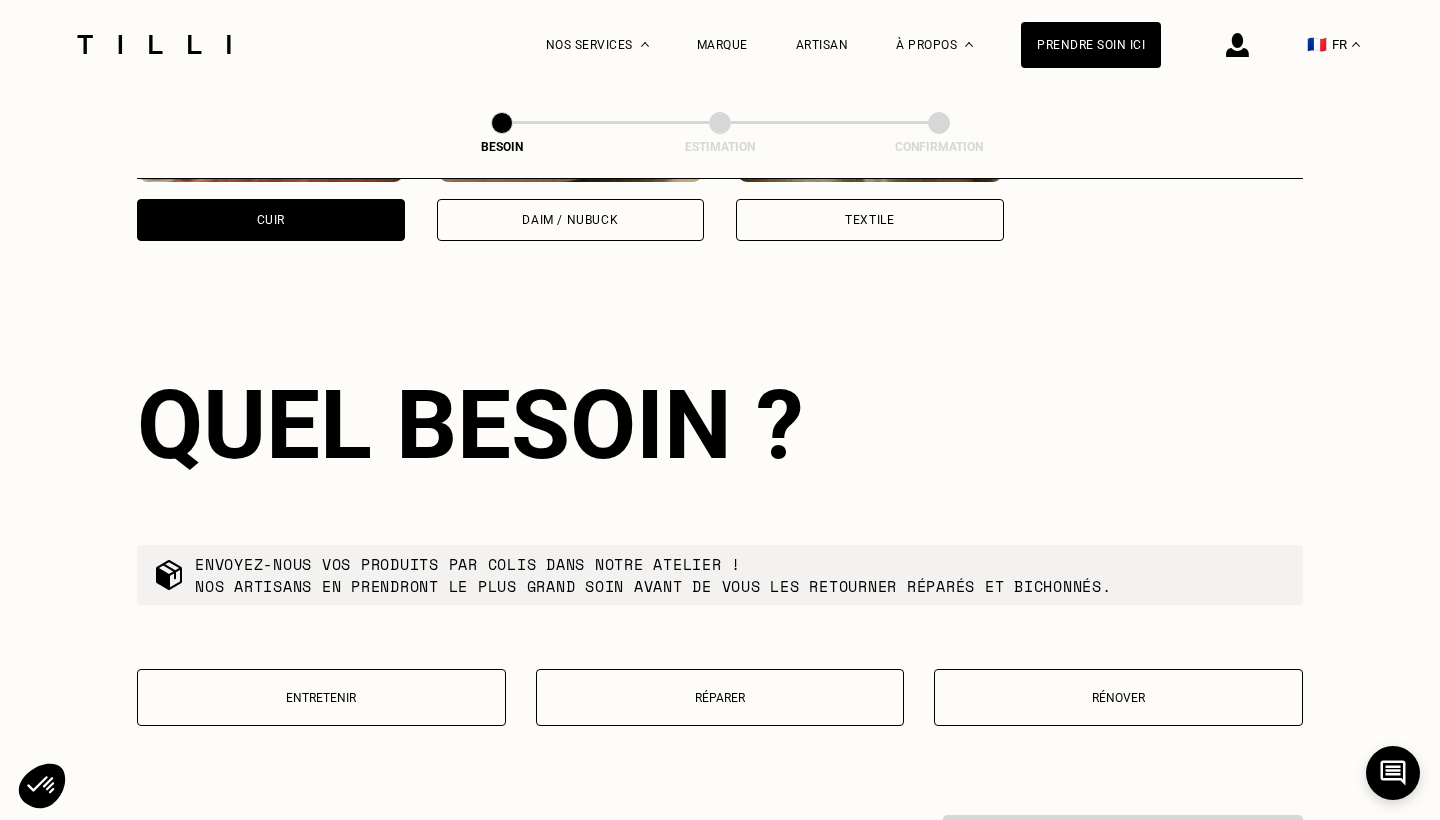 scroll, scrollTop: 2138, scrollLeft: 0, axis: vertical 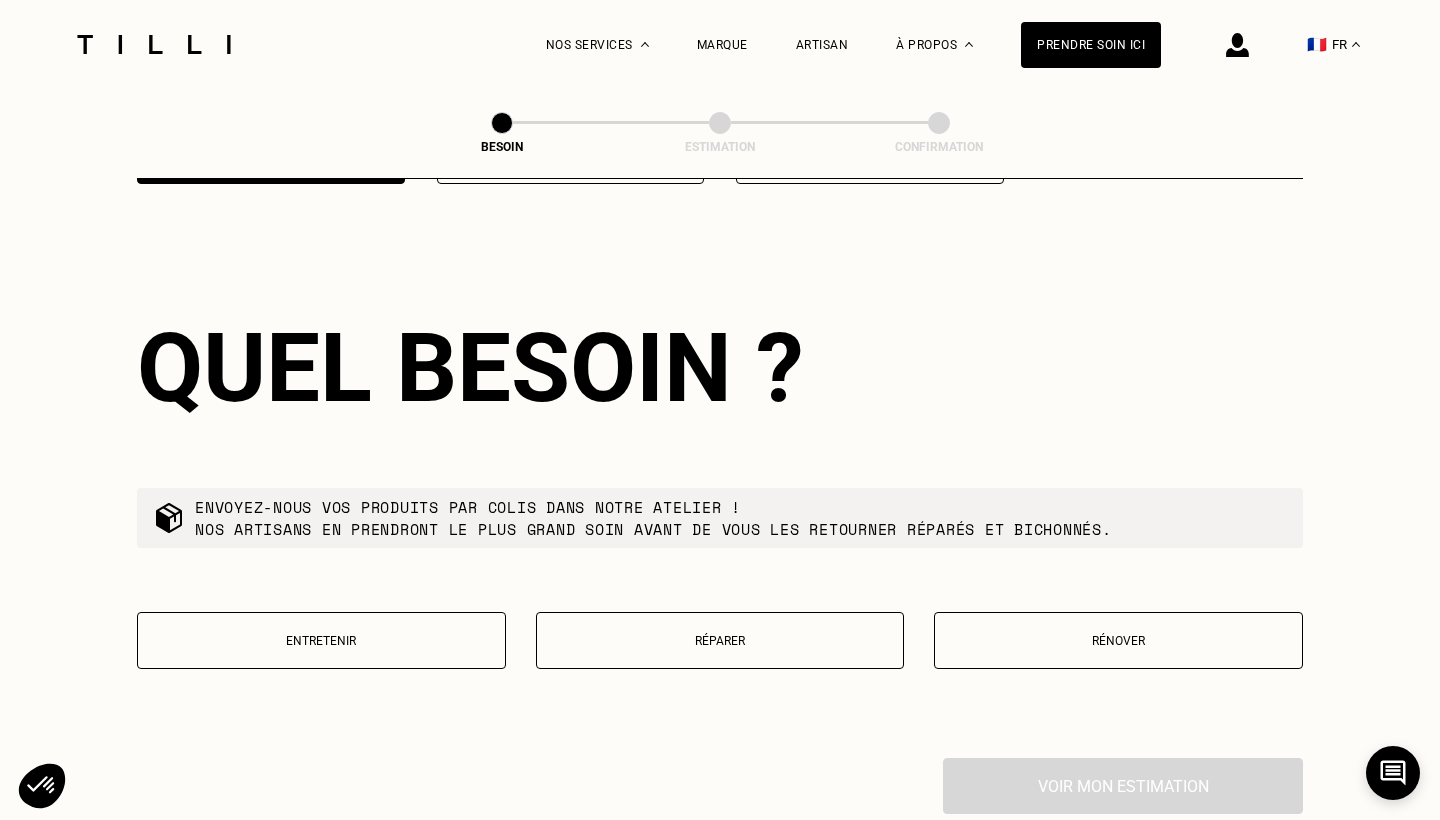 click on "Réparer" at bounding box center (720, 641) 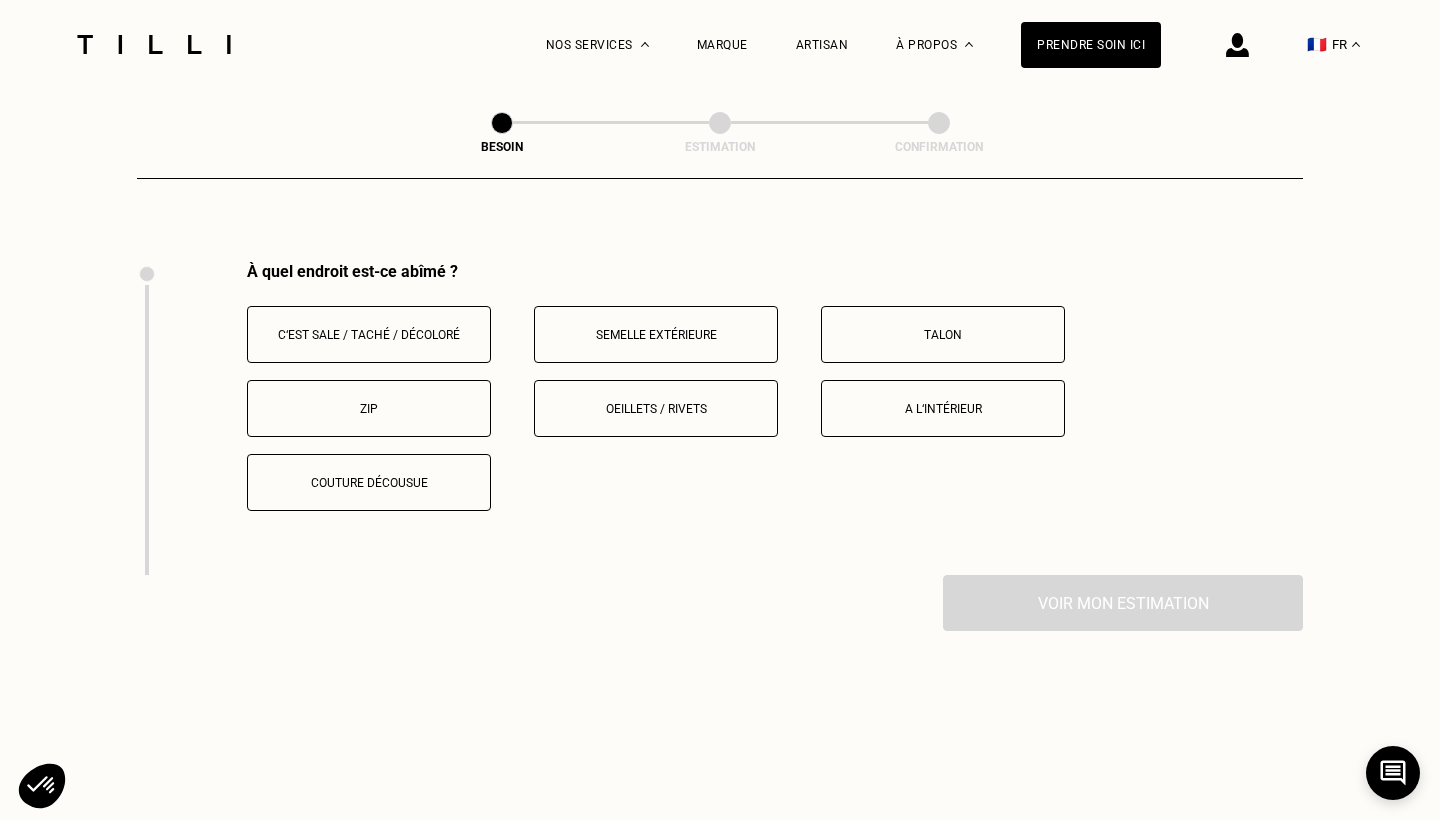 scroll, scrollTop: 2648, scrollLeft: 0, axis: vertical 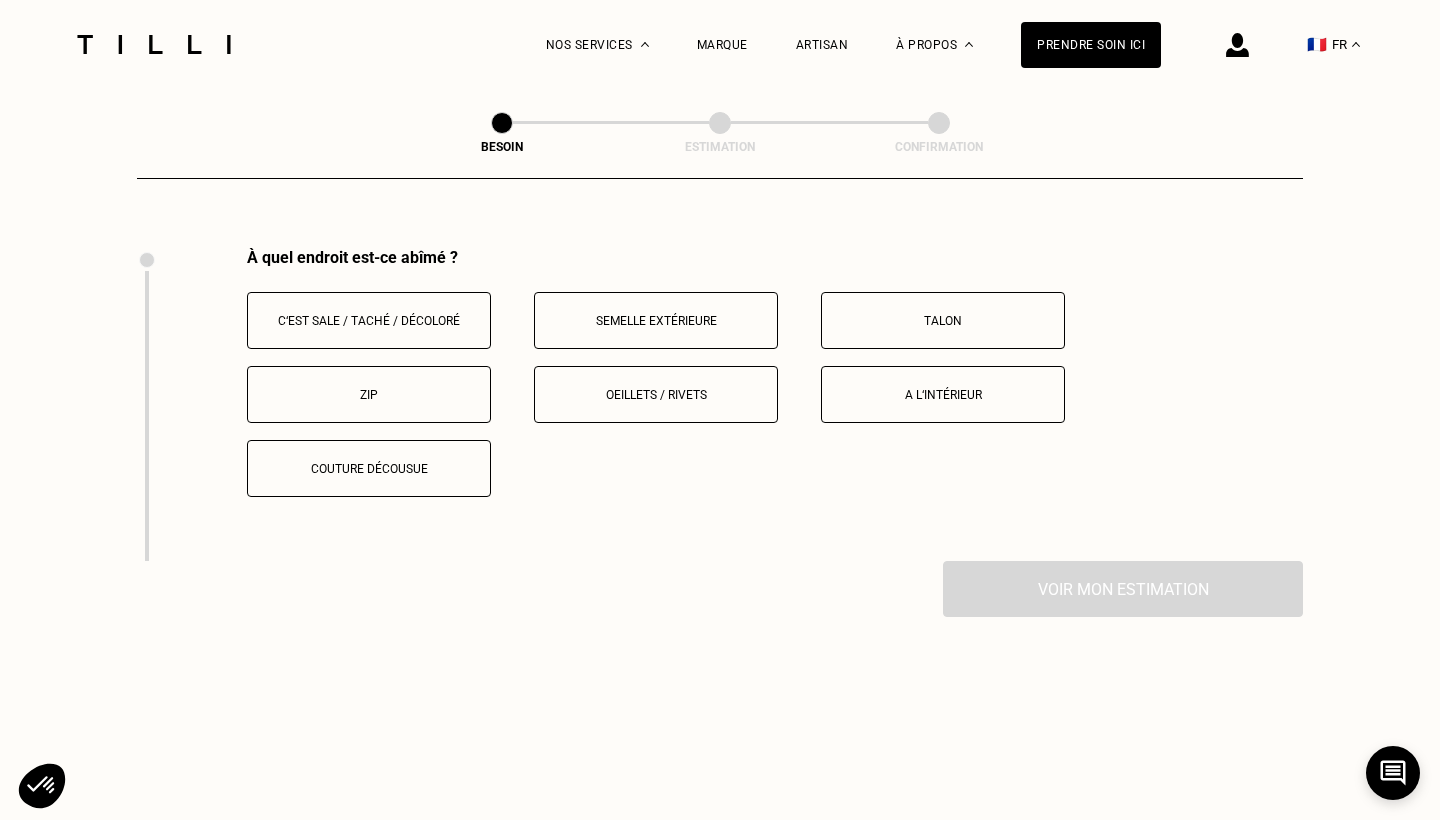 click on "Semelle extérieure" at bounding box center (656, 320) 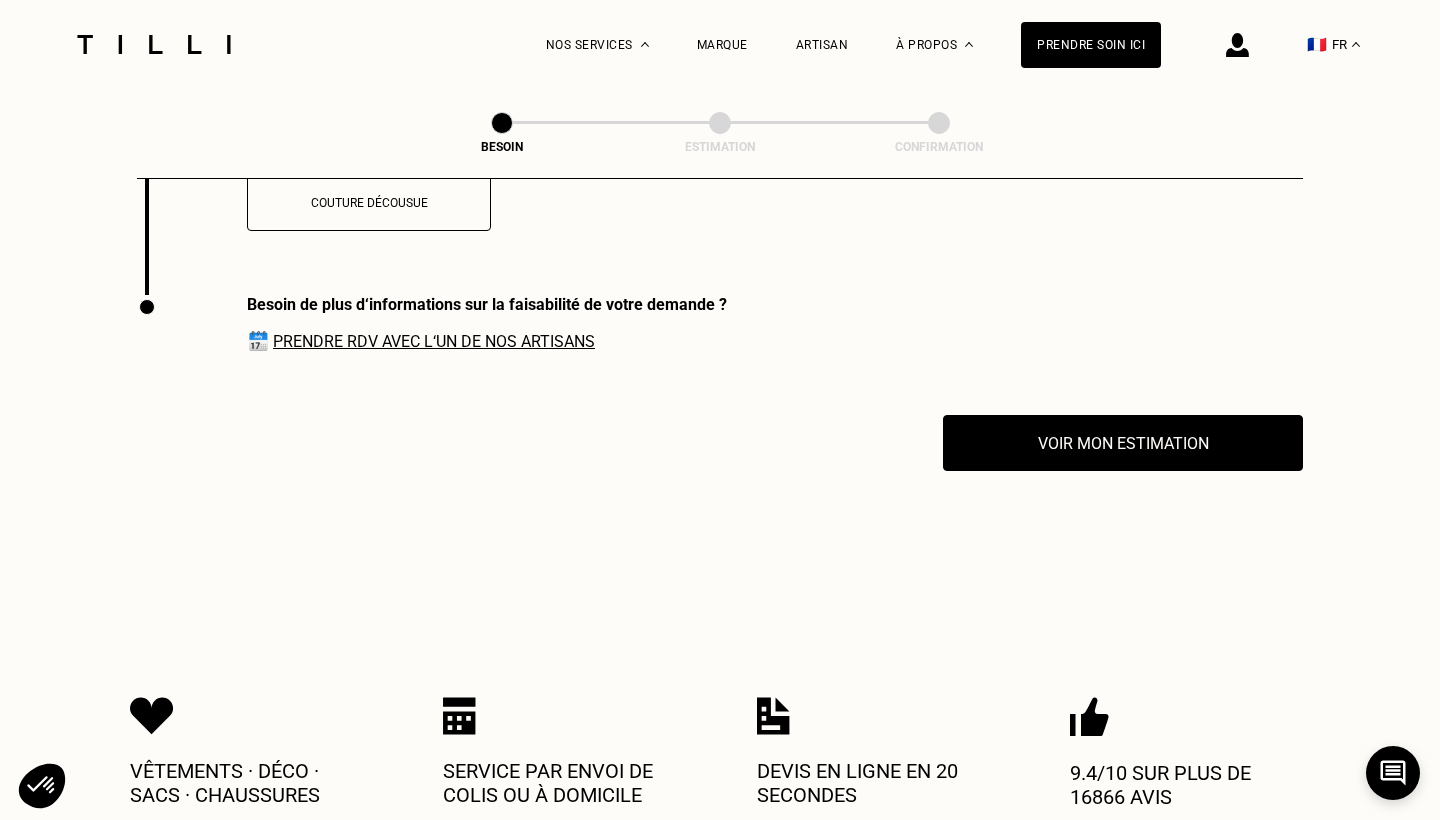 scroll, scrollTop: 2961, scrollLeft: 0, axis: vertical 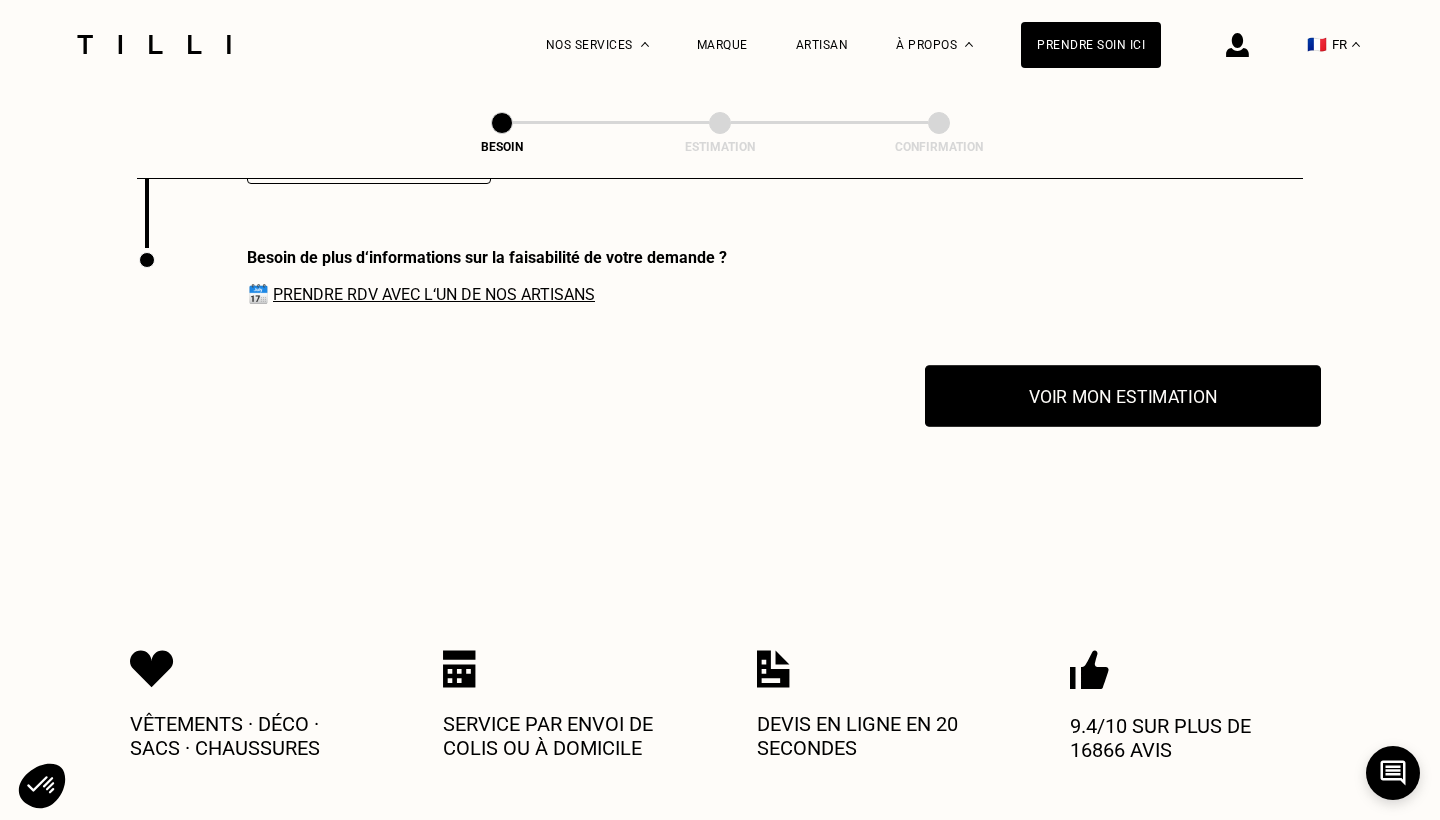 click on "Voir mon estimation" at bounding box center [1123, 396] 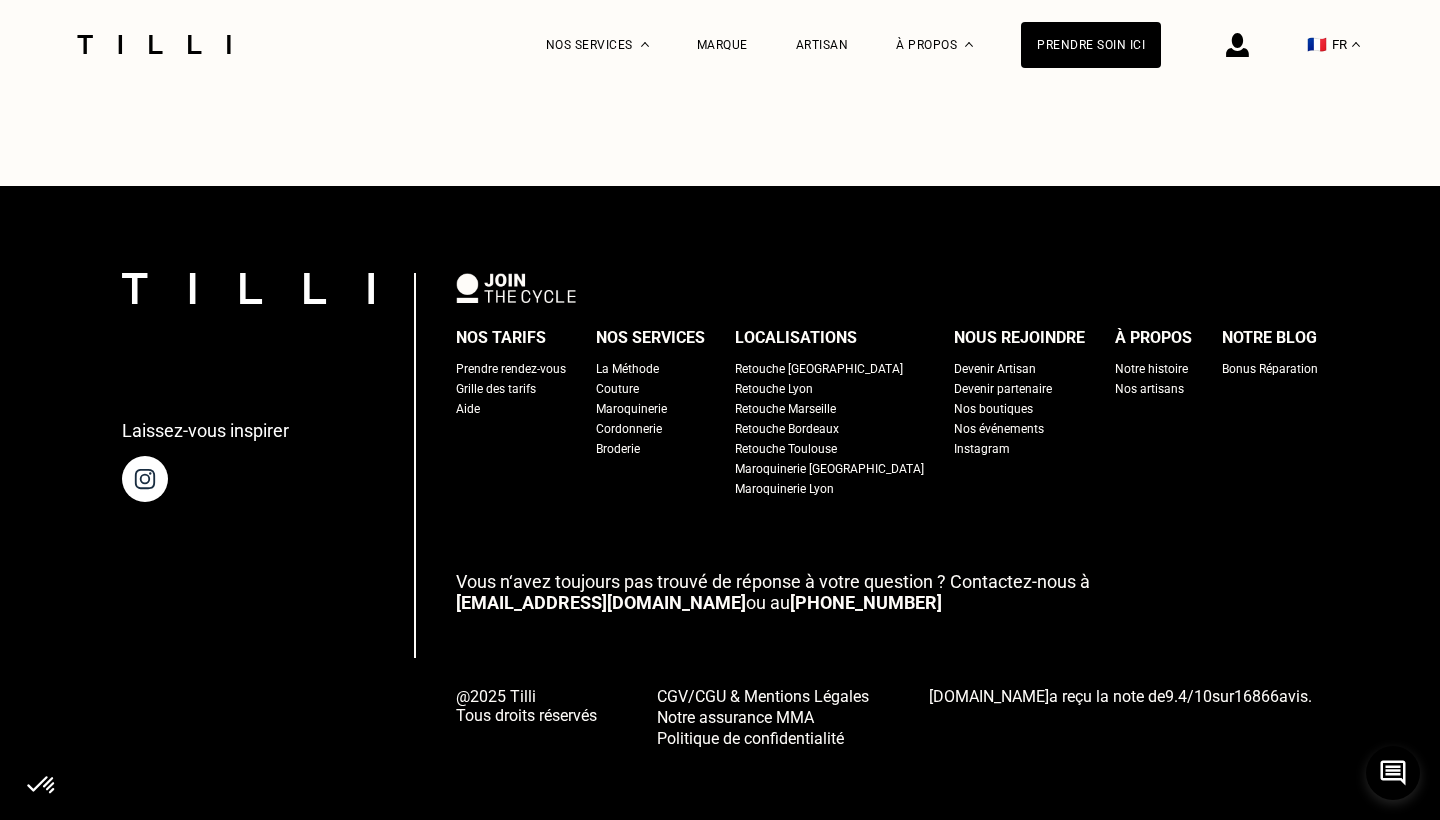 scroll, scrollTop: 3639, scrollLeft: 0, axis: vertical 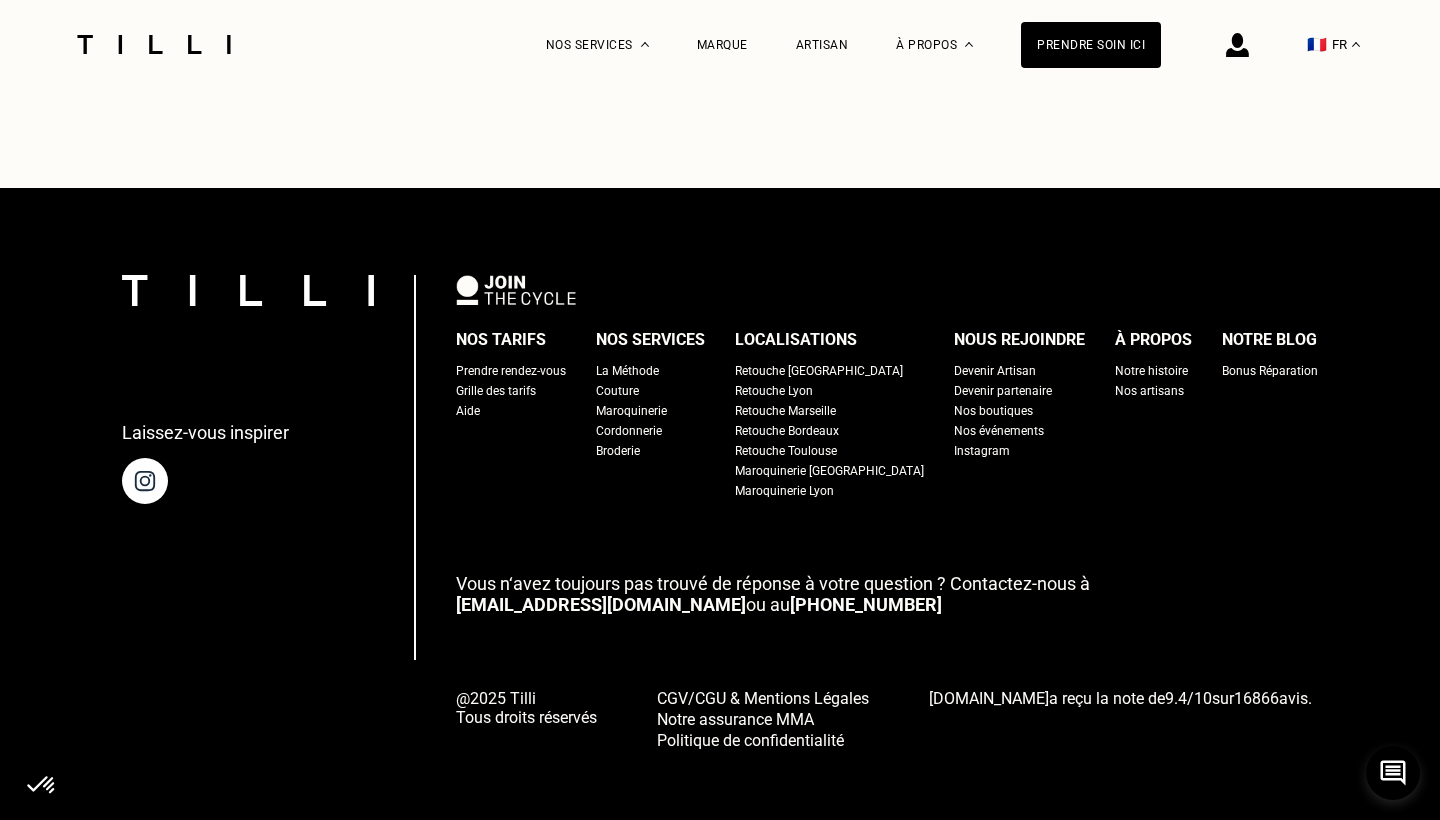 click on "Grille des tarifs" at bounding box center (496, 391) 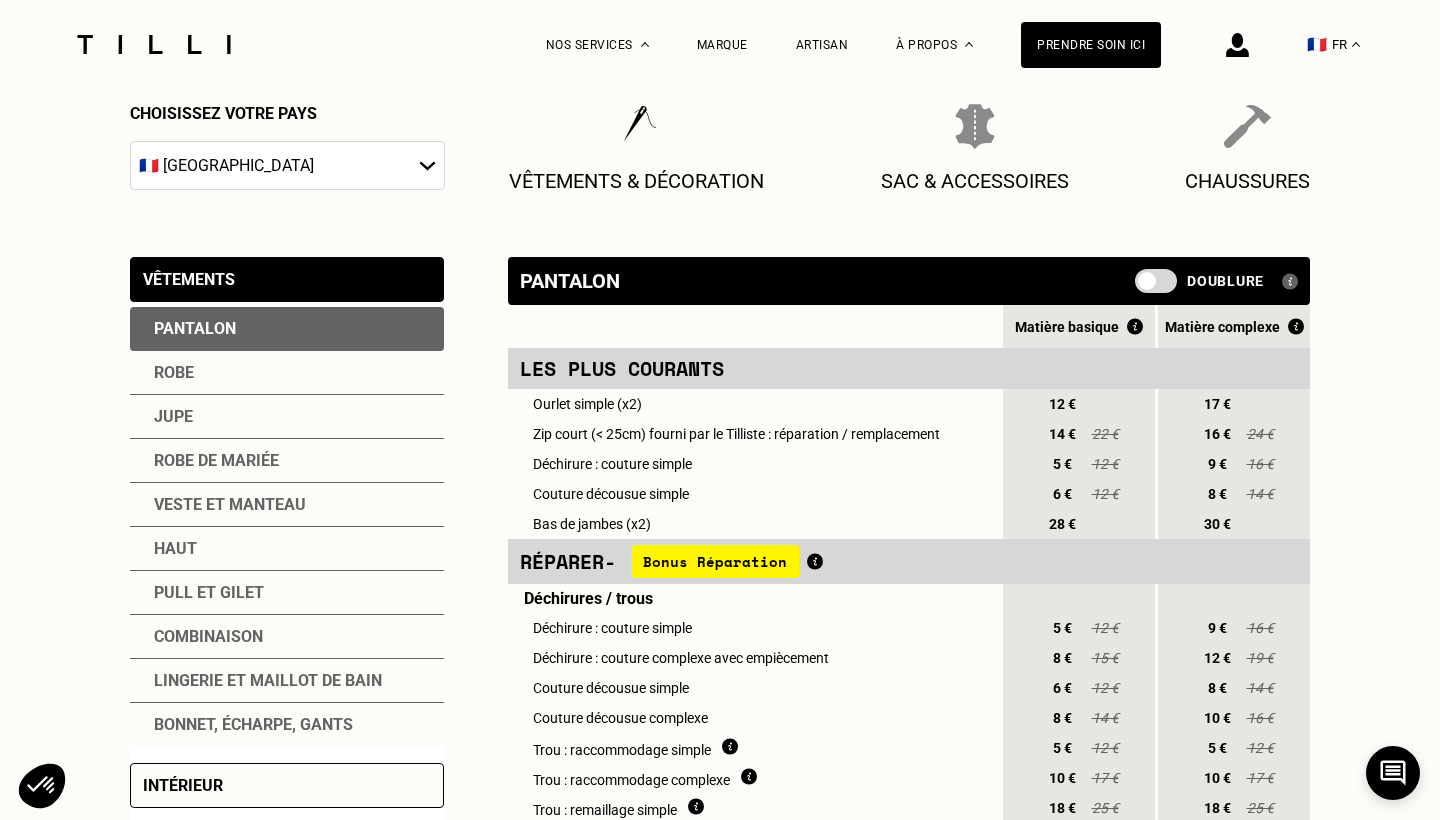scroll, scrollTop: 277, scrollLeft: 0, axis: vertical 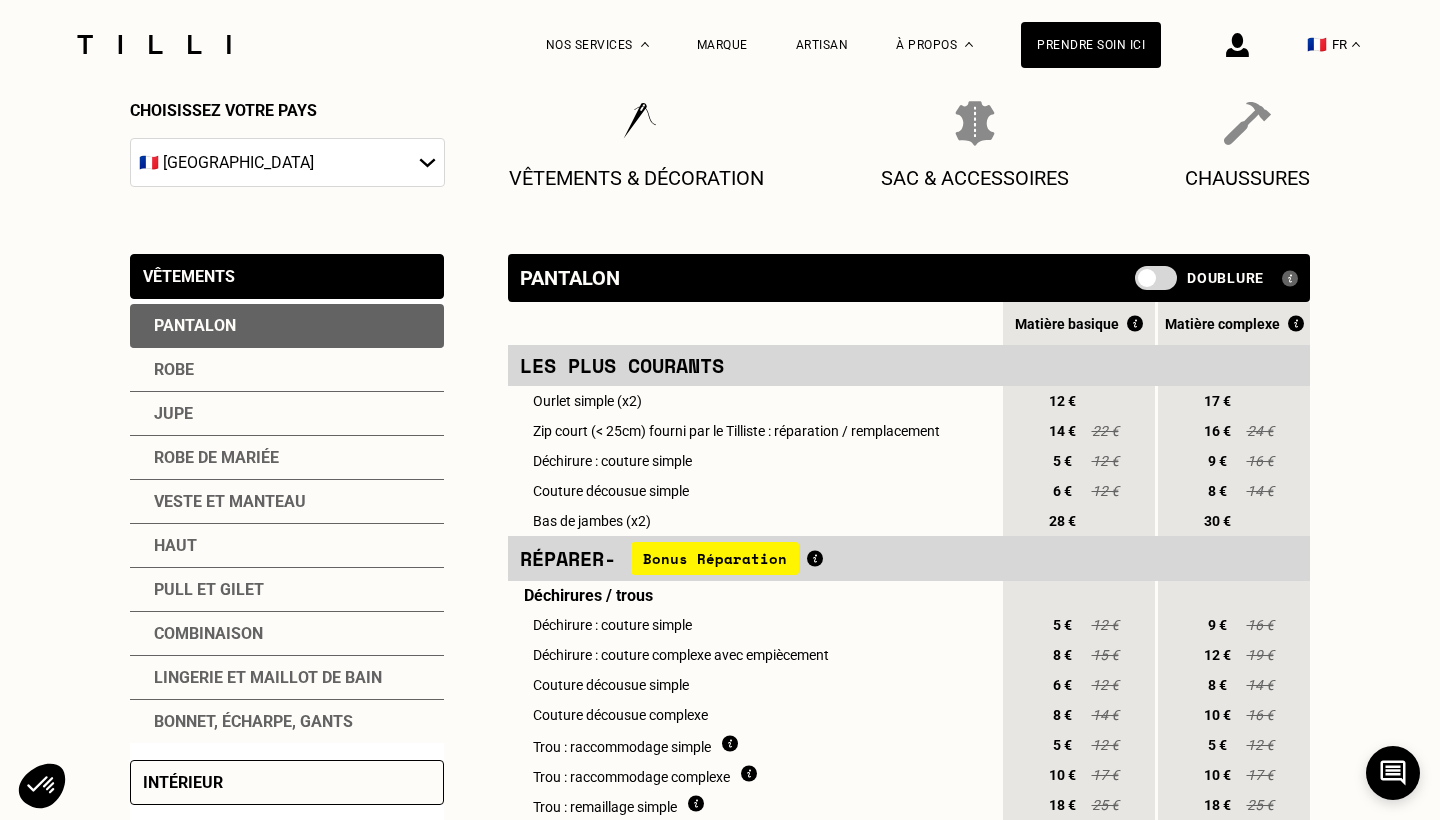 click on "Robe" at bounding box center [287, 370] 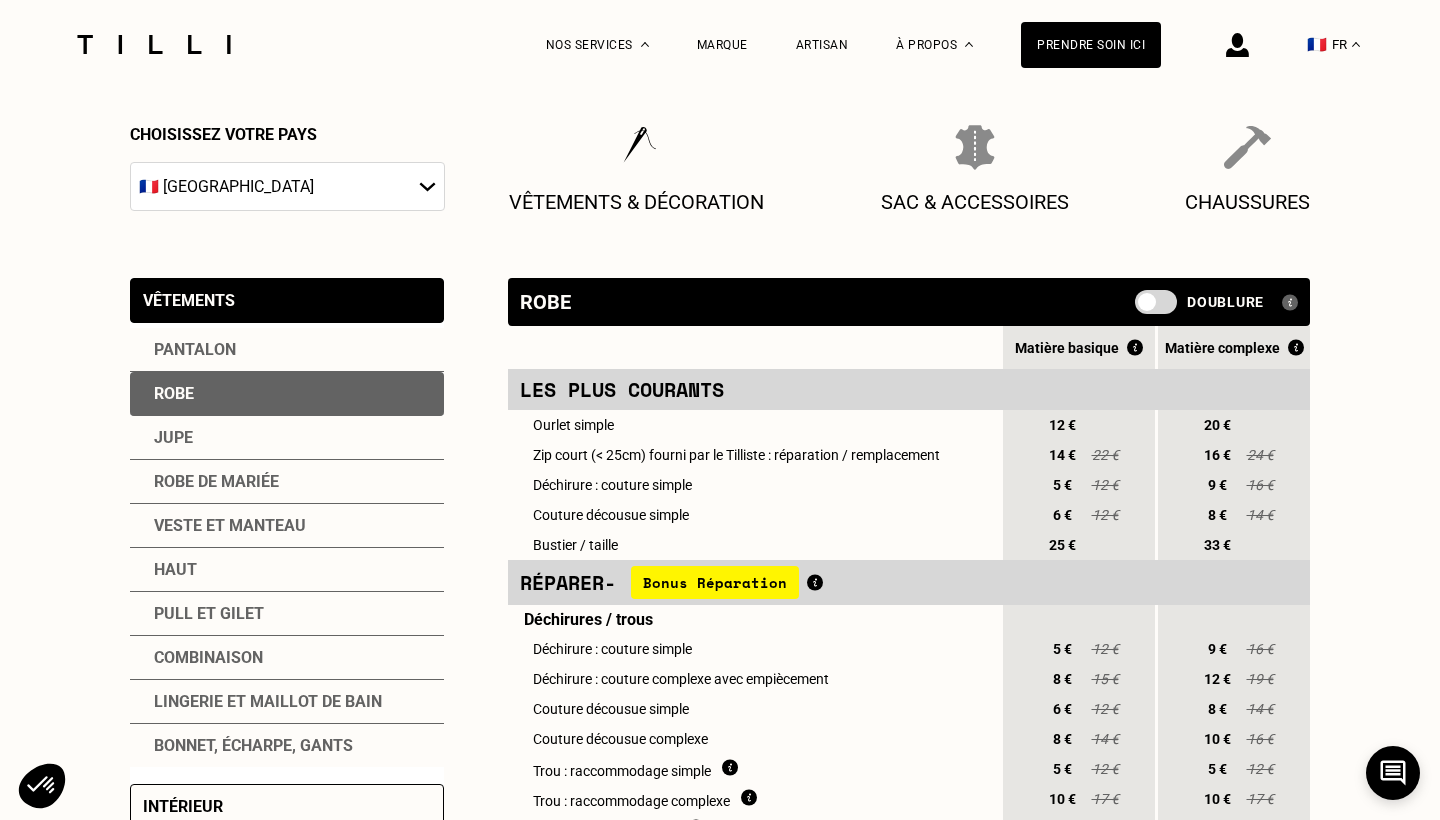 scroll, scrollTop: 328, scrollLeft: 0, axis: vertical 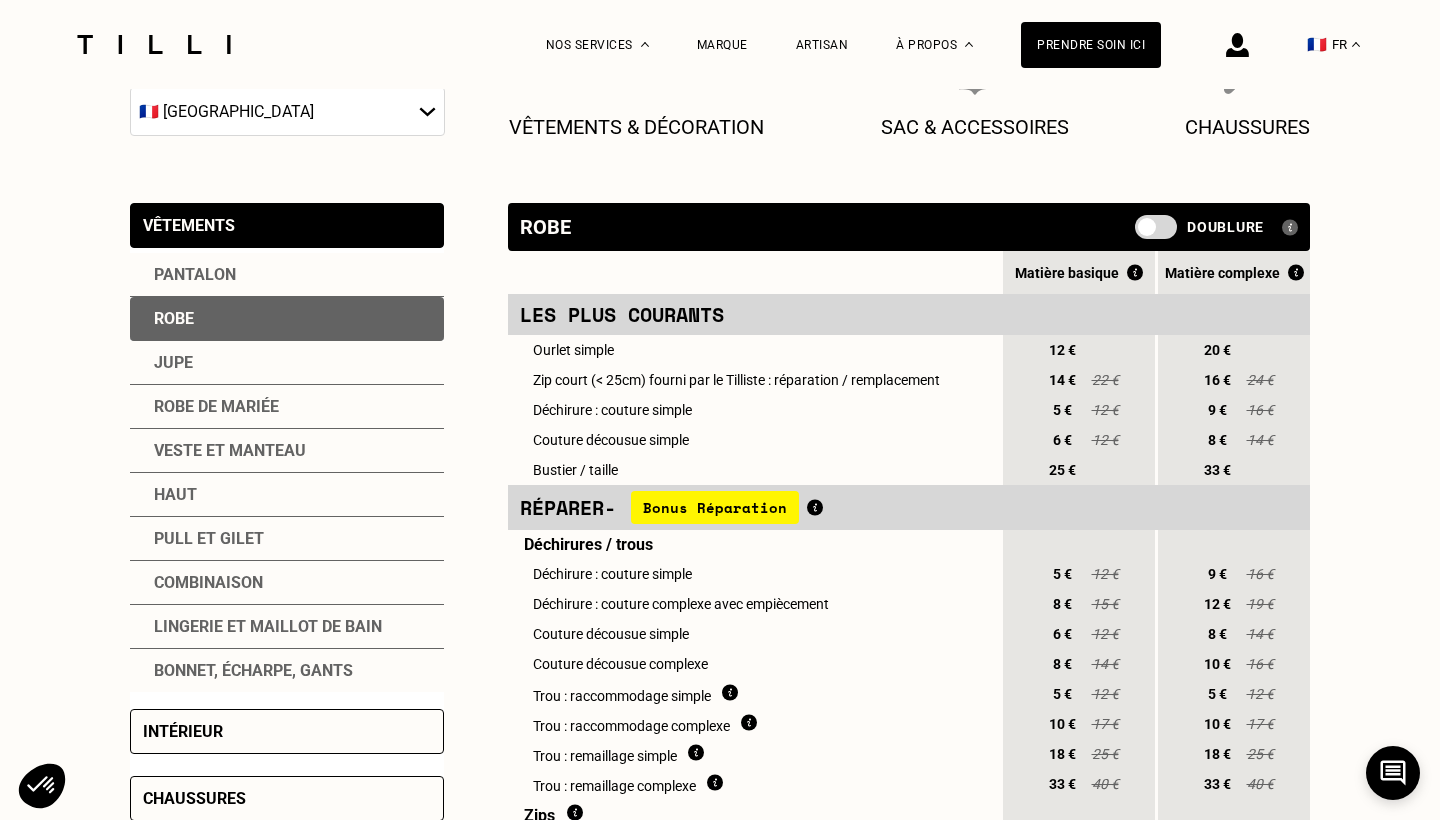 click on "Robe de mariée" at bounding box center [287, 407] 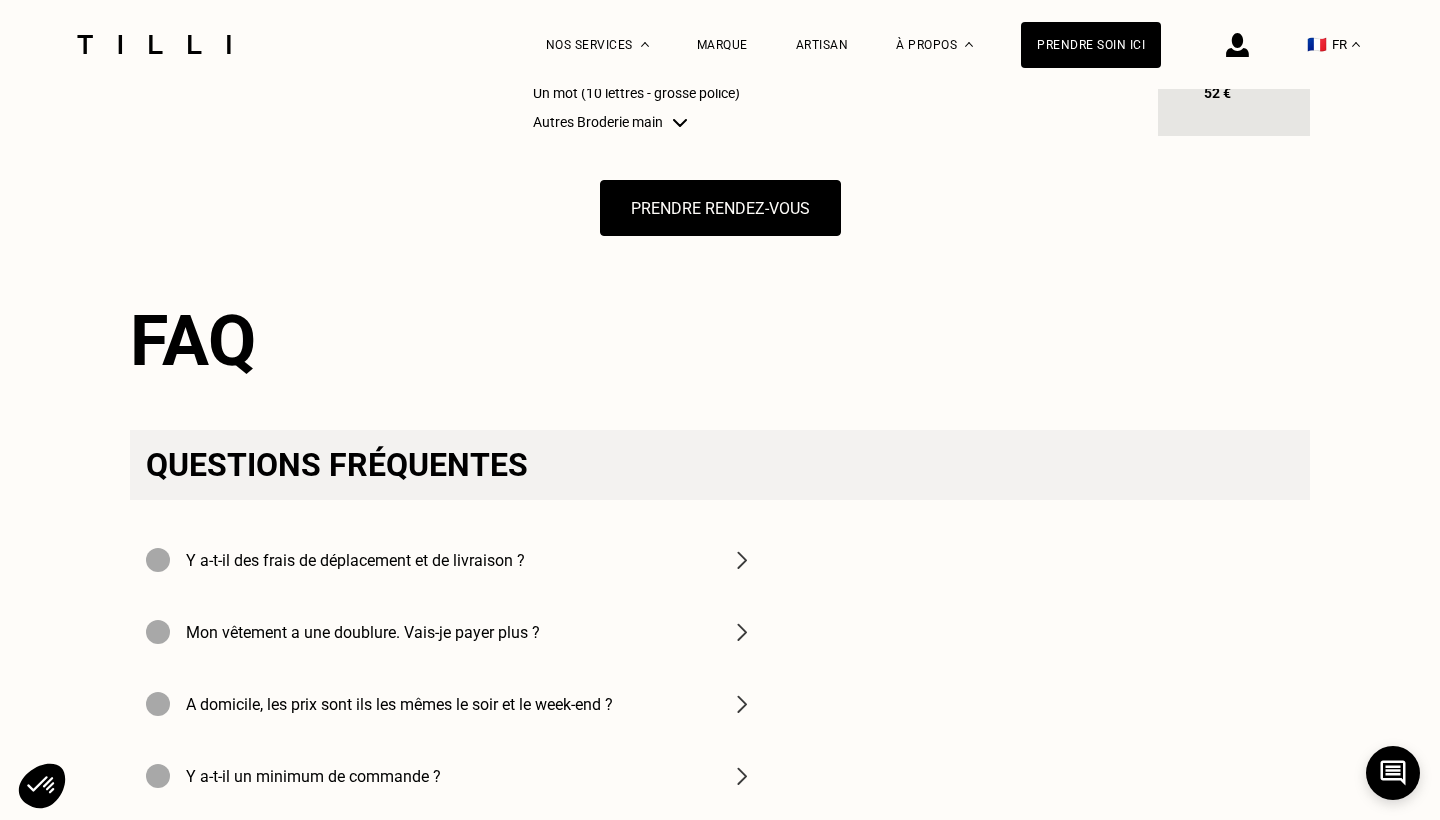 scroll, scrollTop: 2297, scrollLeft: 0, axis: vertical 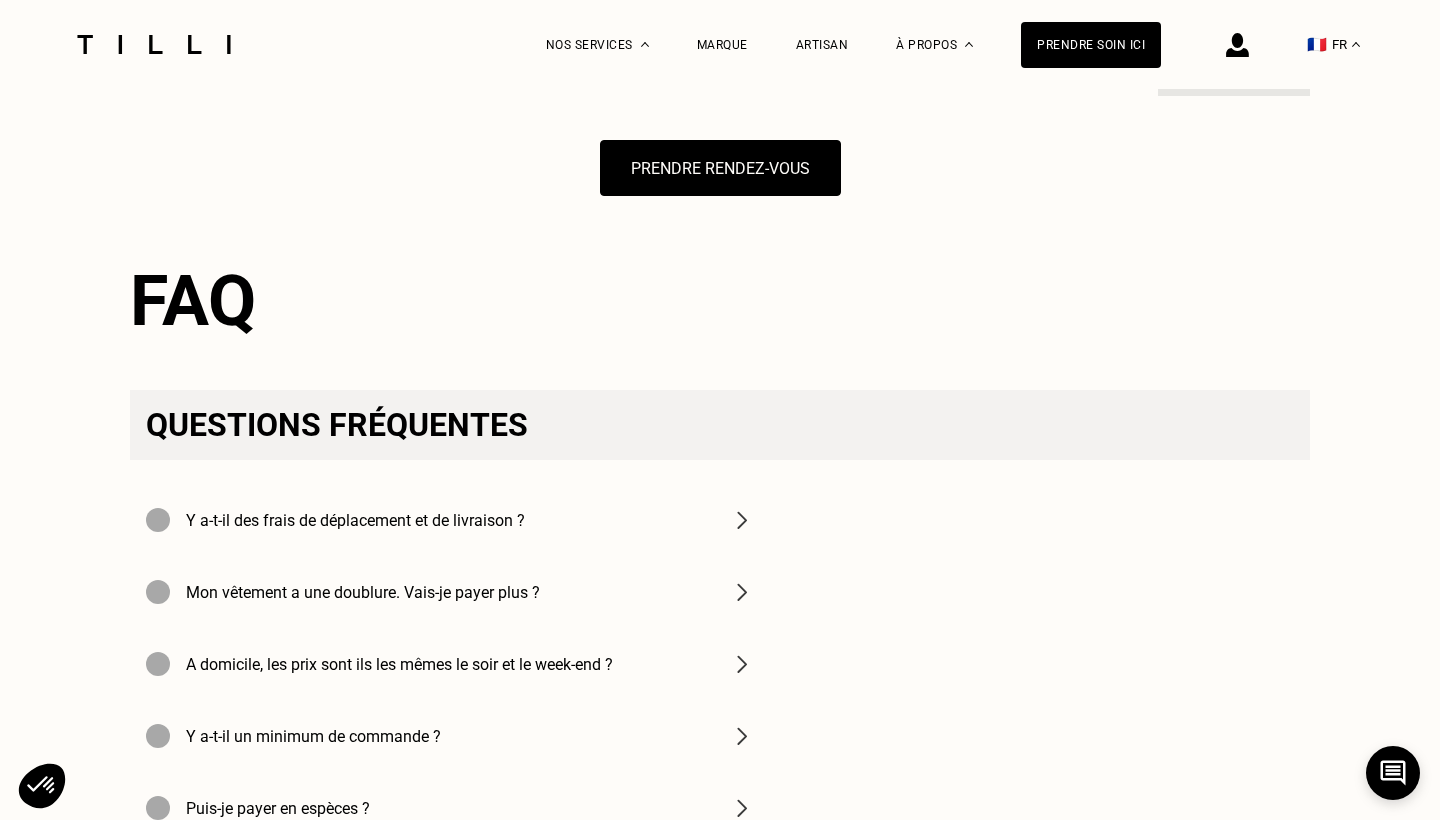 click on "Y a-t-il des frais de déplacement et de livraison ?" at bounding box center (450, 520) 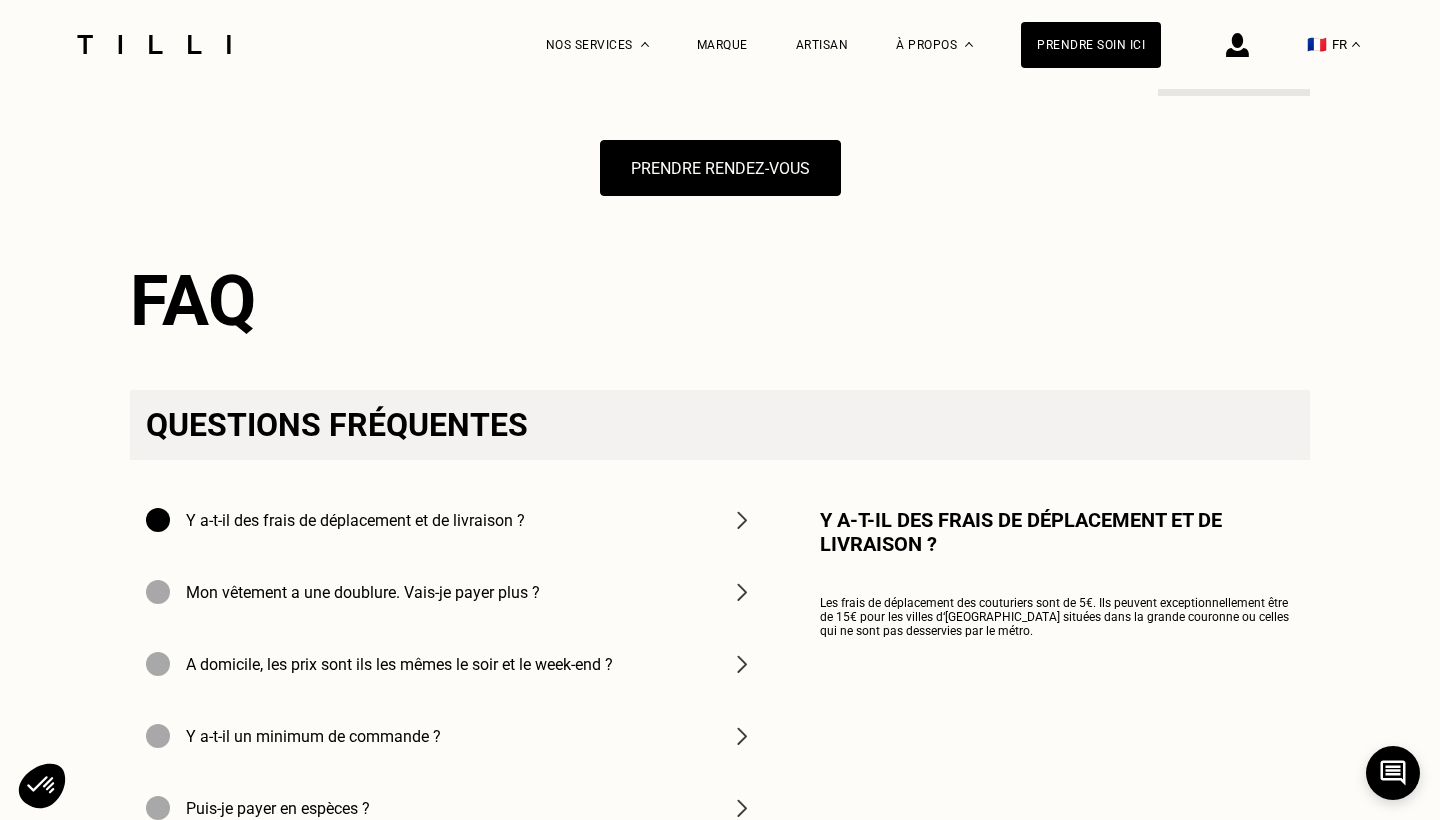 click on "Mon vêtement a une doublure. Vais-je payer plus ?" at bounding box center (450, 592) 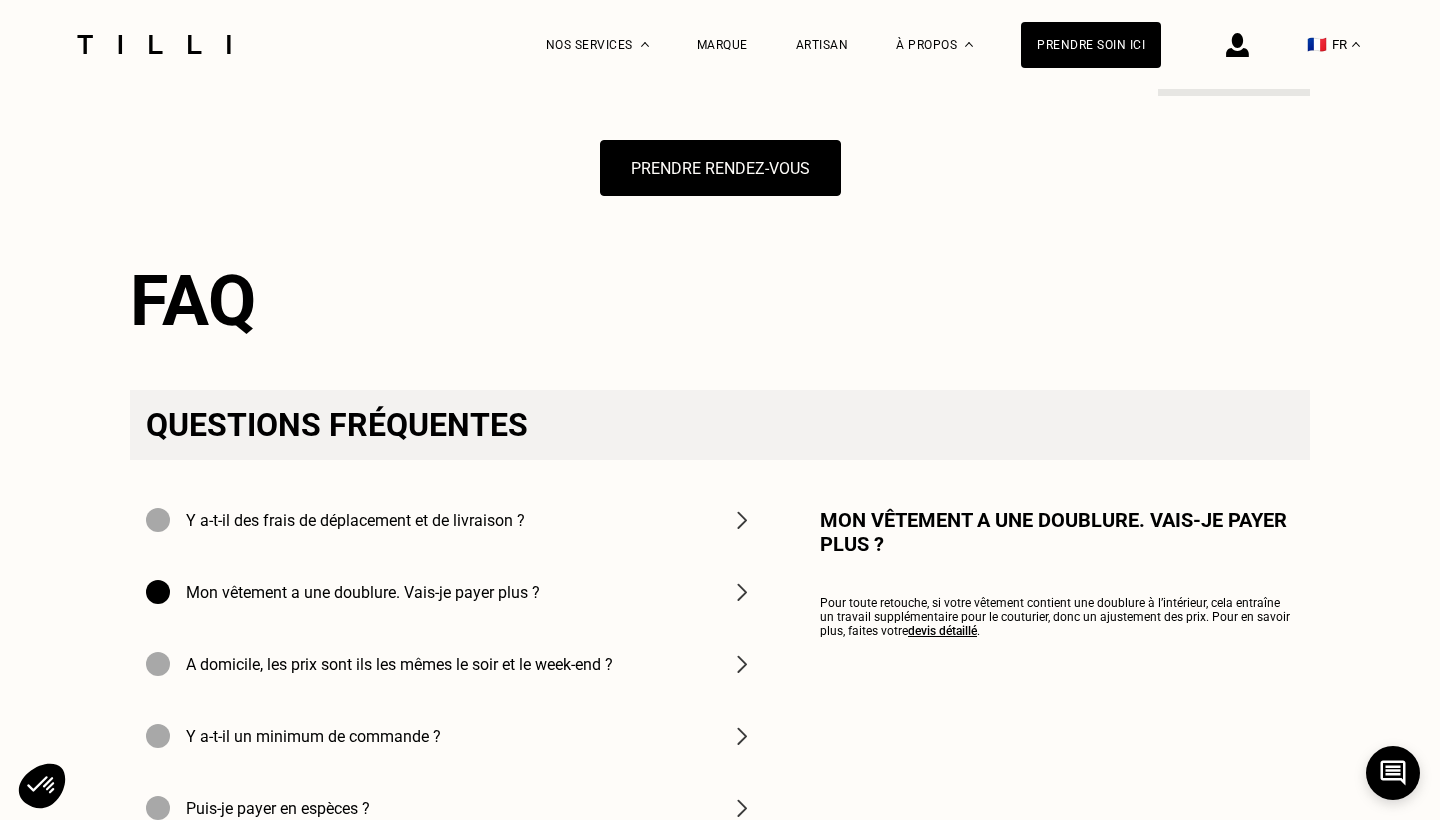 click on "A domicile, les prix sont ils les mêmes le soir et le week-end ?" at bounding box center (379, 664) 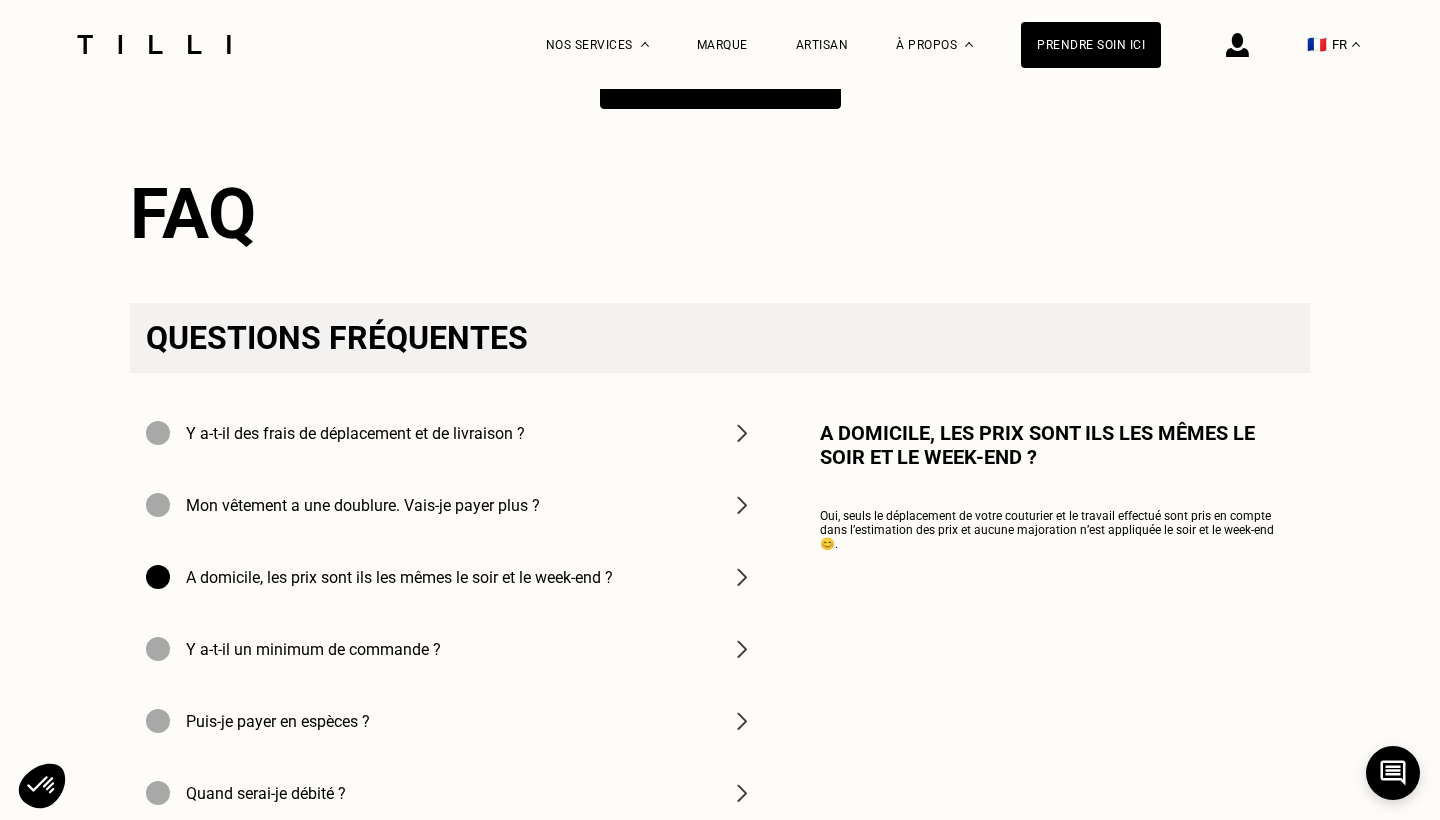 scroll, scrollTop: 2403, scrollLeft: 0, axis: vertical 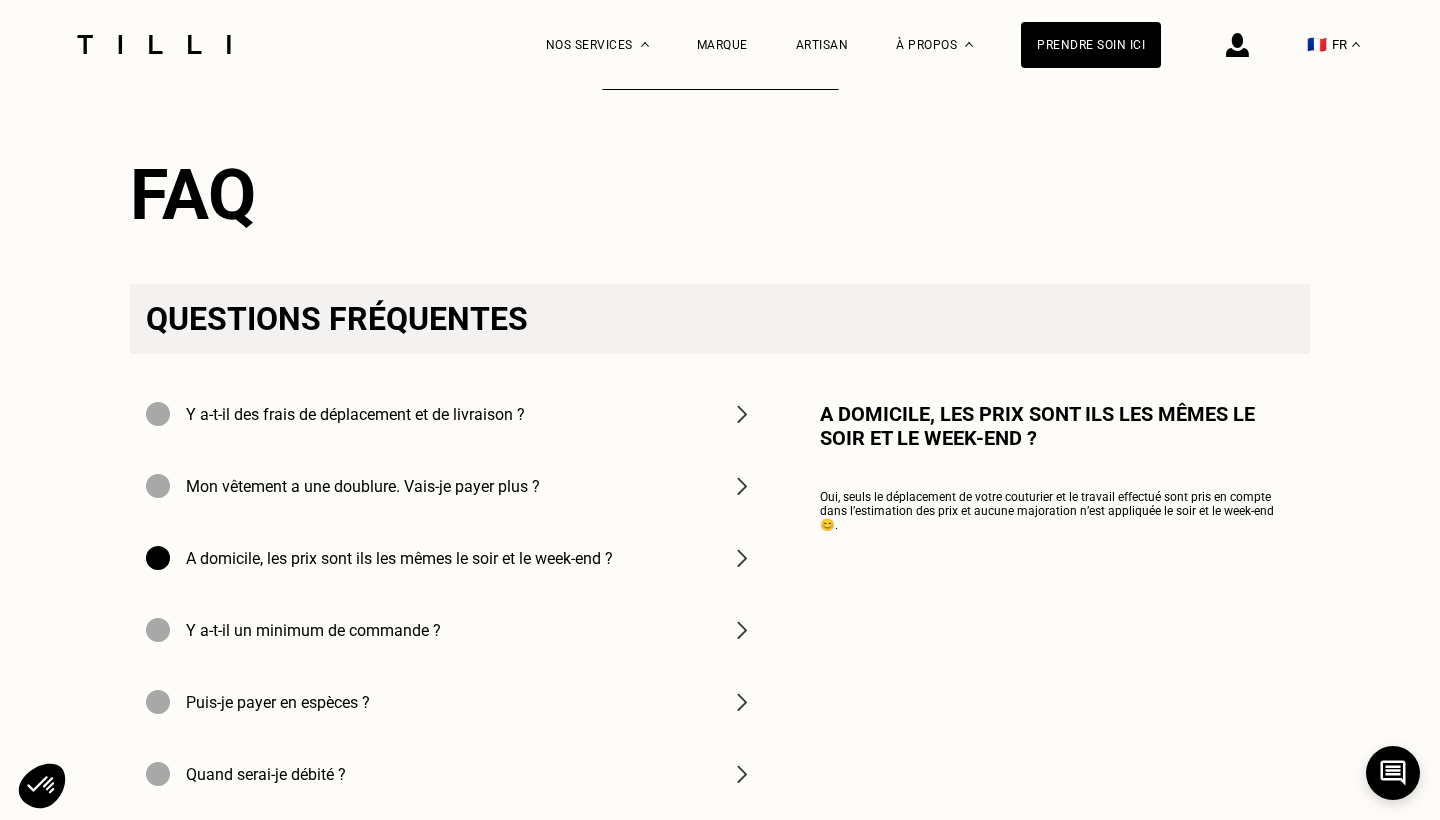 click on "Y a-t-il un minimum de commande ?" at bounding box center [450, 630] 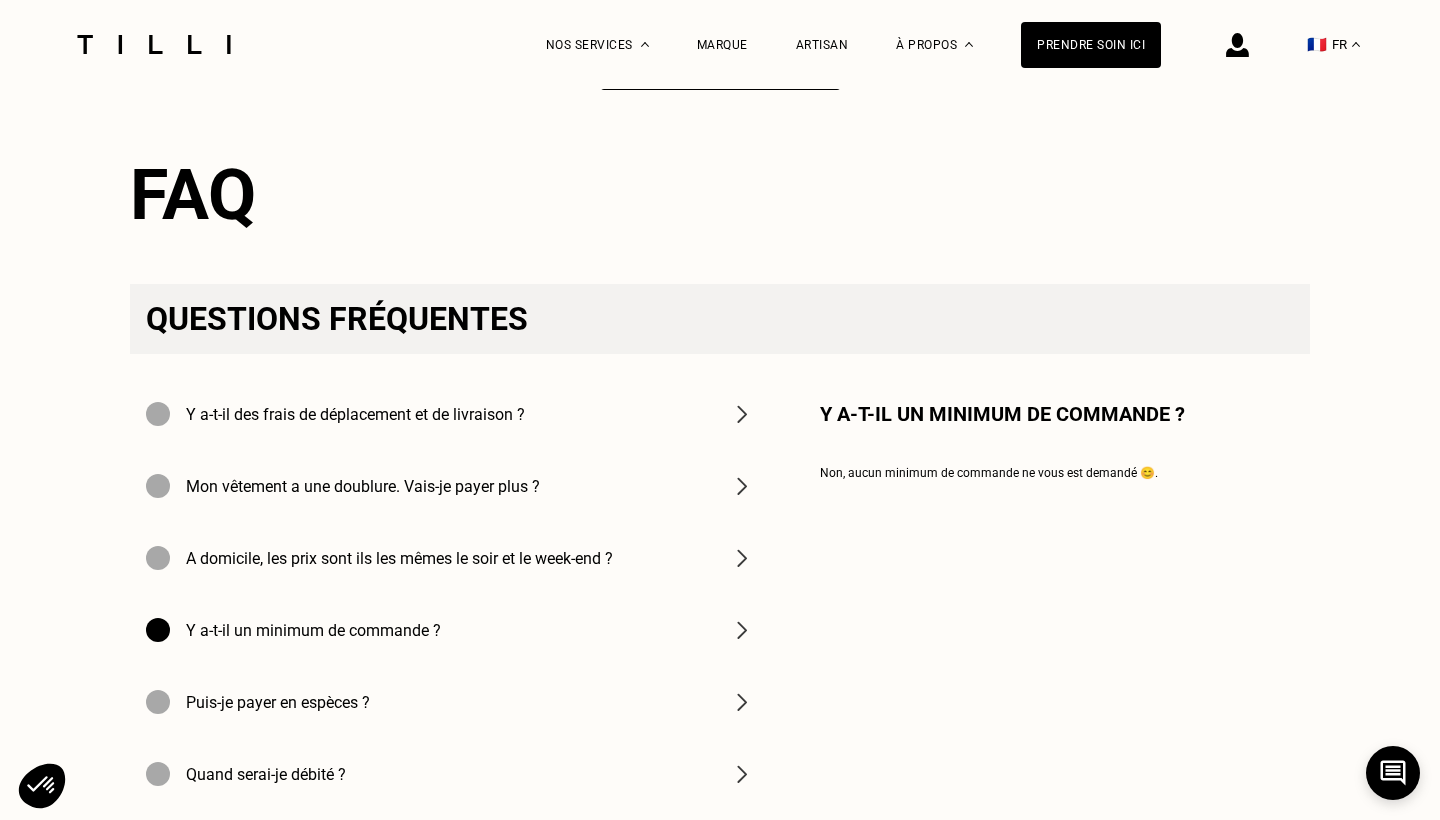 click on "Puis-je payer en espèces ?" at bounding box center [450, 702] 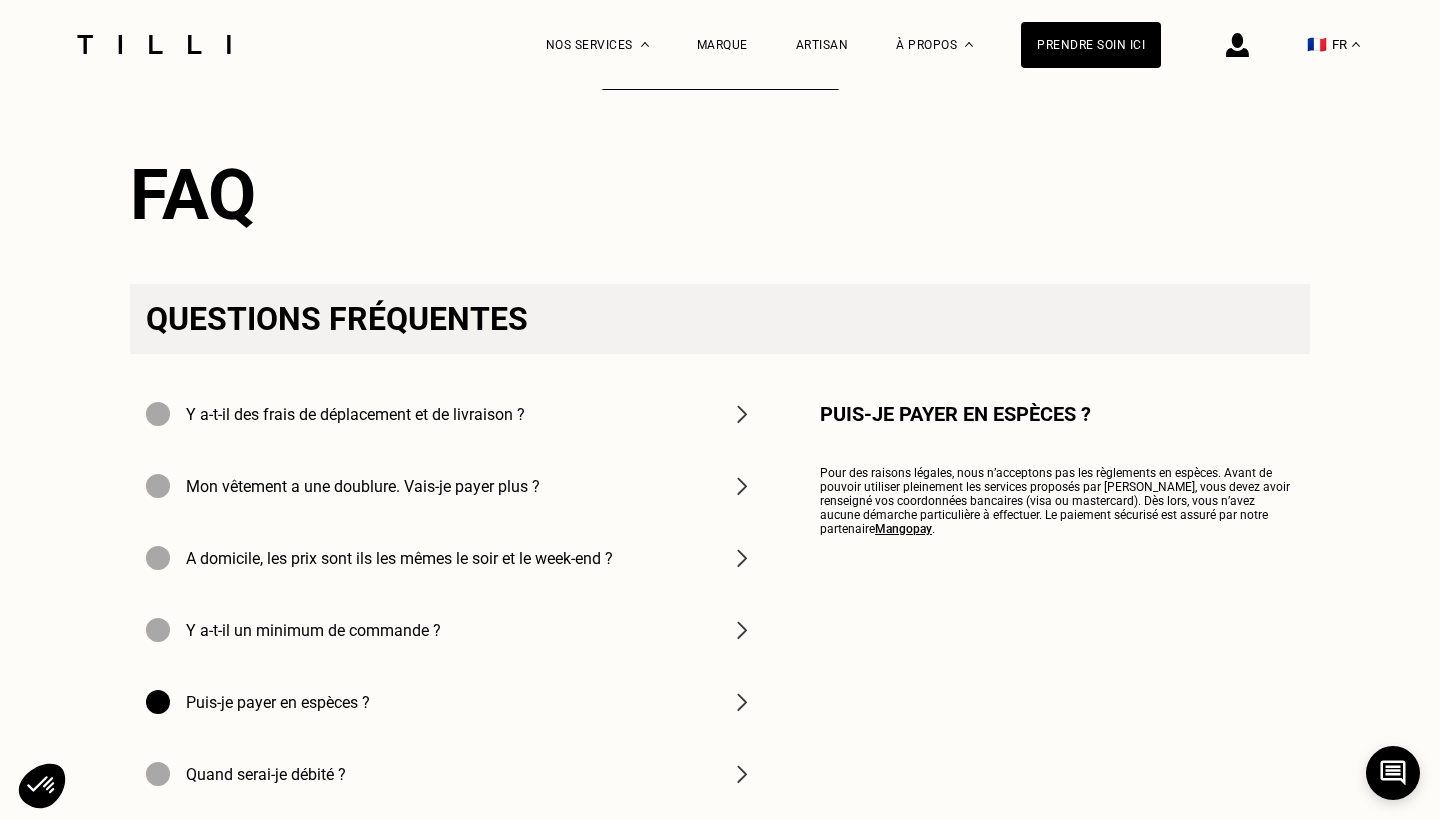 scroll, scrollTop: 2514, scrollLeft: 0, axis: vertical 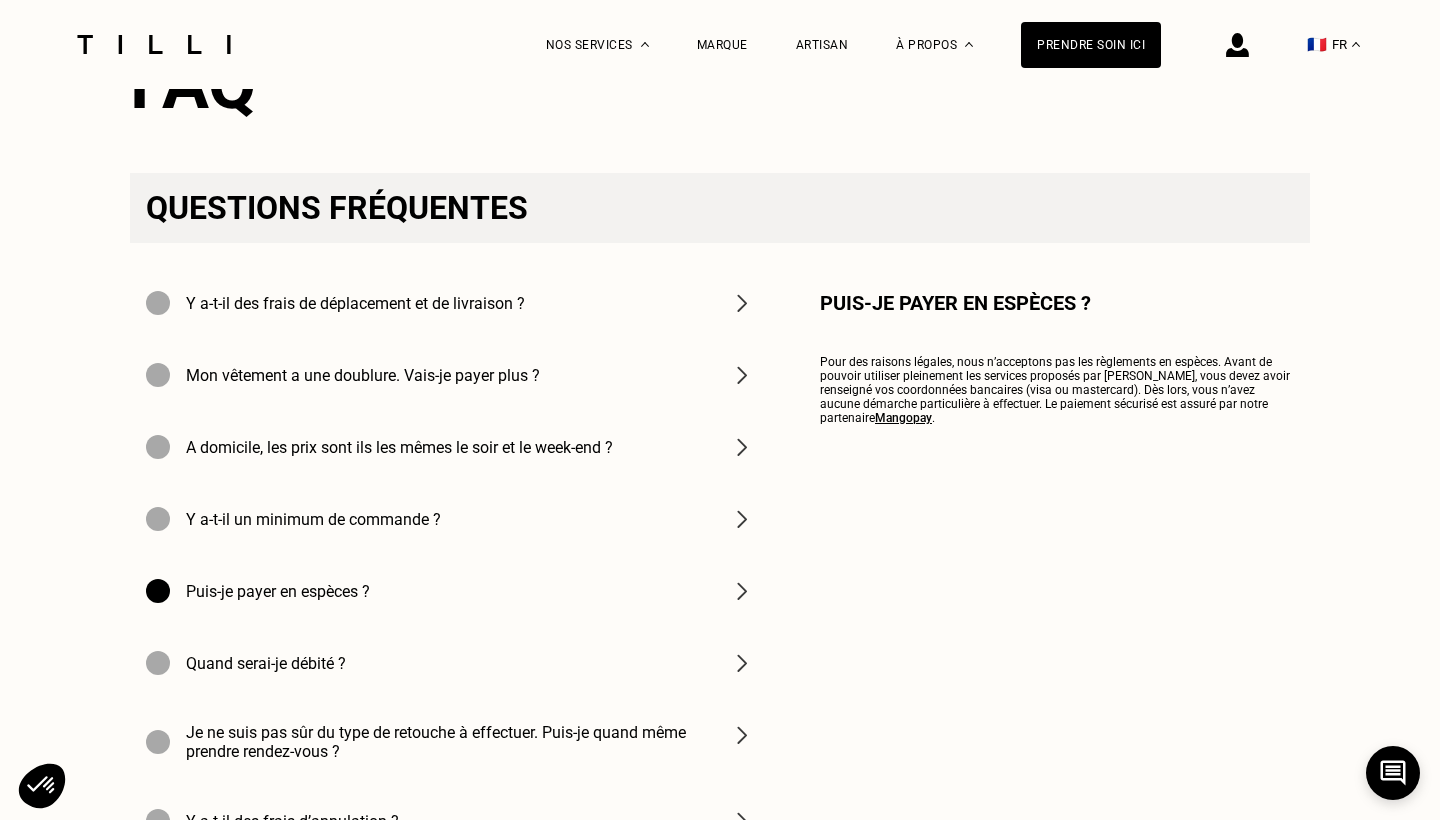 click on "Quand serai-je débité ?" at bounding box center [450, 663] 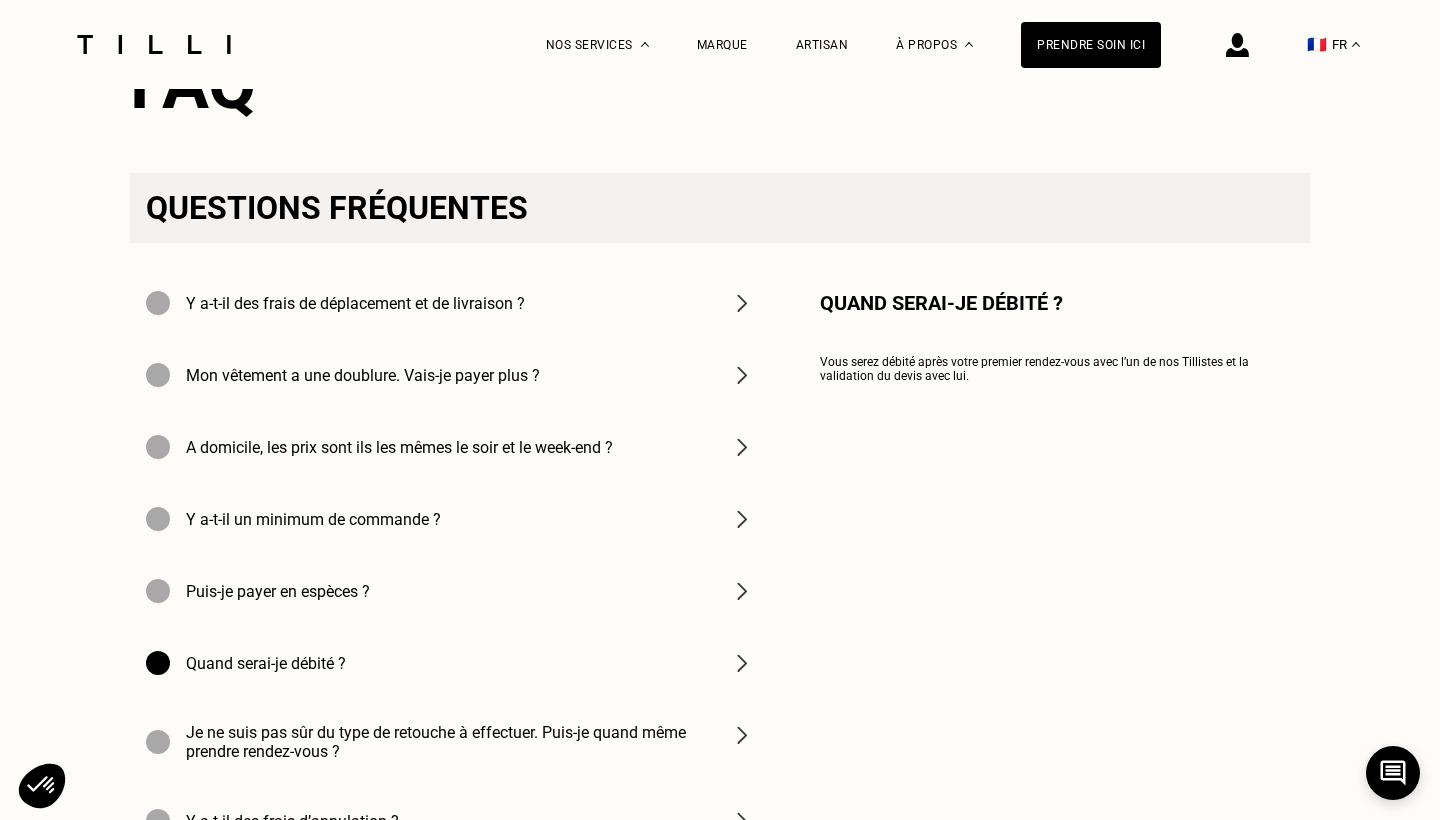 click on "Je ne suis pas sûr du type de retouche à effectuer. Puis-je quand même prendre rendez-vous ?" at bounding box center (446, 742) 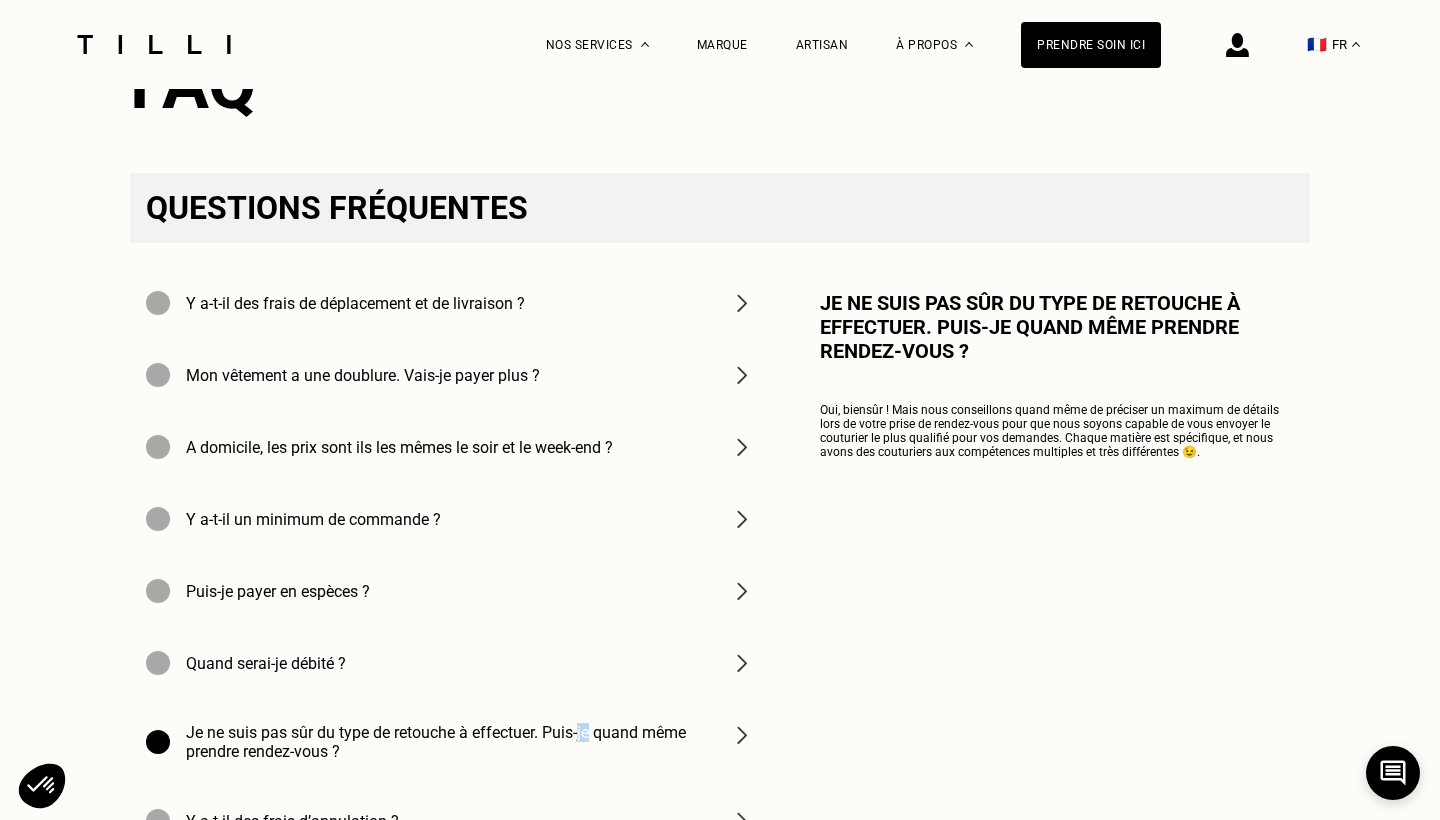 click on "Je ne suis pas sûr du type de retouche à effectuer. Puis-je quand même prendre rendez-vous ?" at bounding box center (446, 742) 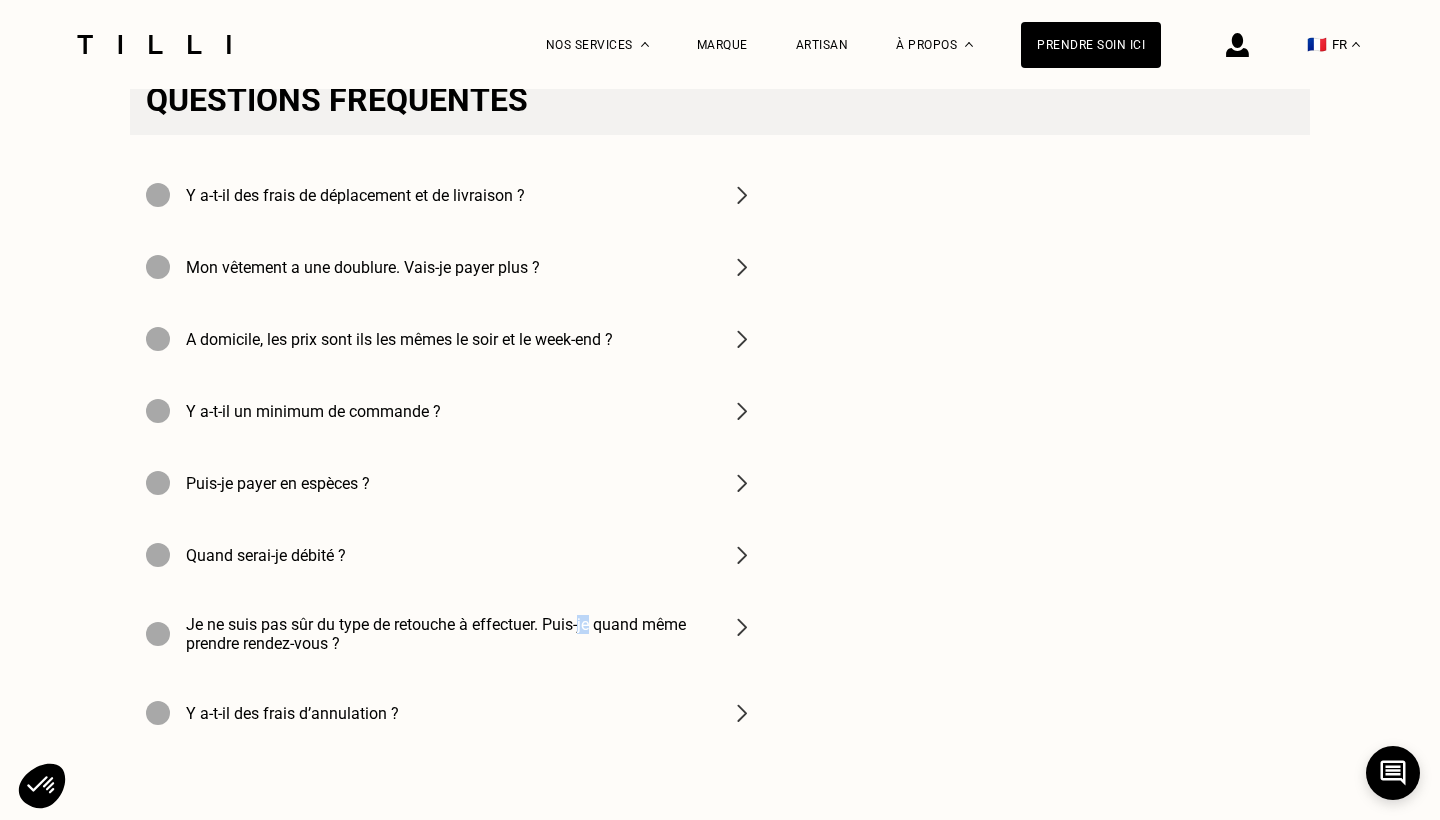 scroll, scrollTop: 2645, scrollLeft: 0, axis: vertical 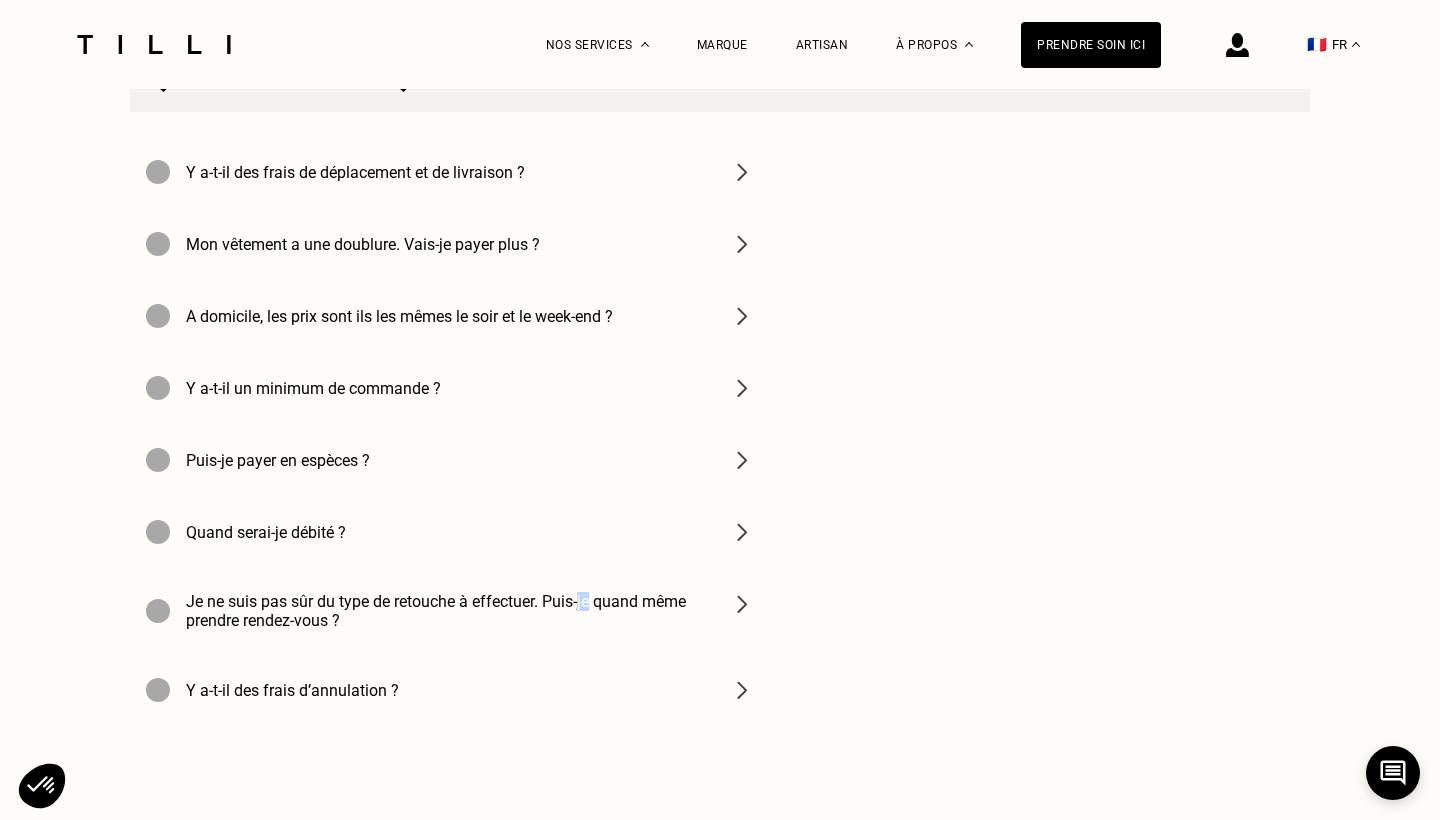 click at bounding box center [1055, 431] 